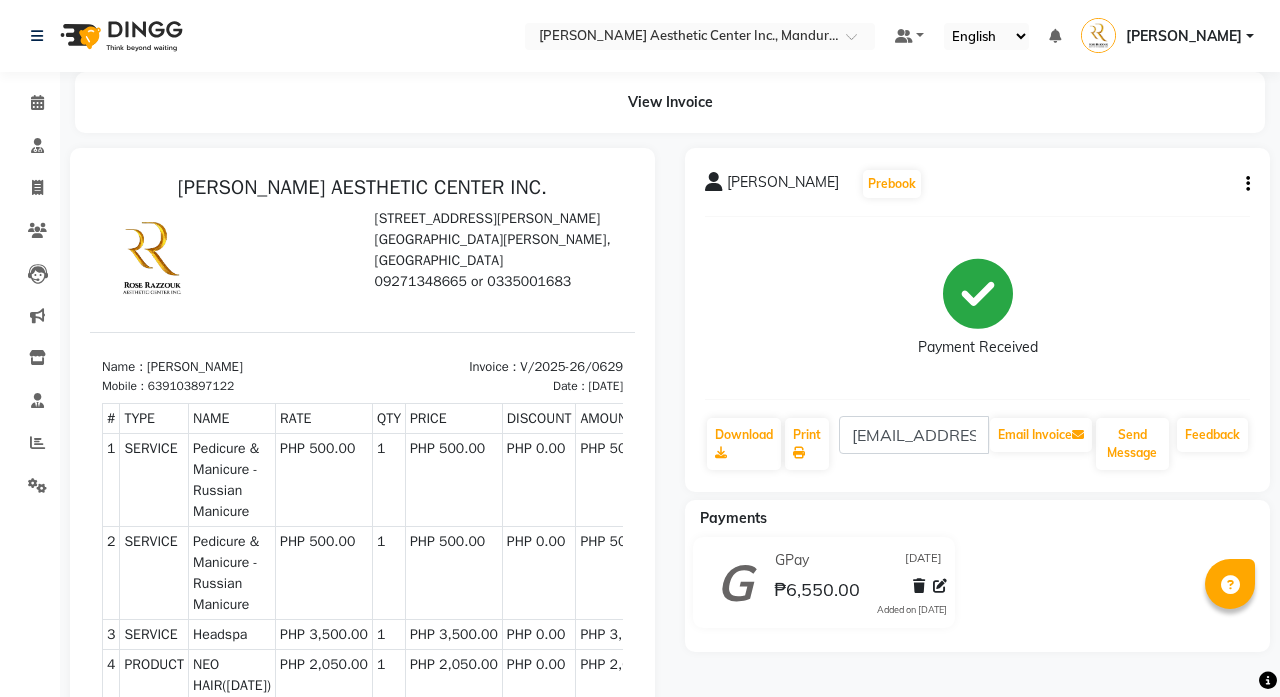 scroll, scrollTop: 0, scrollLeft: 0, axis: both 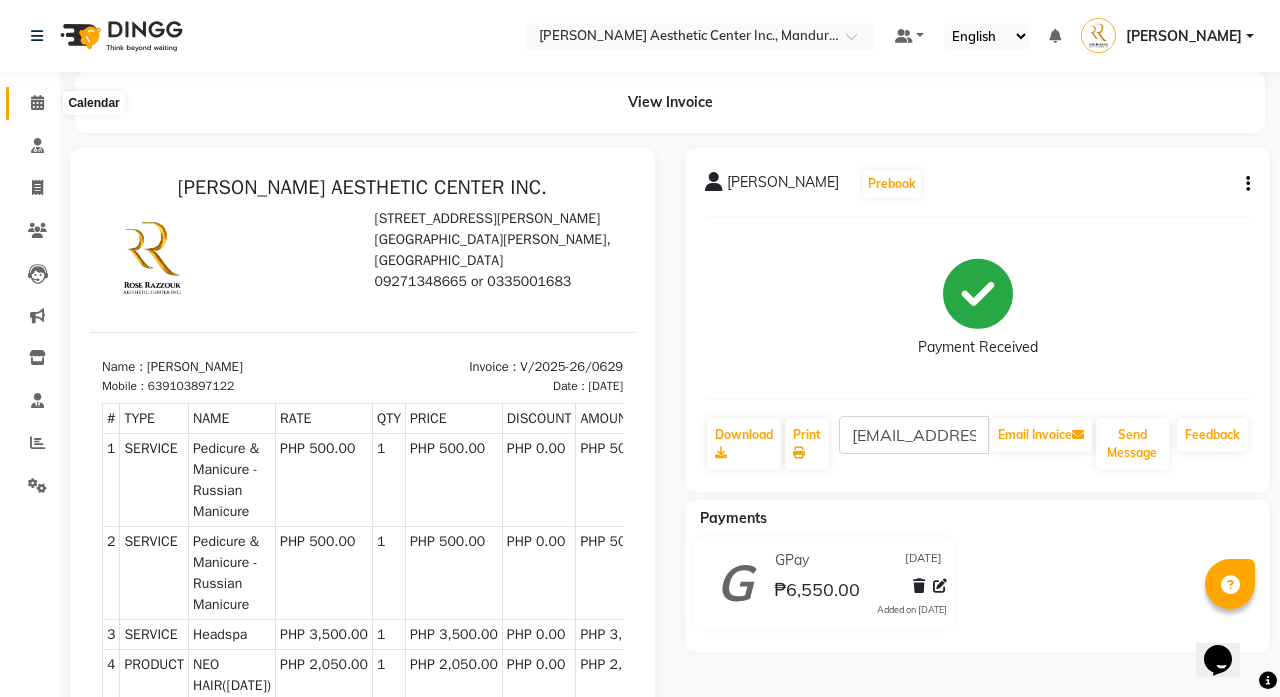 click 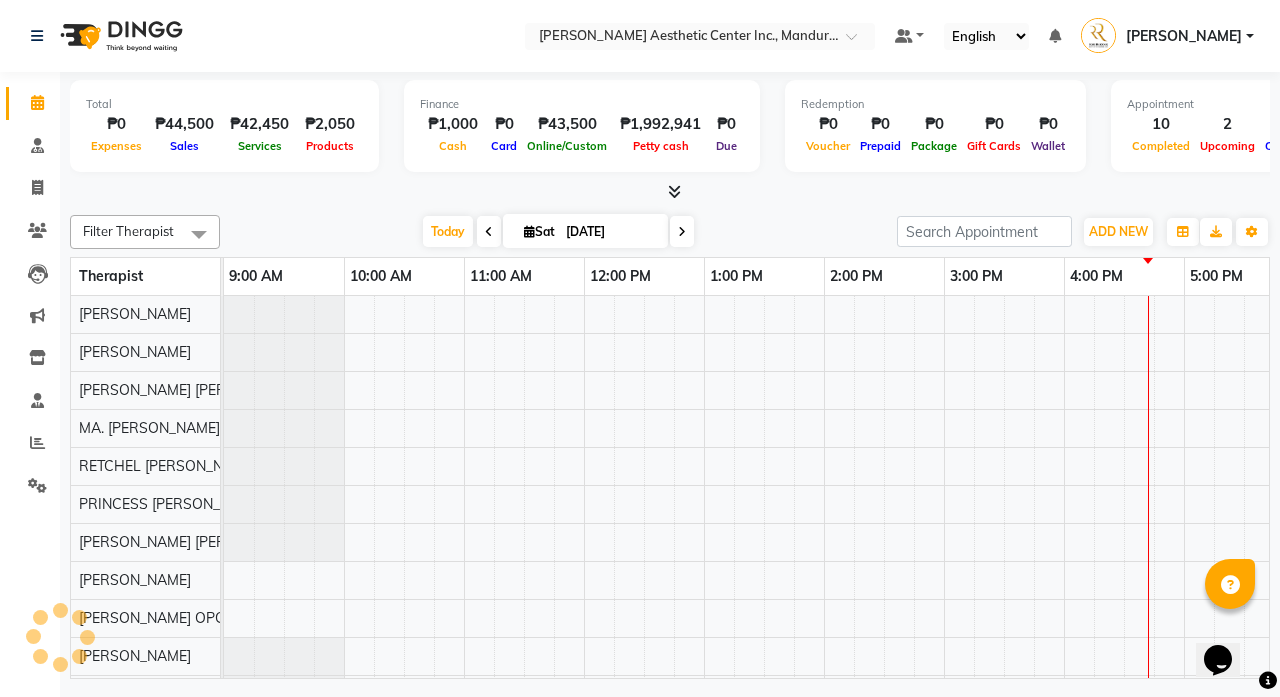 scroll, scrollTop: 0, scrollLeft: 0, axis: both 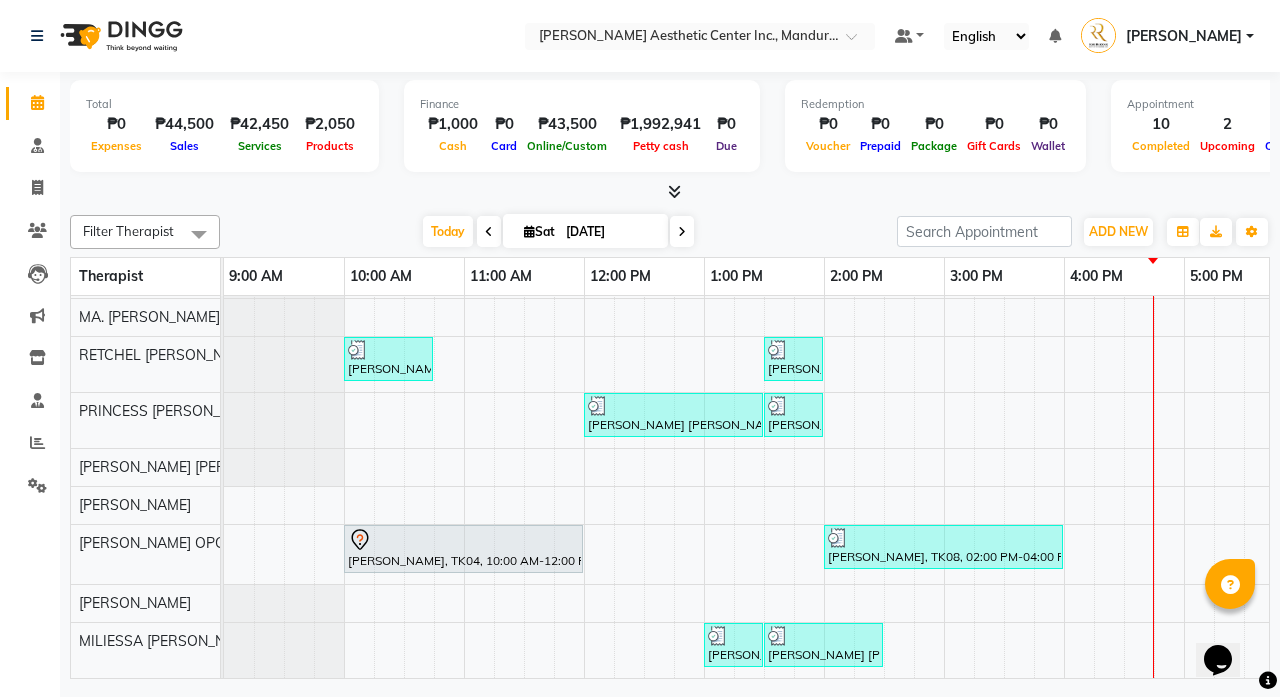 click on "[PERSON_NAME], TK03, 10:45 AM-12:45 PM, Diode Laser Hair Removal/Skin Rejuvenation  - Underarms (₱2500),Diode Laser Hair Removal/Skin Rejuvenation  - Underarms (₱2500),Diode Laser Hair Removal/Skin Rejuvenation  - Full Brazillian (₱4500),Diode Laser Hair Removal/Skin Rejuvenation  - Full Brazillian (₱4500)    Jesel Engada, TK09, 01:30 PM-03:00 PM, Eyebrows And Lashes- Mascara Wet Look     [PERSON_NAME], TK05, 10:00 AM-11:30 AM, Eyebrows And Lashes - Classic Set Classic Infill     [PERSON_NAME], TK07, 12:15 PM-02:15 PM, Headspa     Re [PERSON_NAME], TK01, 01:00 PM-01:30 PM, Diode Laser Hair Removal/Skin Rejuvenation  - Underarms     [PERSON_NAME], TK03, 10:00 AM-10:45 AM, Pulse Lift      [PERSON_NAME], TK10, 01:30 PM-02:00 PM, Picosure/Picosecond - Face ([MEDICAL_DATA] & Rejuvenation)     [PERSON_NAME] [PERSON_NAME], TK06, 12:00 PM-01:30 PM, Nails - Foot Spa With Medicure Treatment     [PERSON_NAME], TK08, 01:30 PM-02:00 PM, Pedicure & Manicure  - Russian Manicure (₱500)" at bounding box center (884, 413) 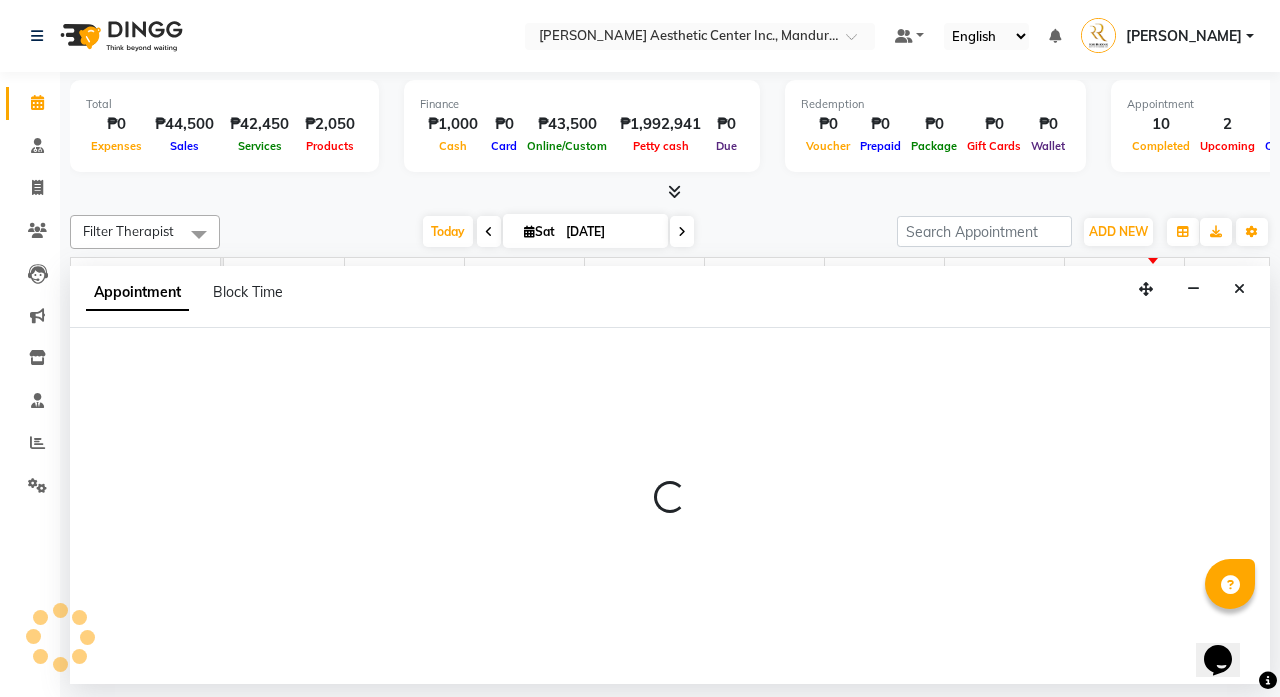 select on "46411" 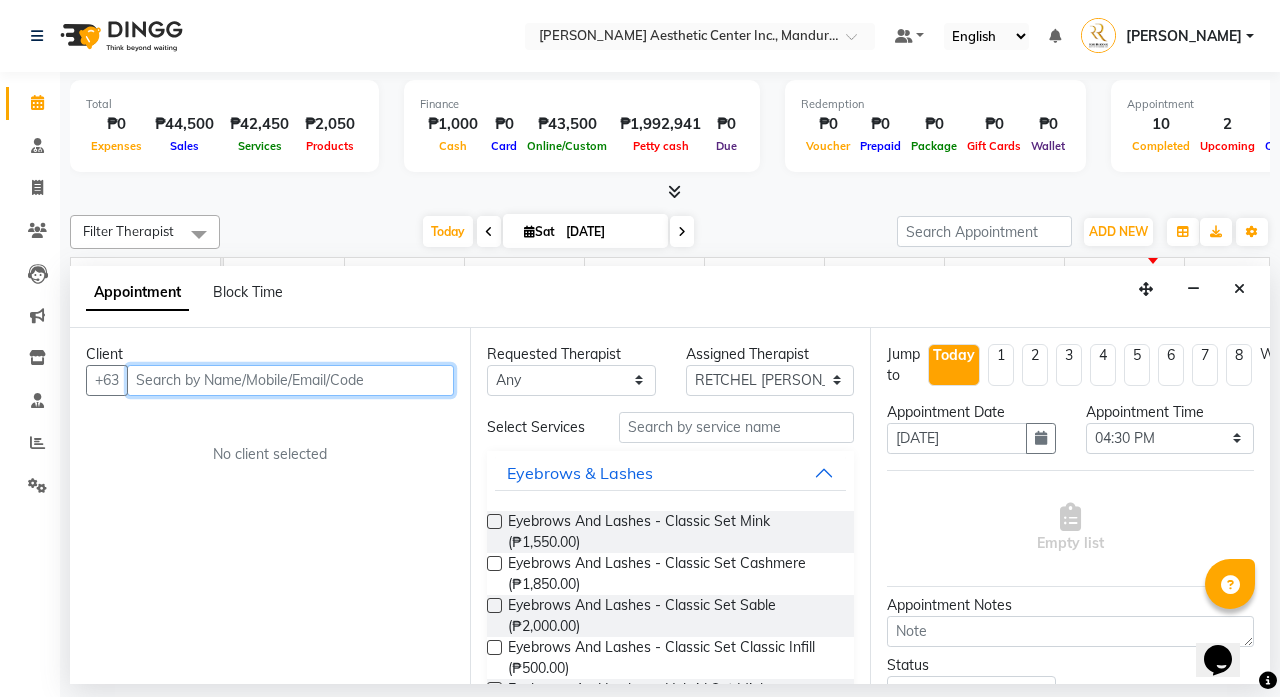 click at bounding box center (290, 380) 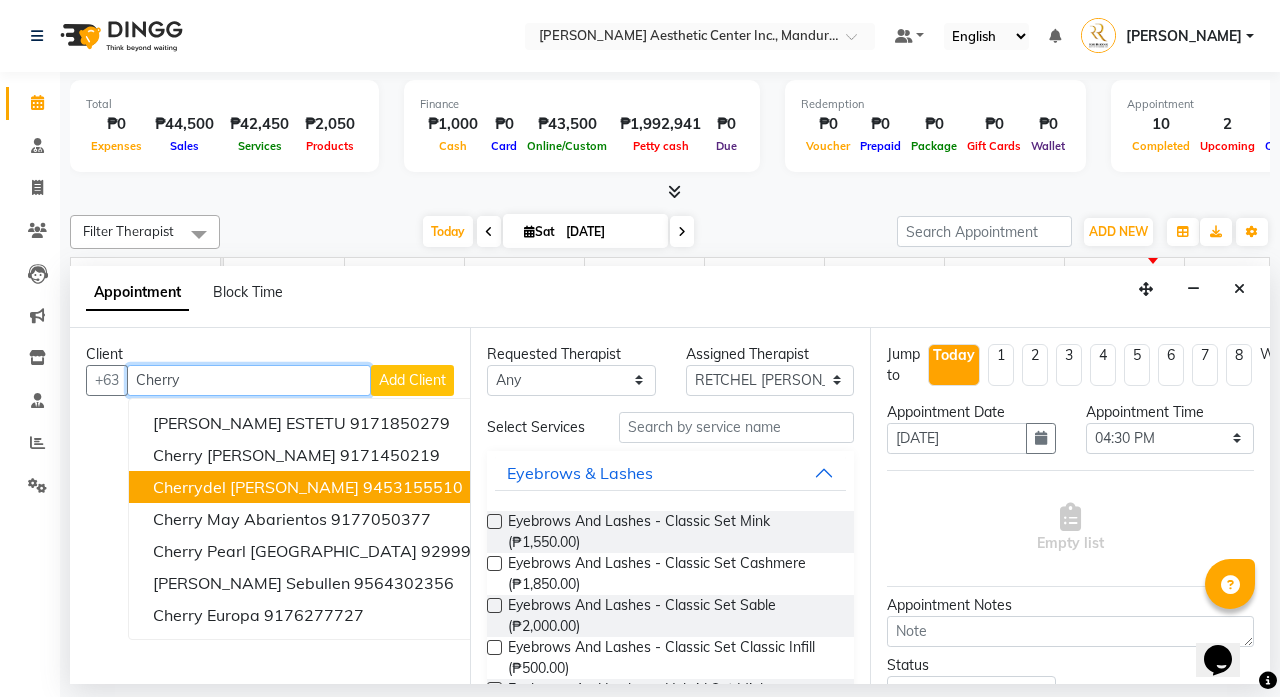 scroll, scrollTop: 0, scrollLeft: 0, axis: both 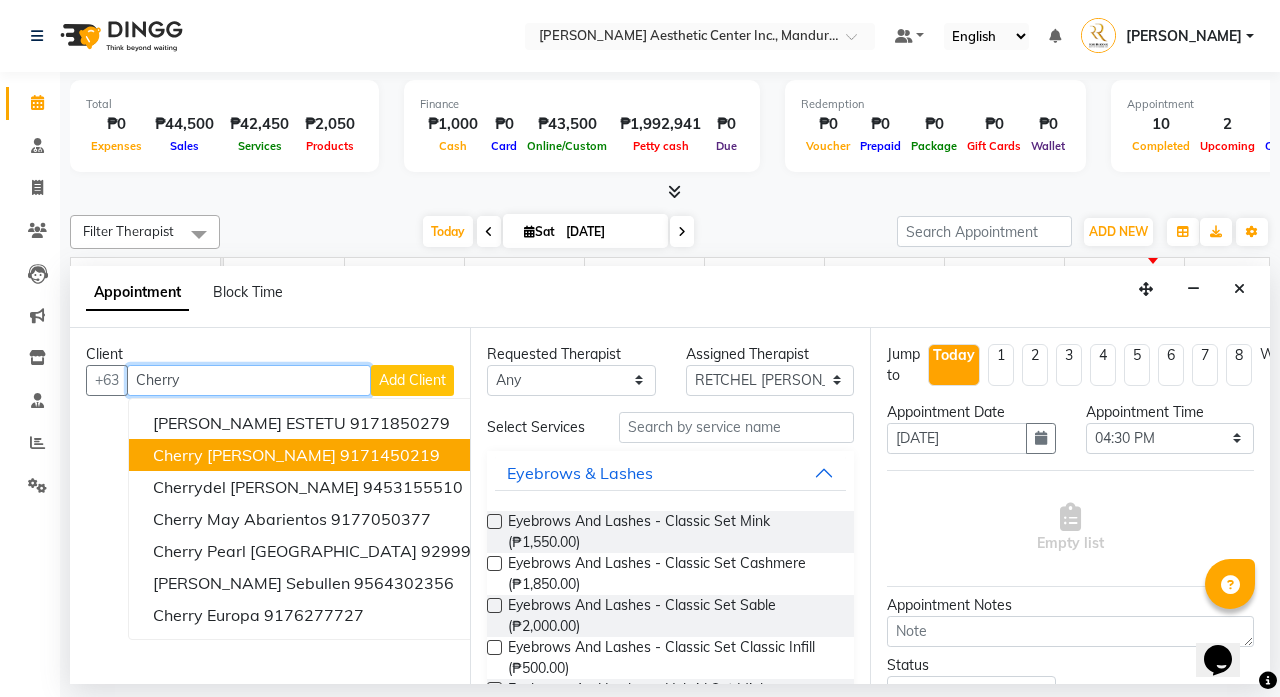 click on "9171450219" at bounding box center (390, 455) 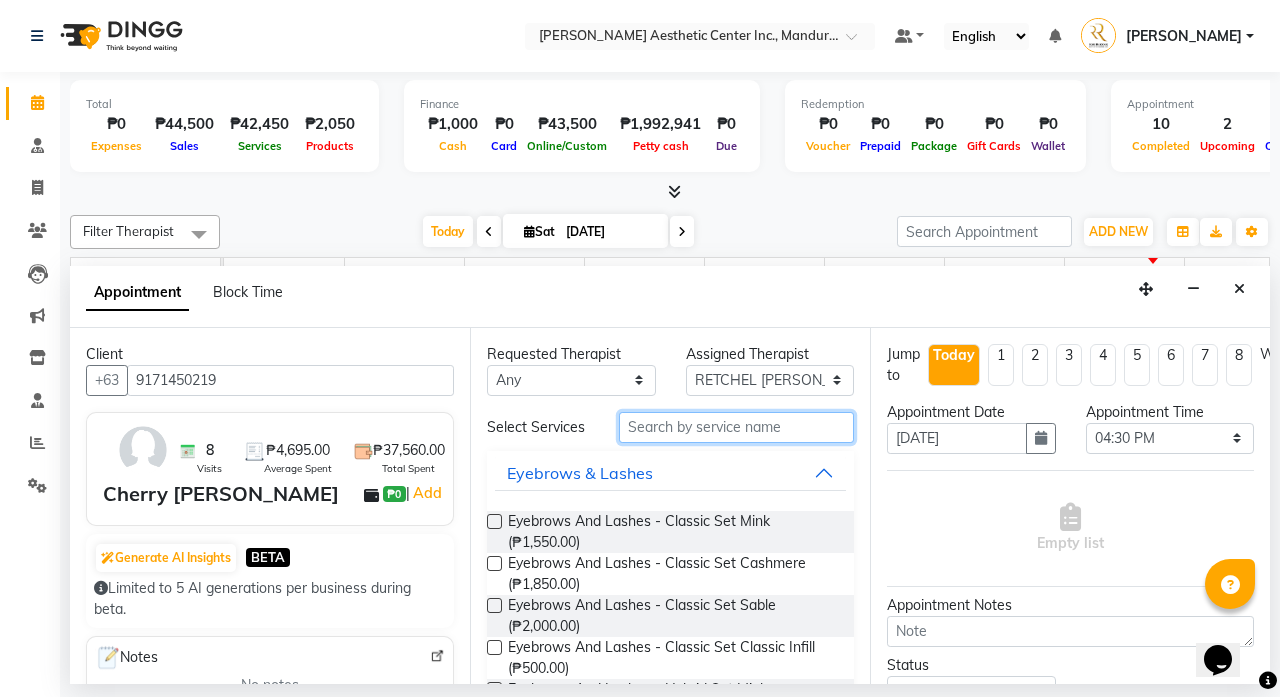 click at bounding box center (736, 427) 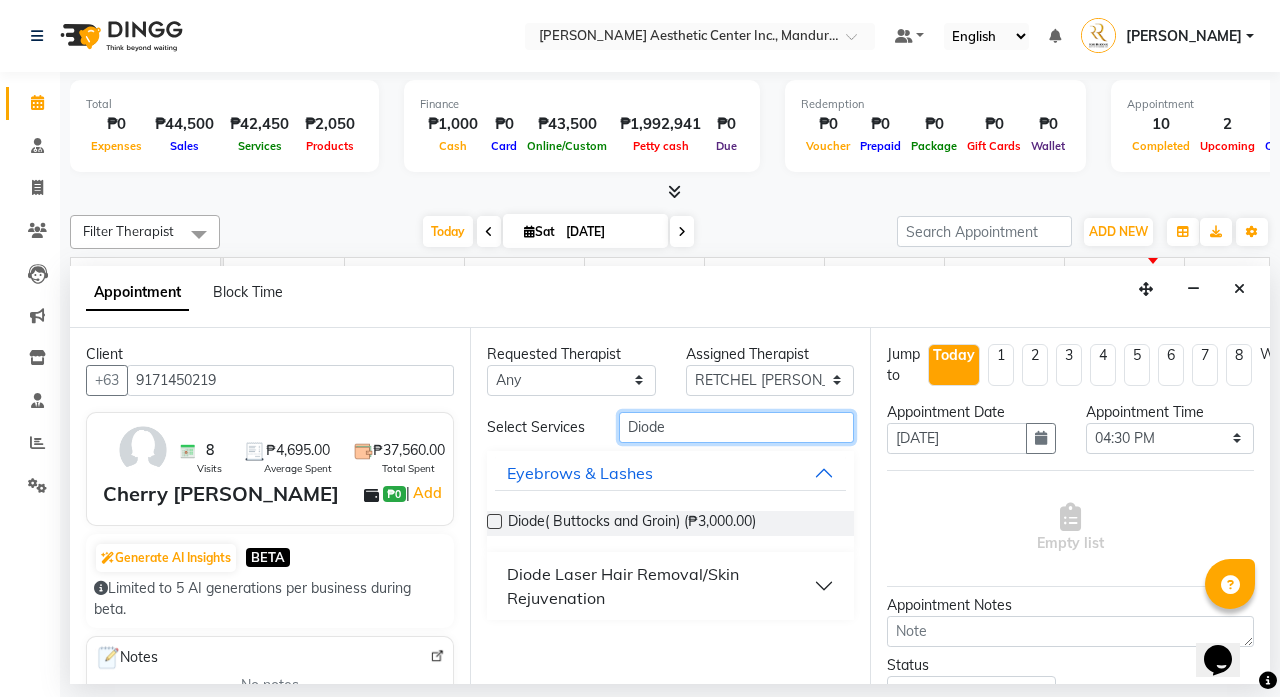 type on "Diode" 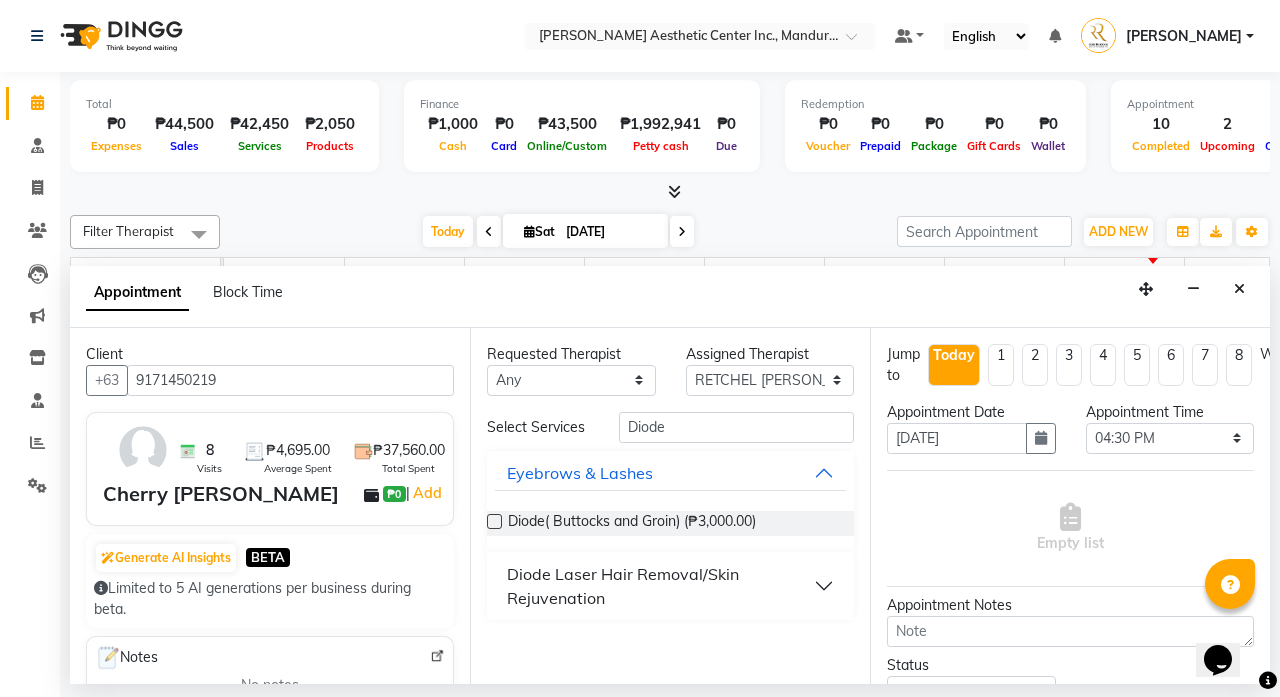 click on "Diode Laser Hair Removal/Skin Rejuvenation" at bounding box center (660, 586) 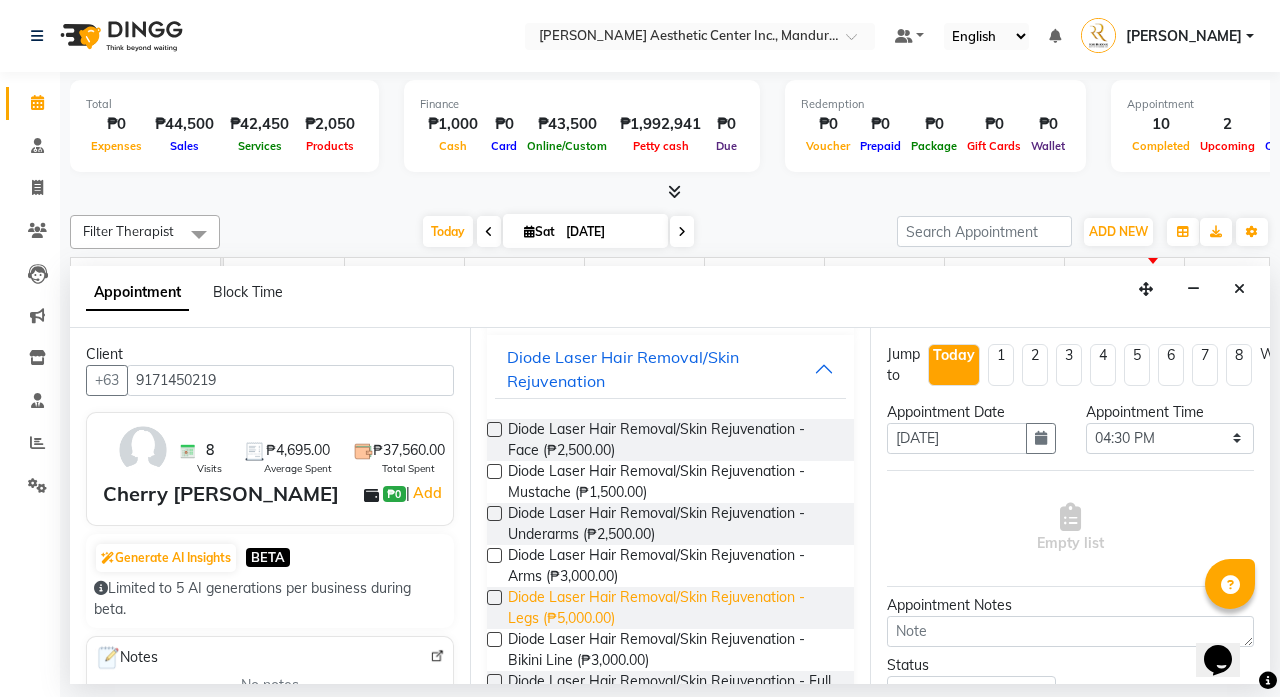 scroll, scrollTop: 211, scrollLeft: 0, axis: vertical 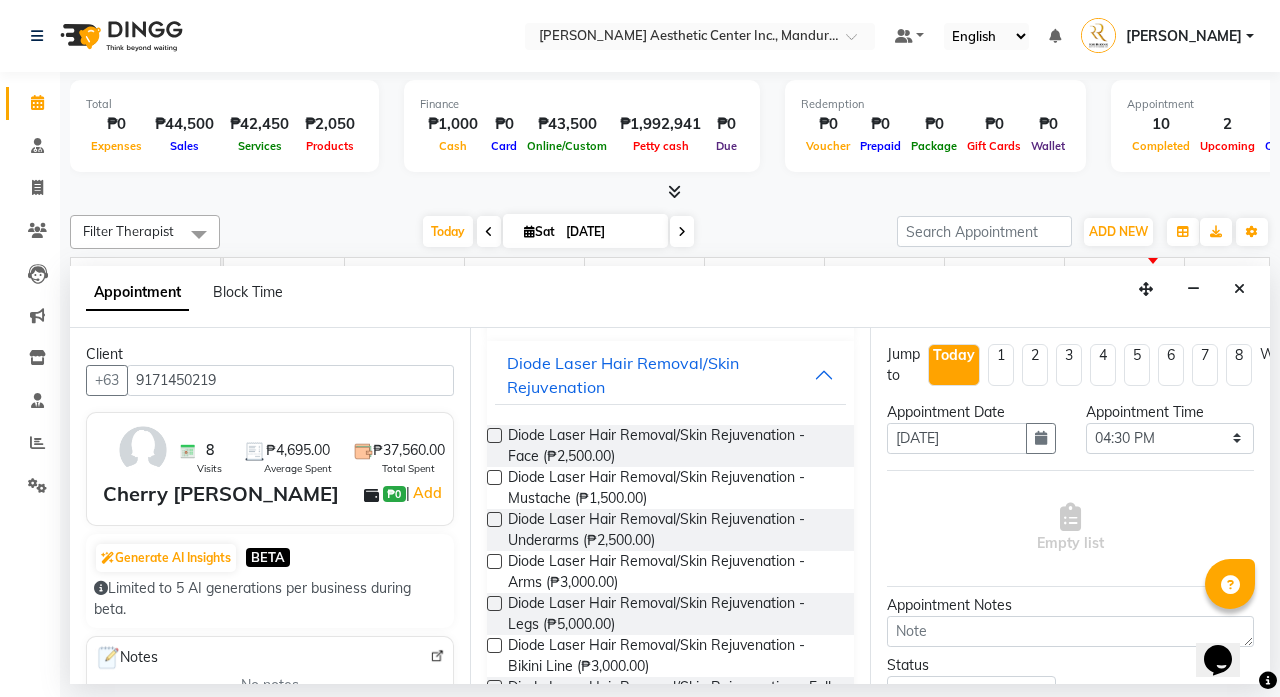 click at bounding box center [494, 519] 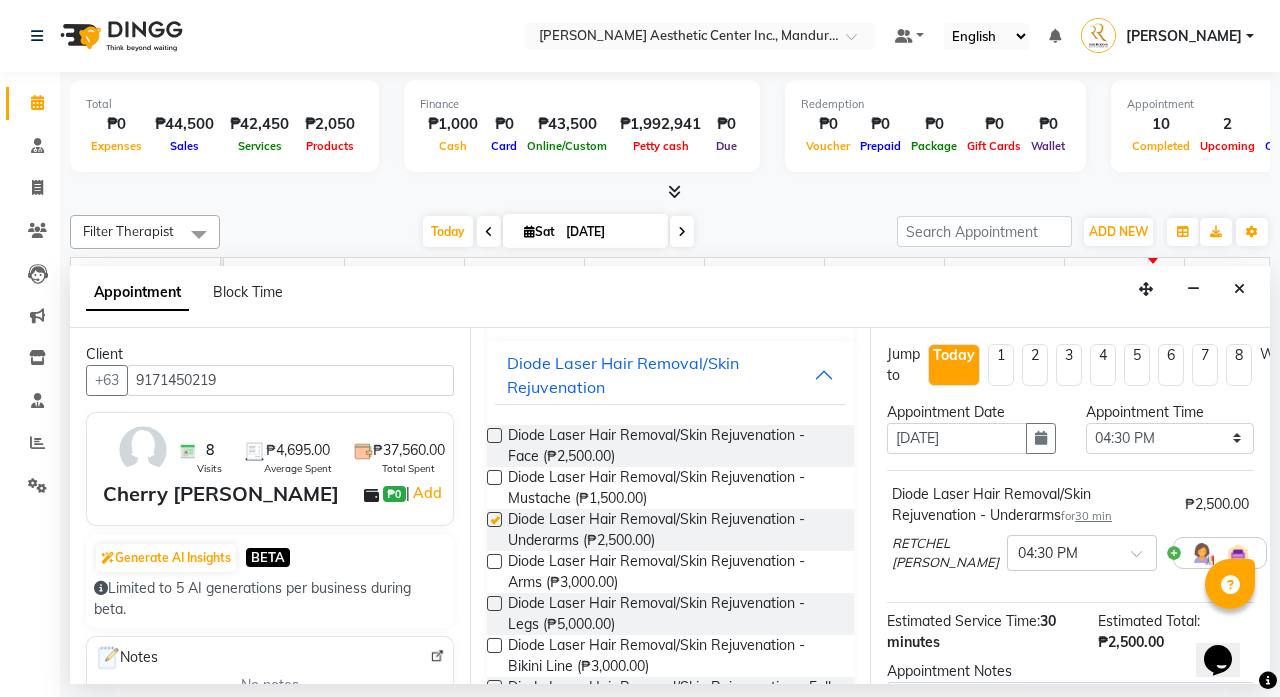 checkbox on "false" 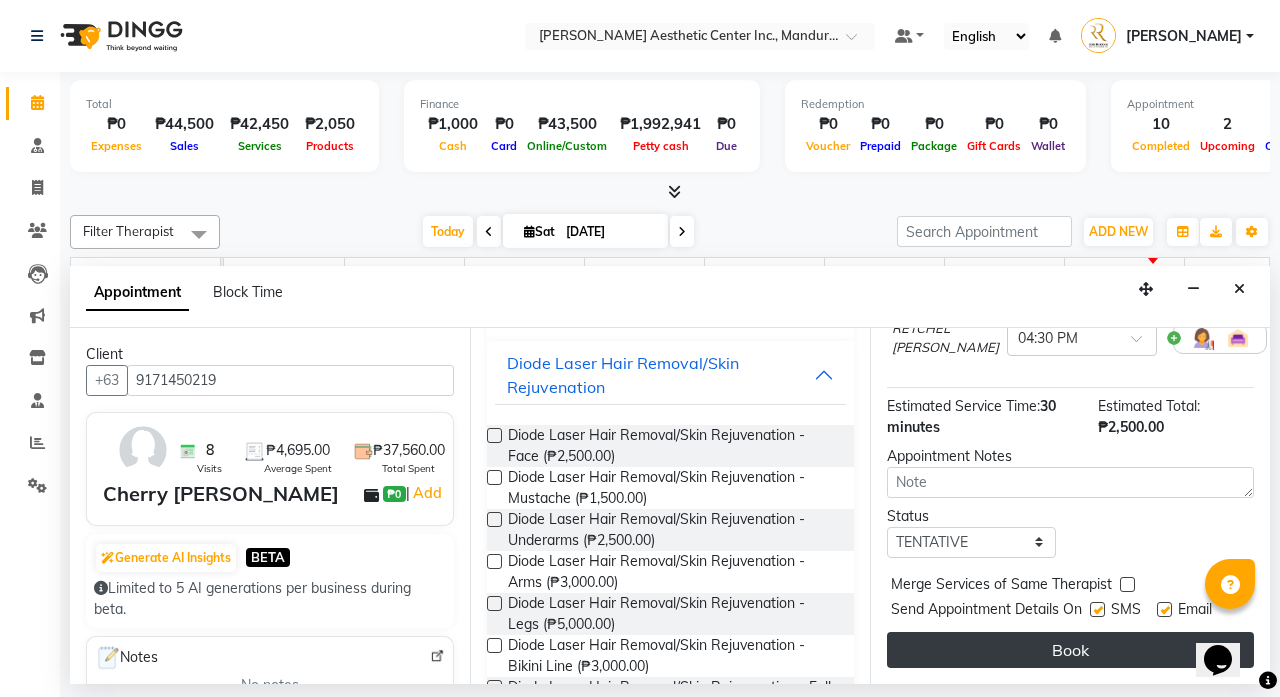 scroll, scrollTop: 214, scrollLeft: 0, axis: vertical 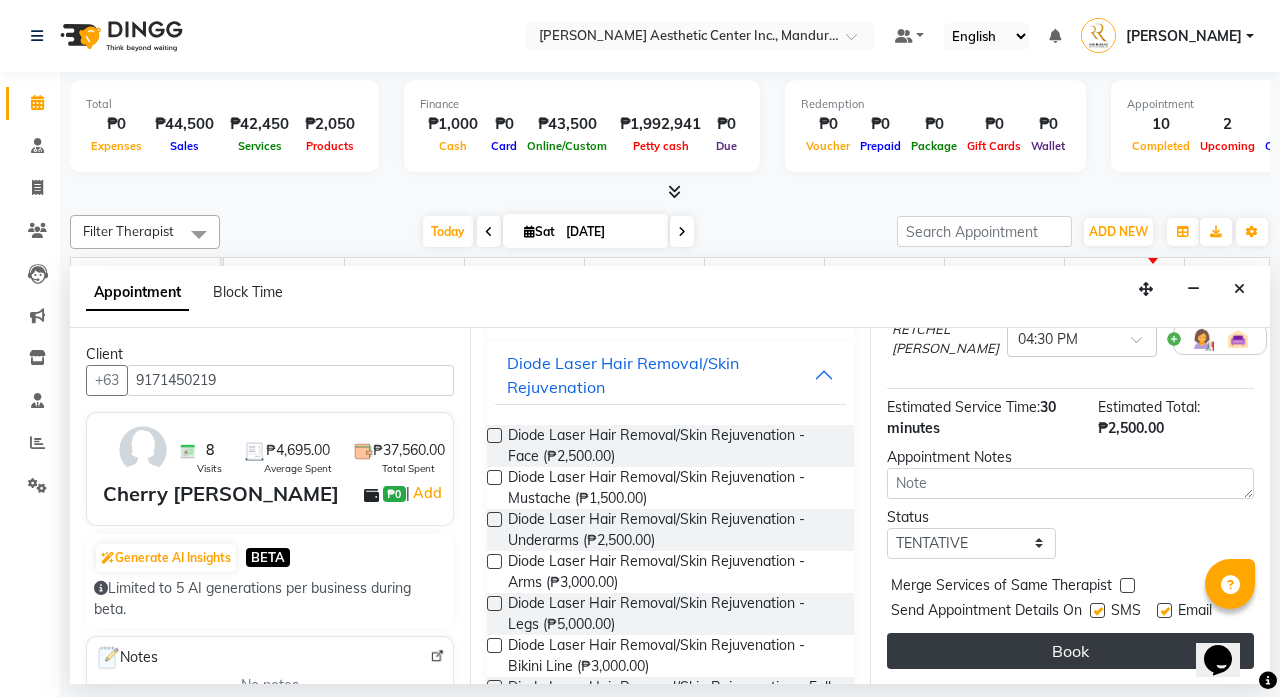click on "Book" at bounding box center (1070, 651) 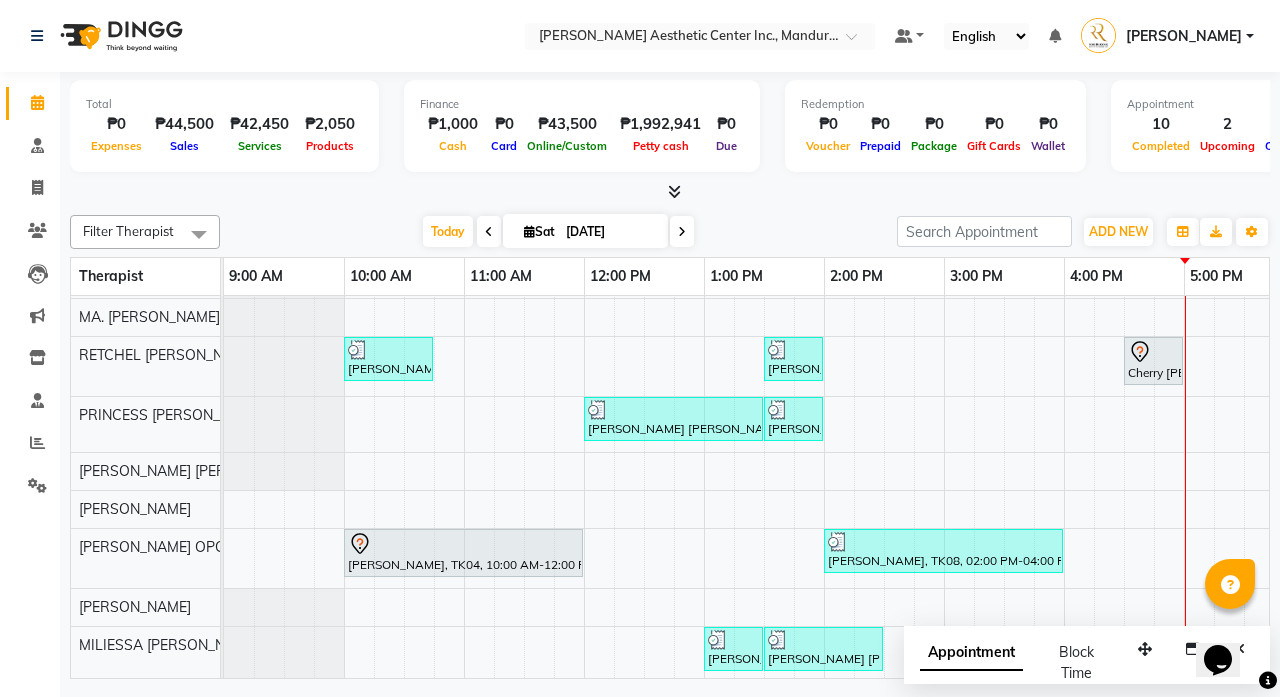 scroll, scrollTop: 159, scrollLeft: 0, axis: vertical 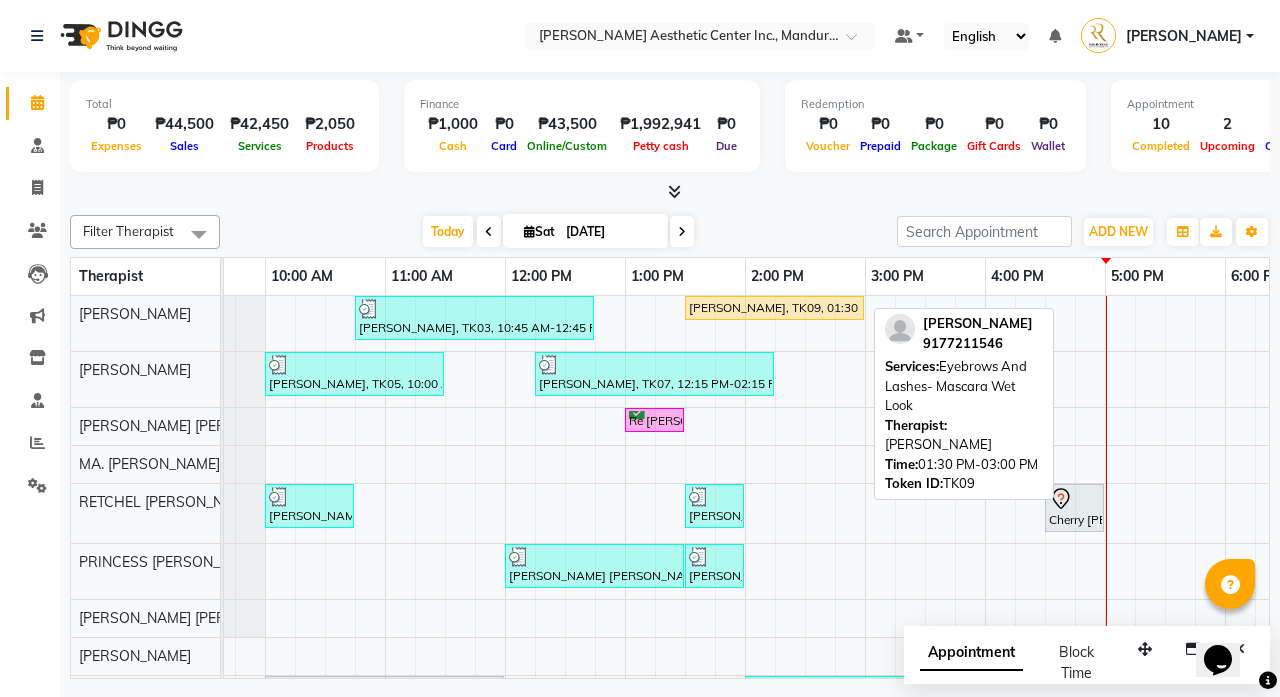 click on "[PERSON_NAME], TK09, 01:30 PM-03:00 PM, Eyebrows And Lashes- Mascara Wet Look" at bounding box center [774, 308] 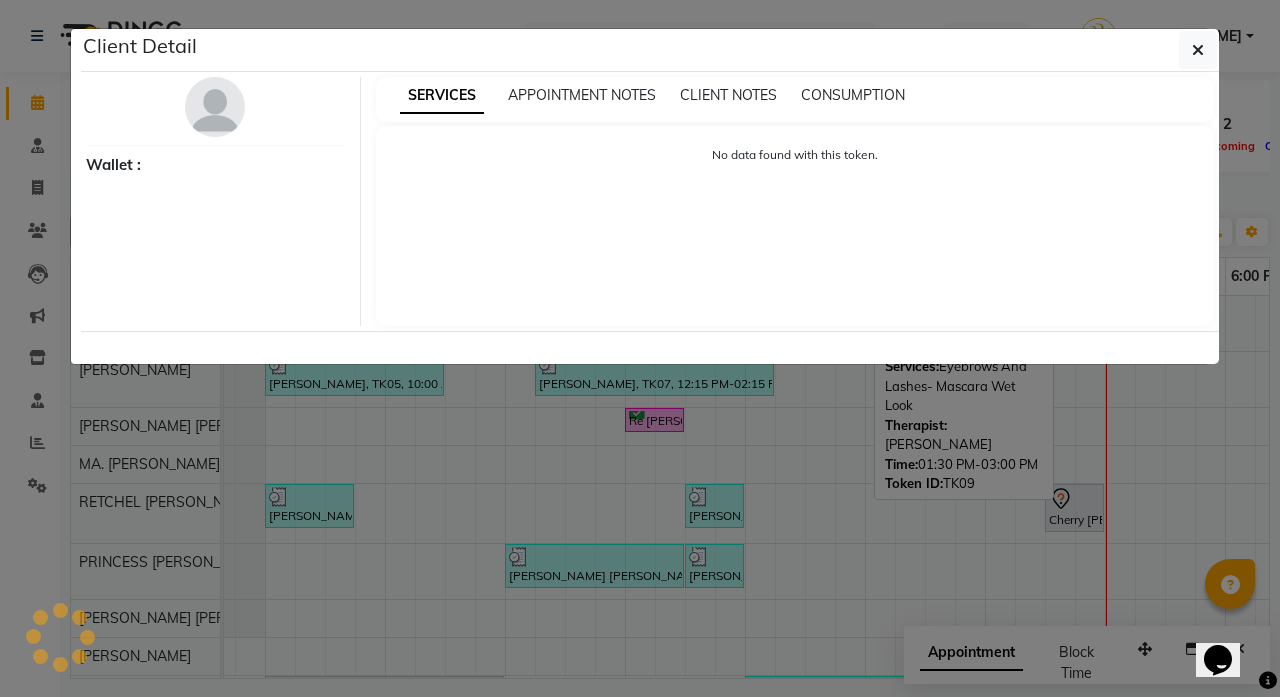select on "1" 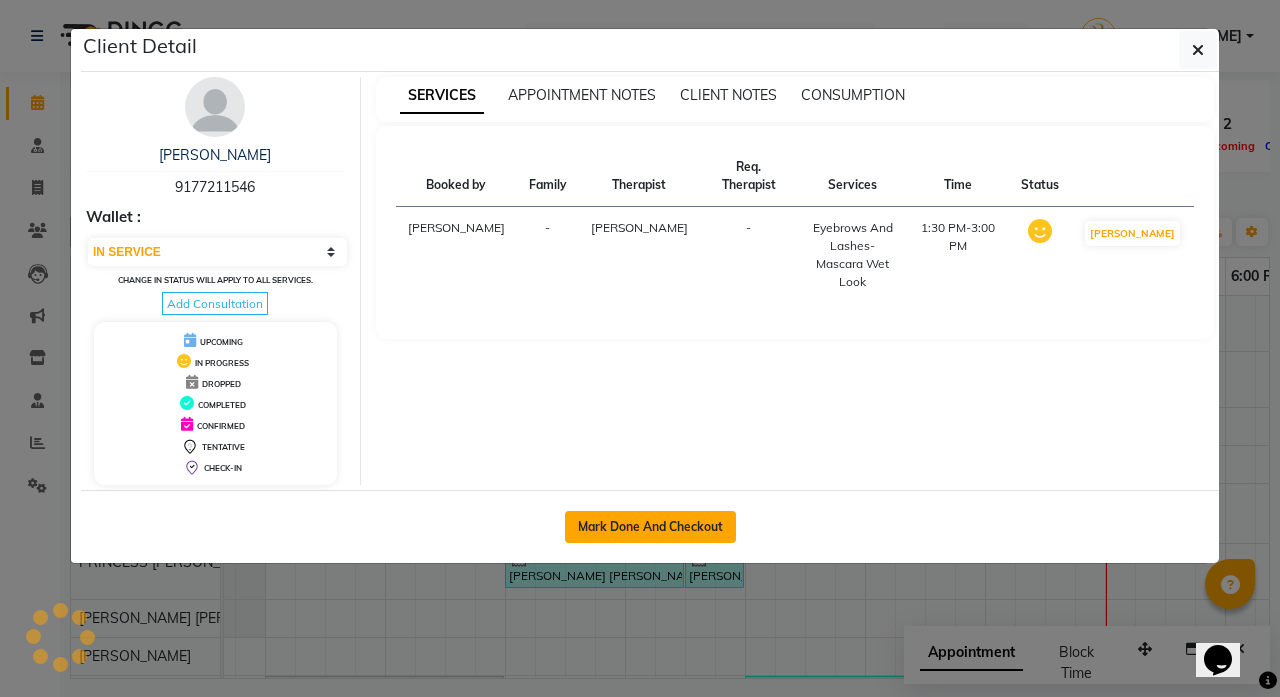 click on "Mark Done And Checkout" 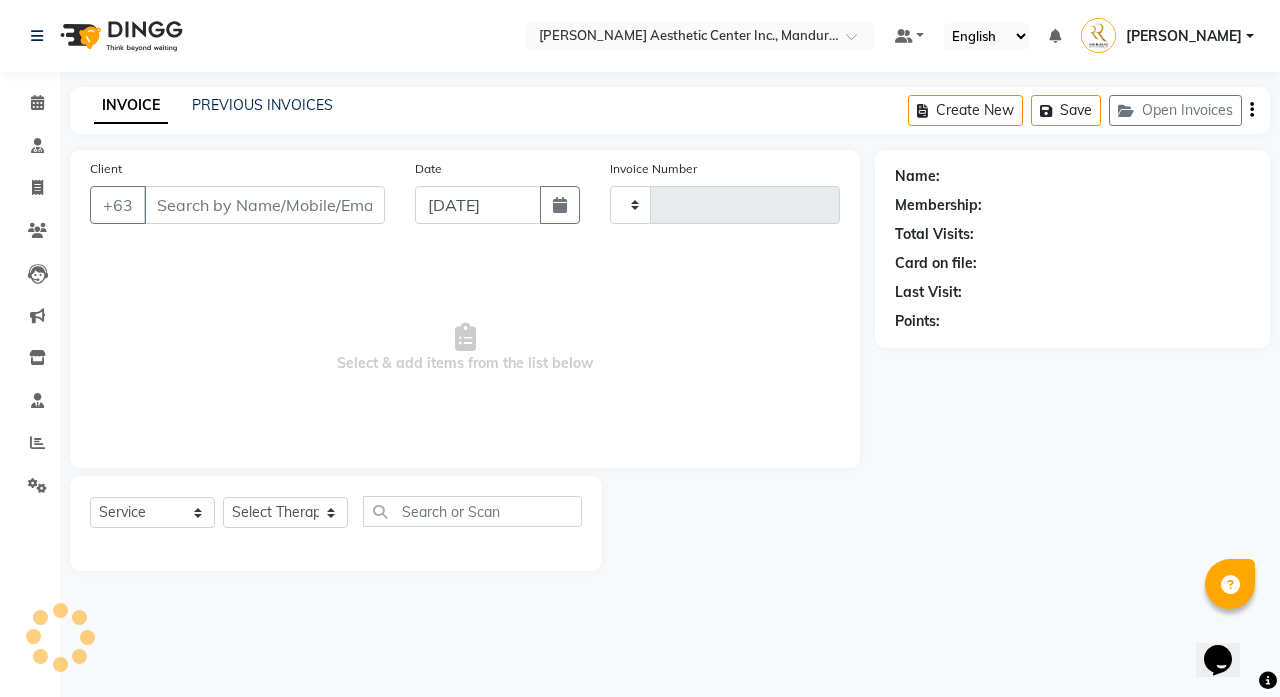 type on "0630" 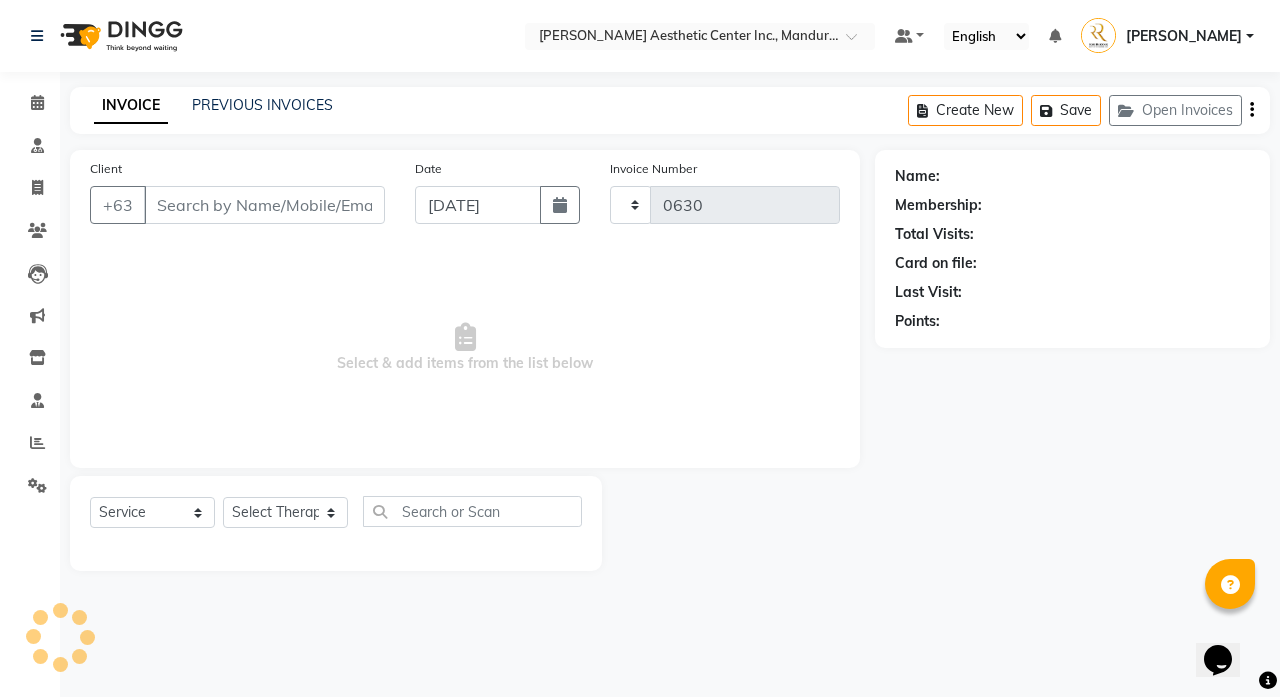 select on "6259" 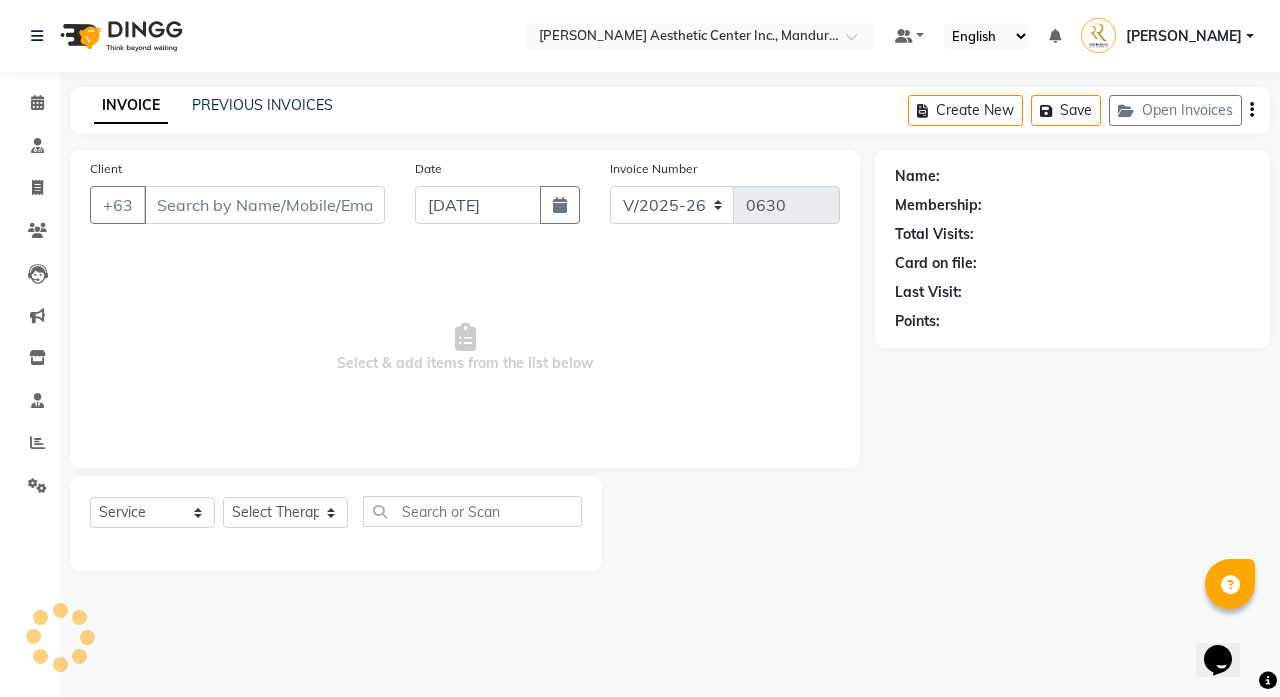 type on "9177211546" 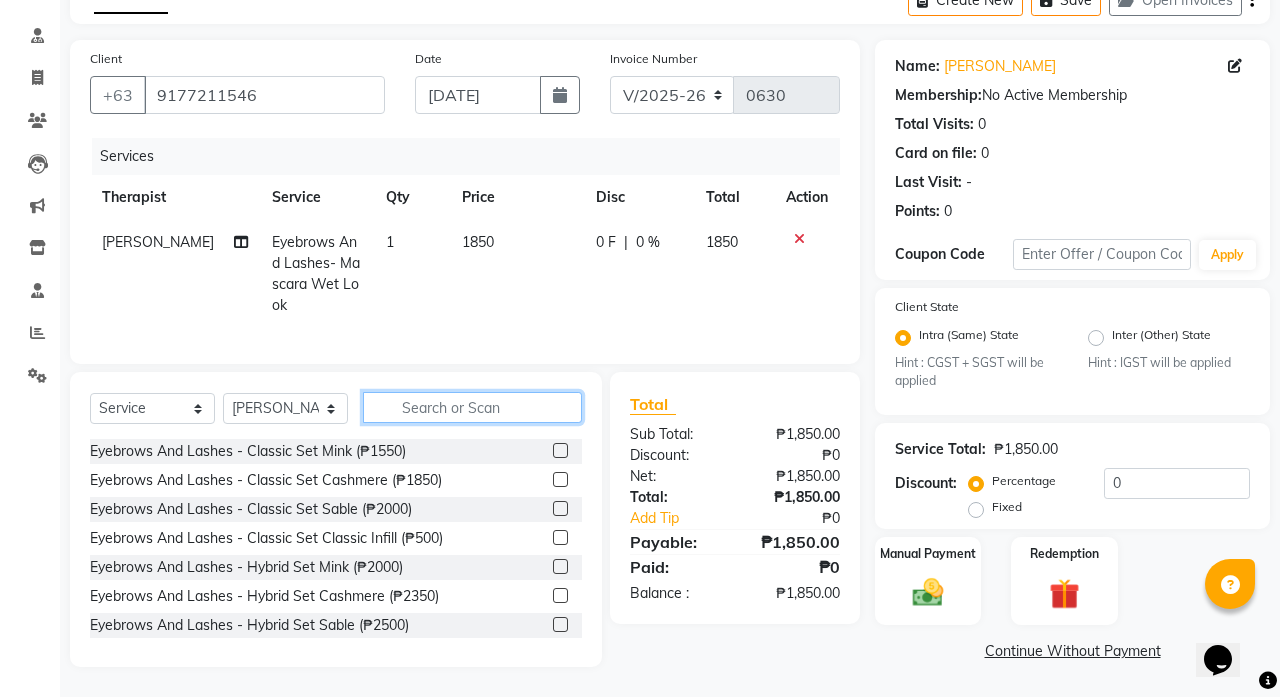 click 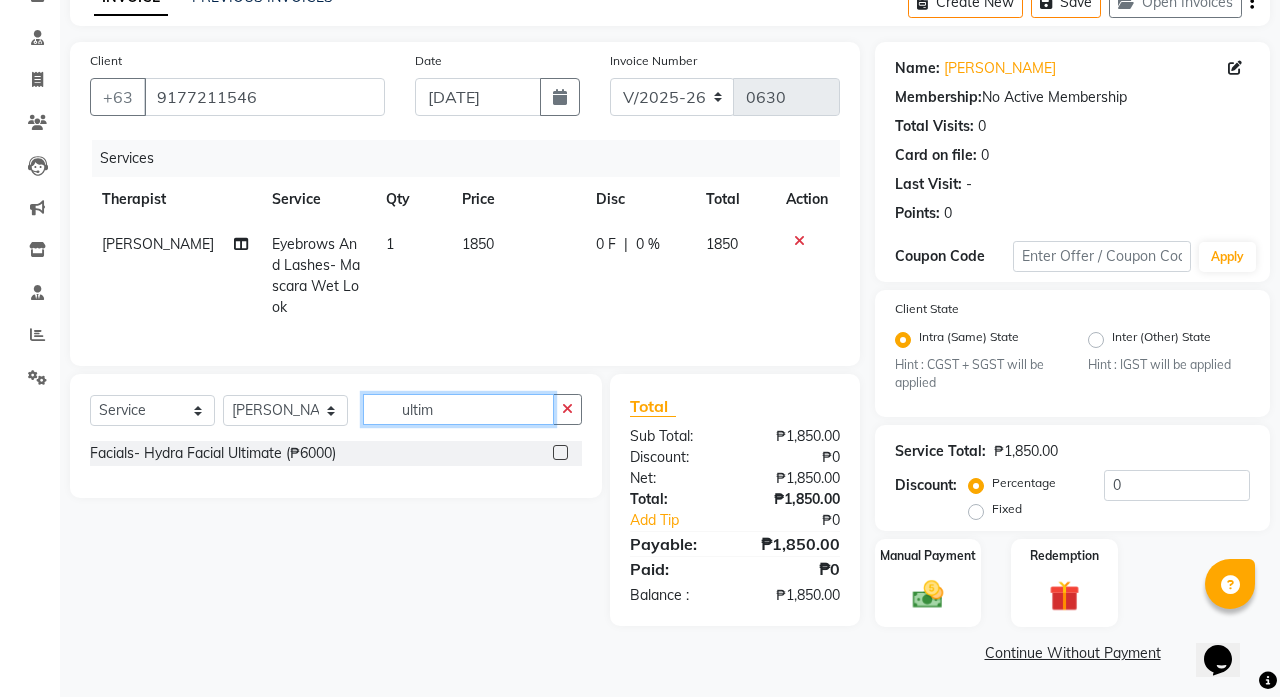 type on "ultim" 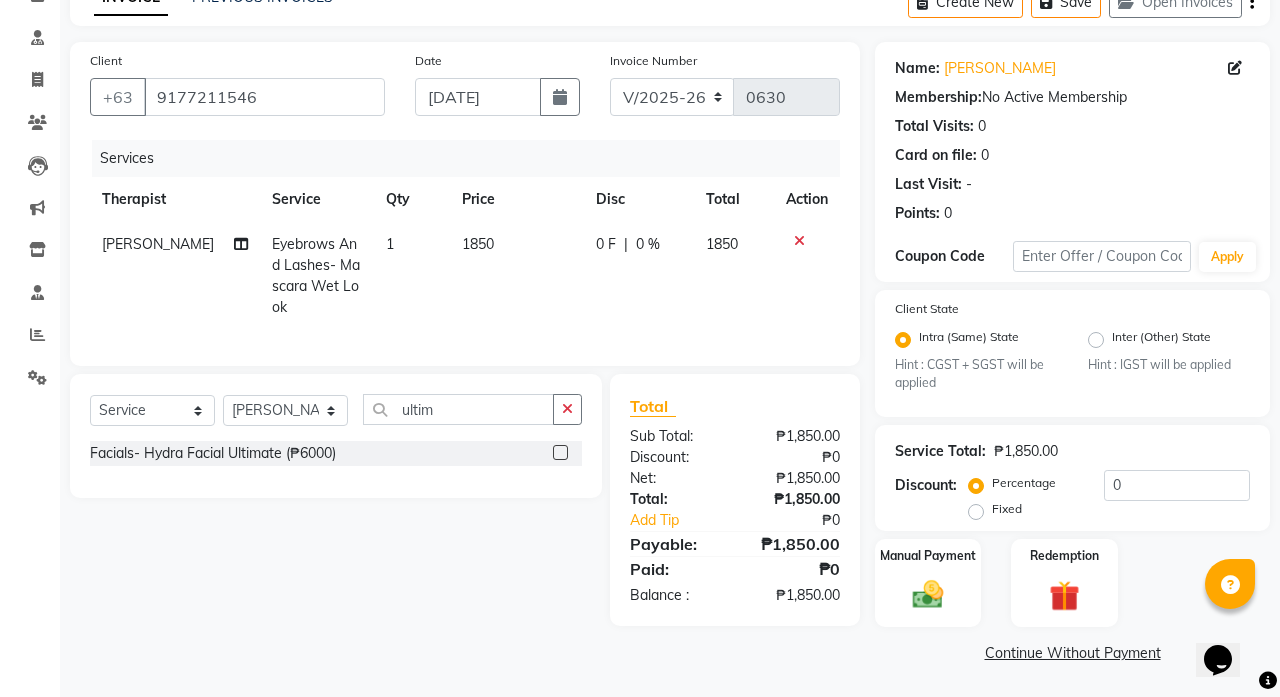 click 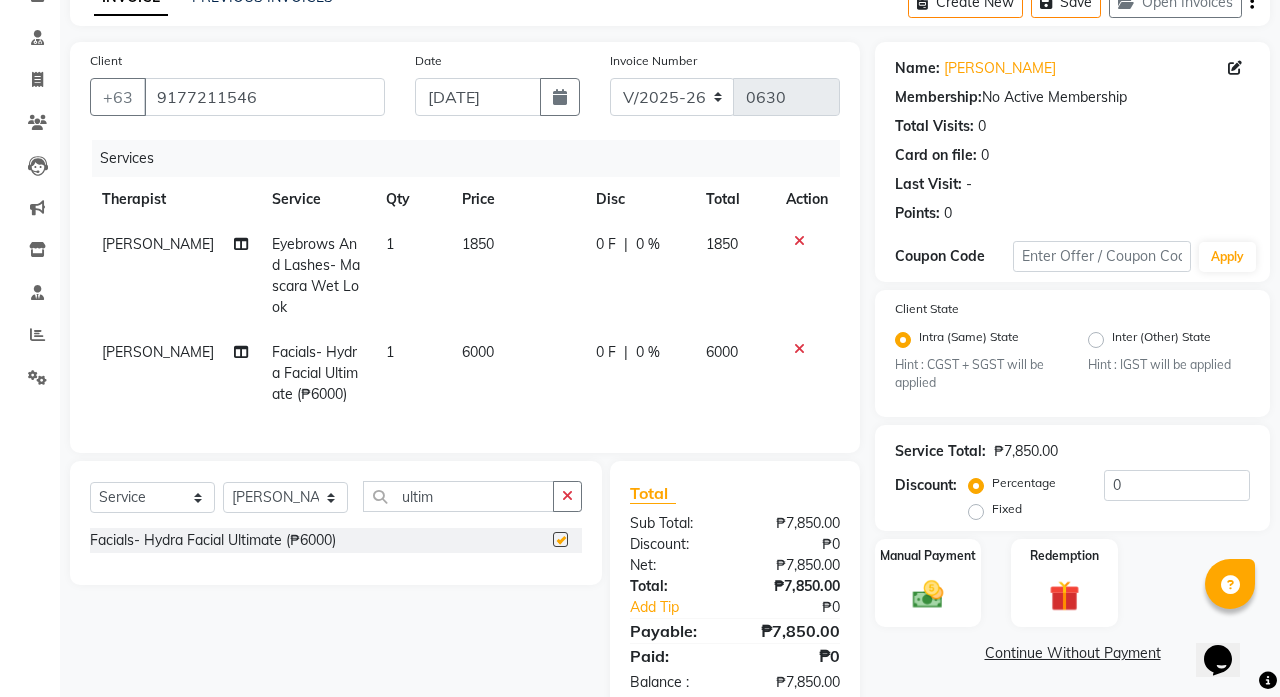 checkbox on "false" 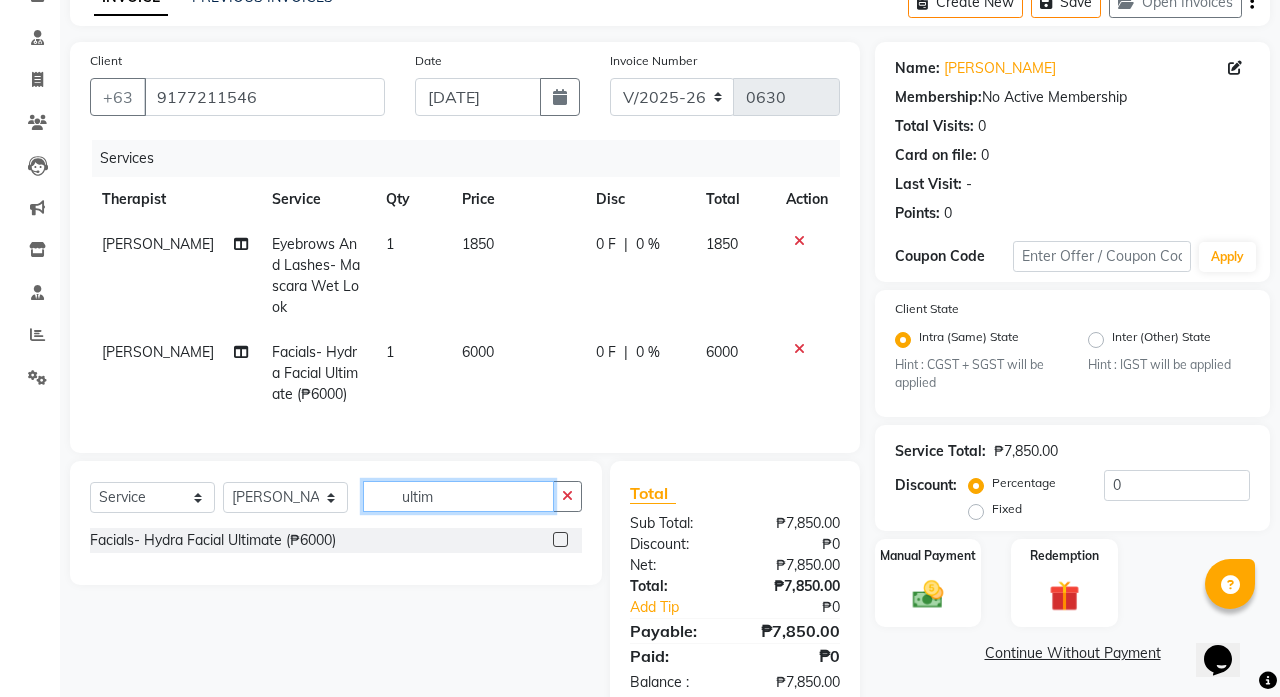 drag, startPoint x: 466, startPoint y: 489, endPoint x: 253, endPoint y: 489, distance: 213 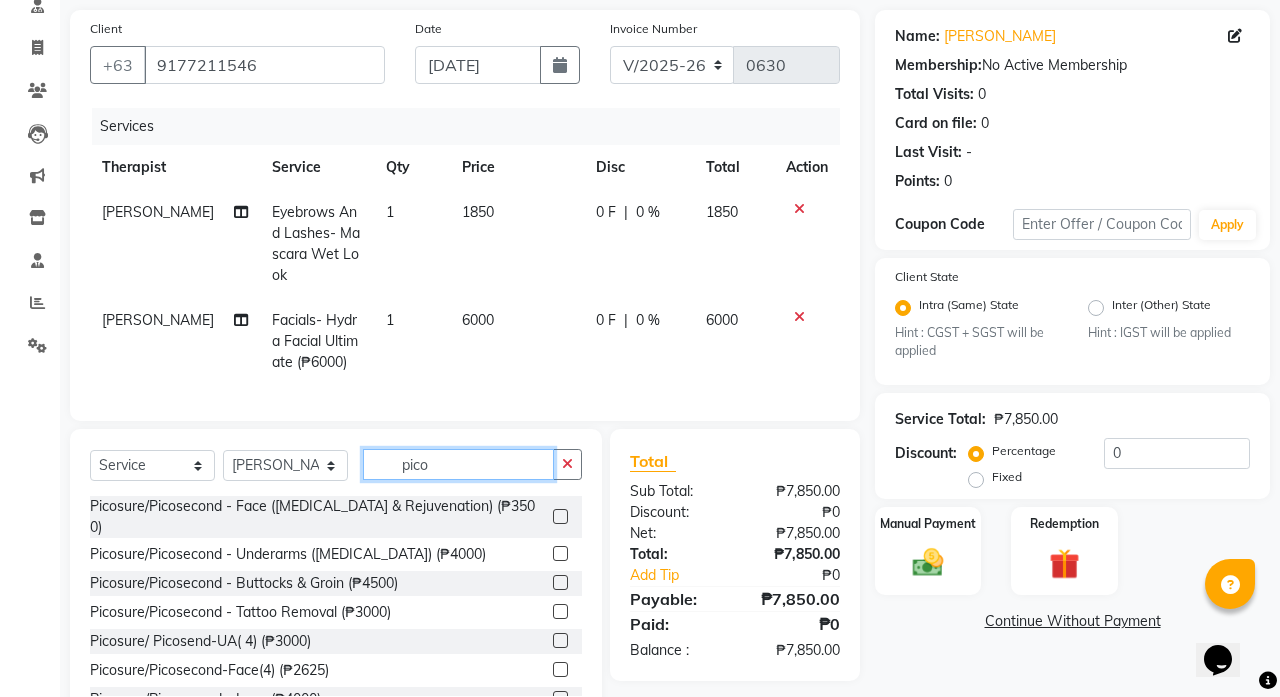 type on "pico" 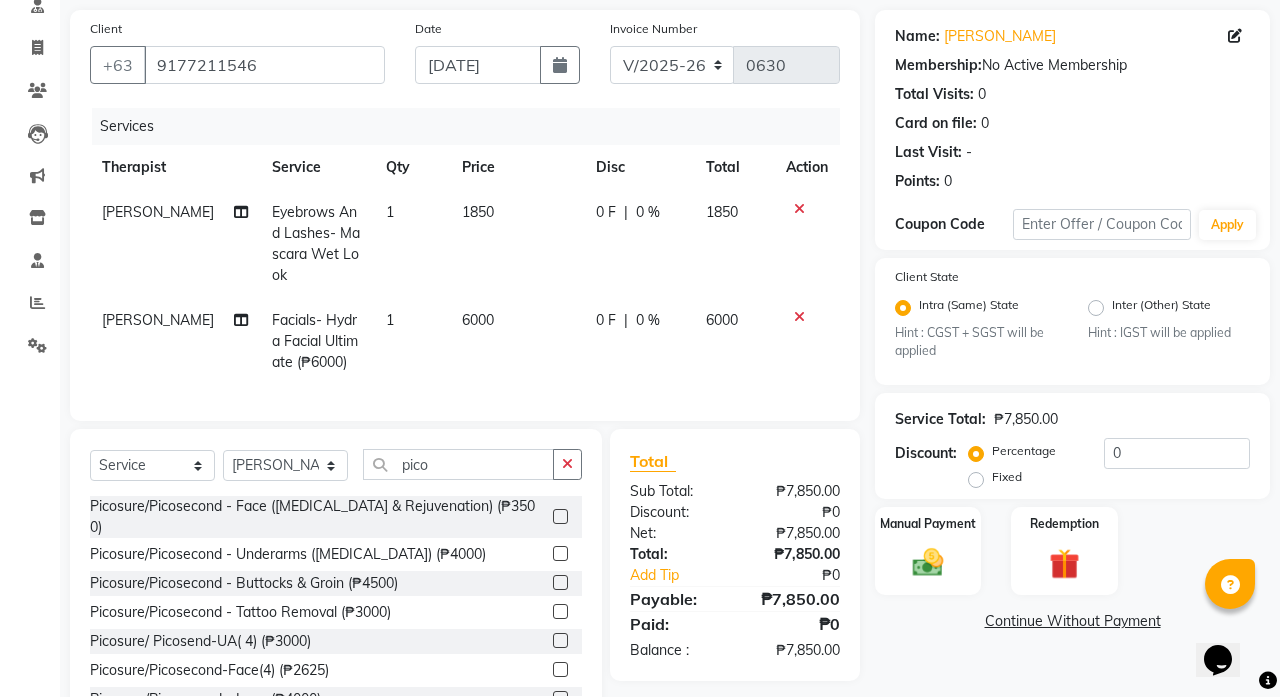 click 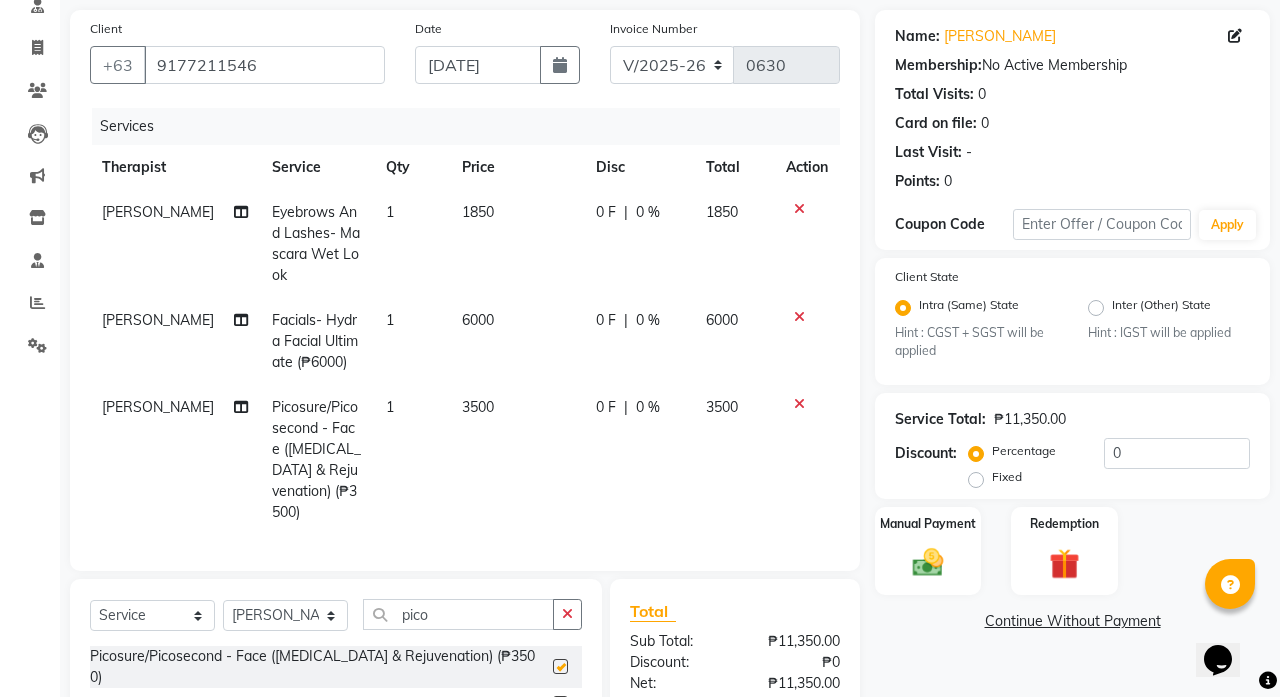 checkbox on "false" 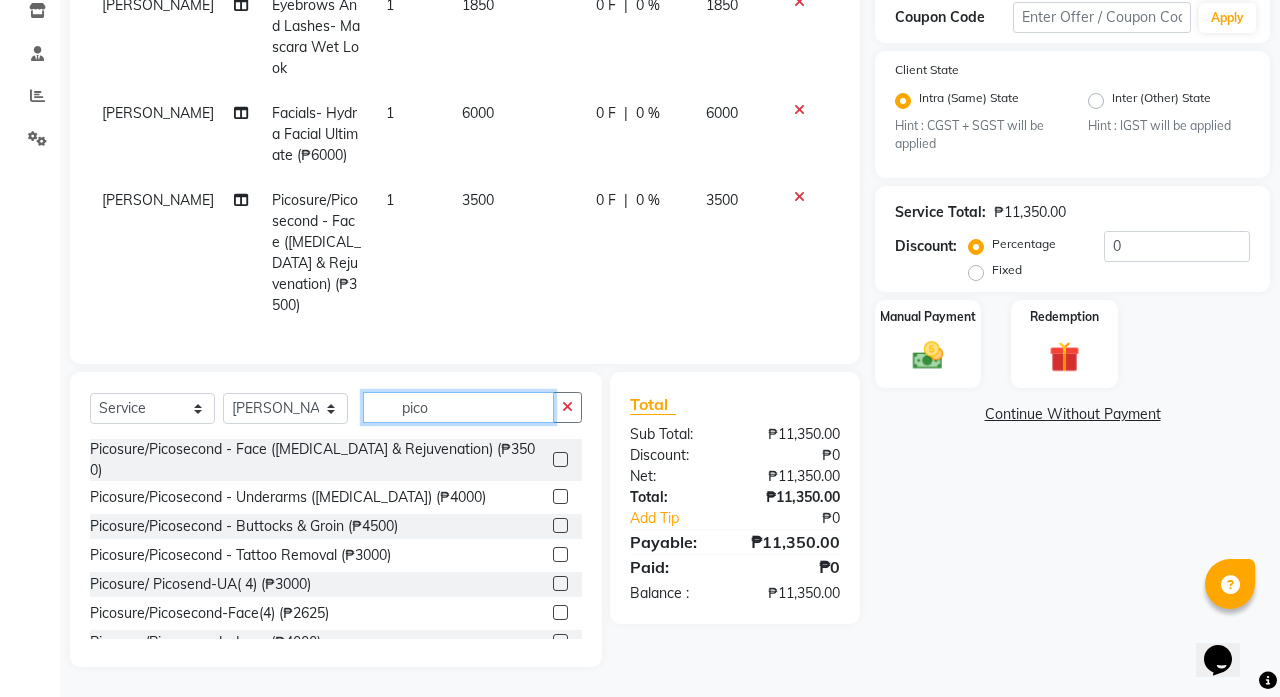drag, startPoint x: 444, startPoint y: 407, endPoint x: 280, endPoint y: 394, distance: 164.51443 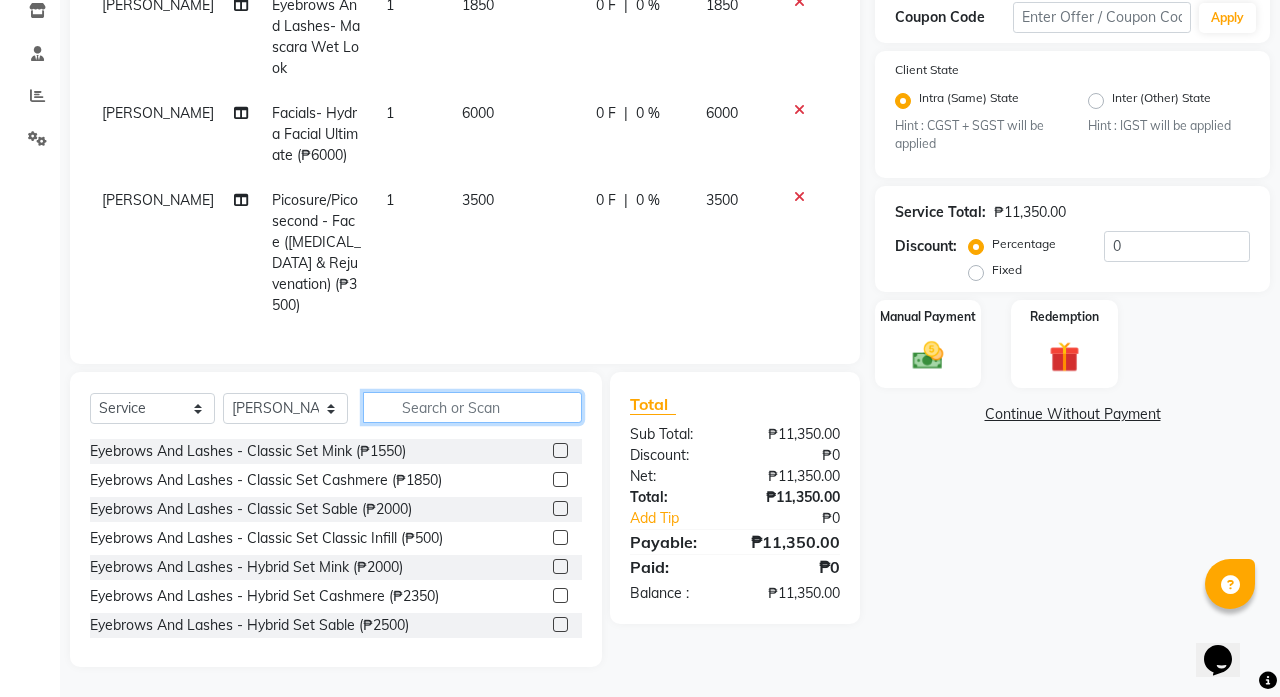 type 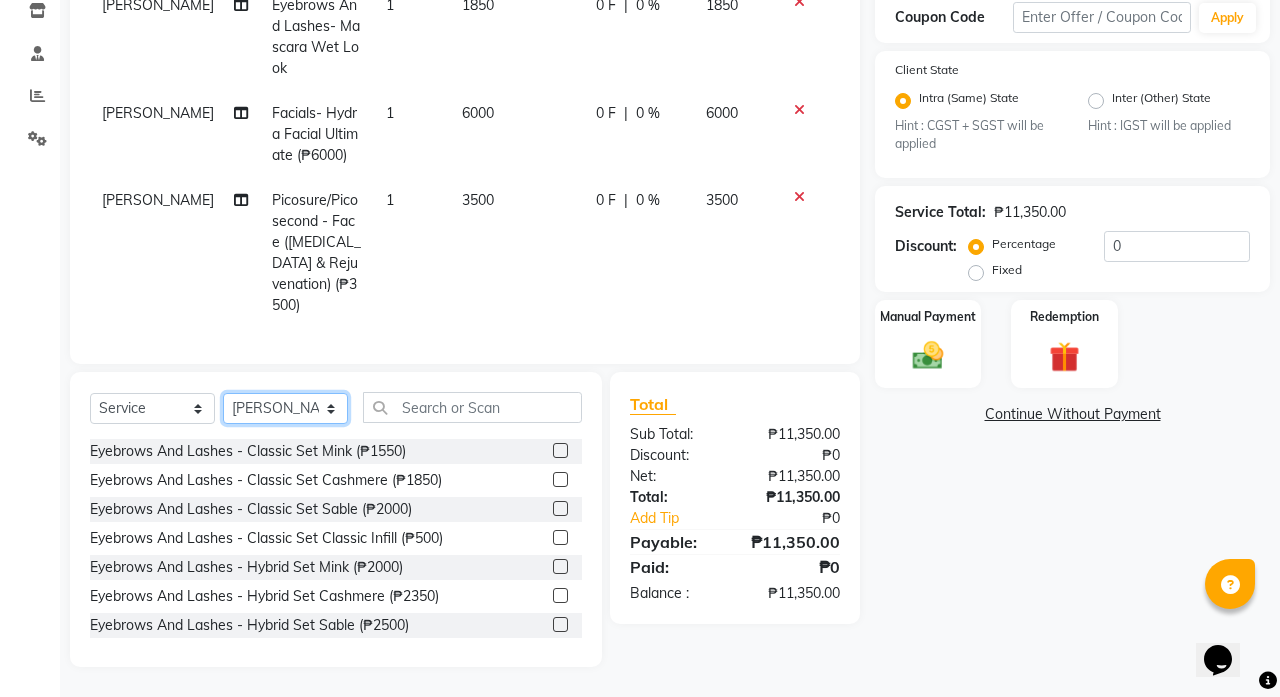 select on "46222" 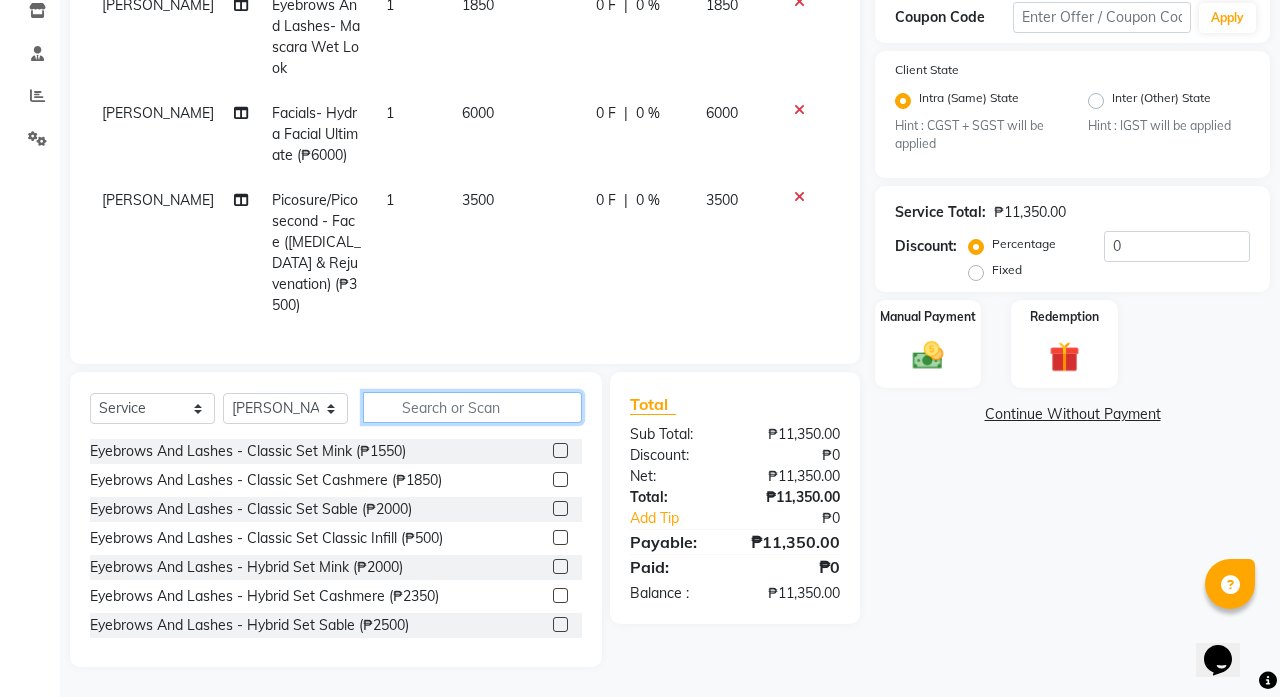 click 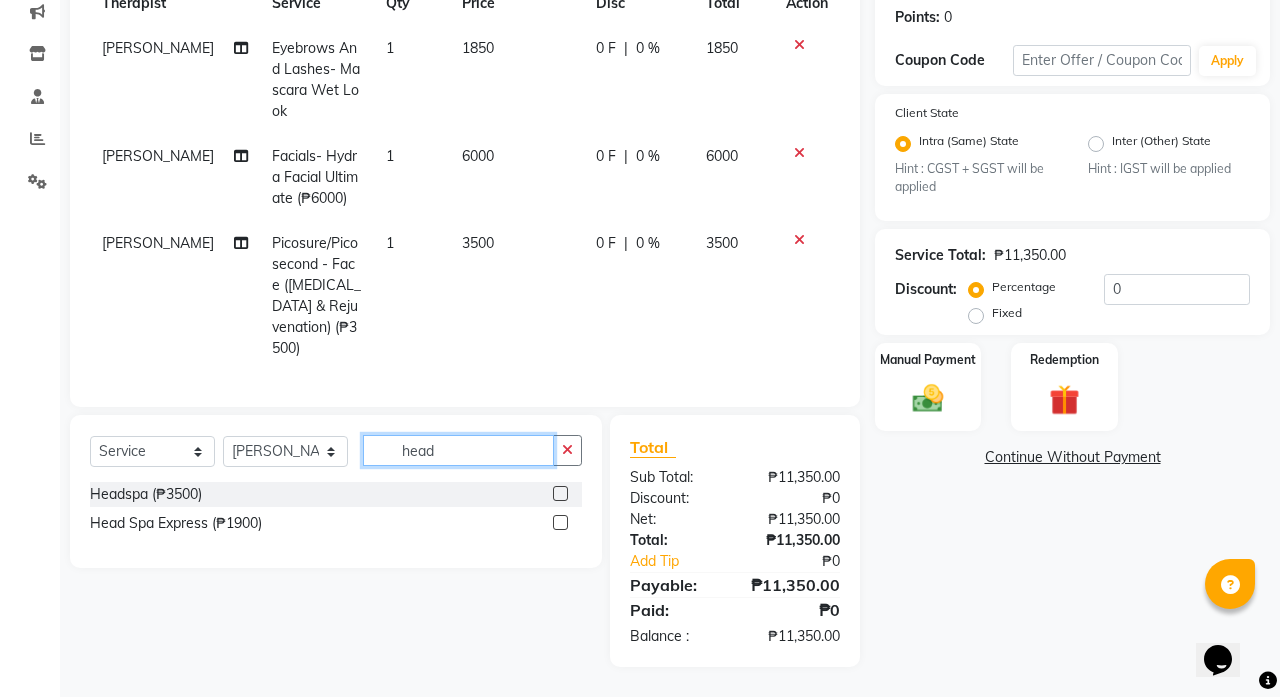 type on "head" 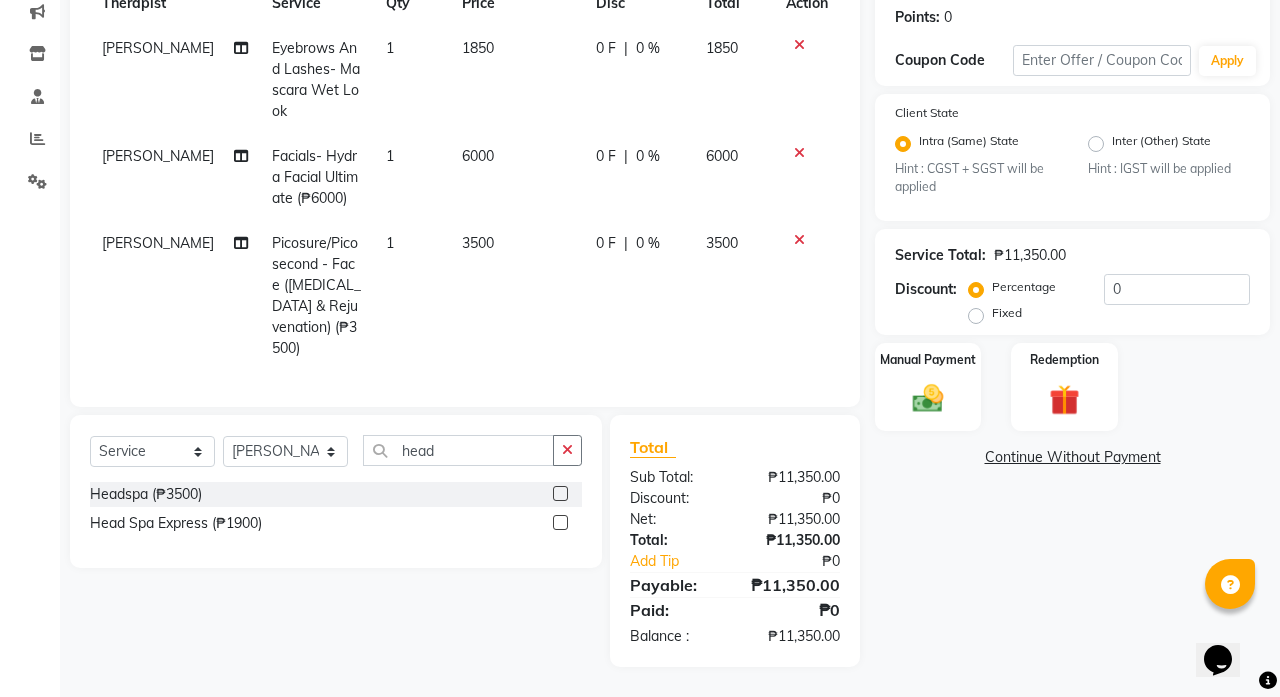 click 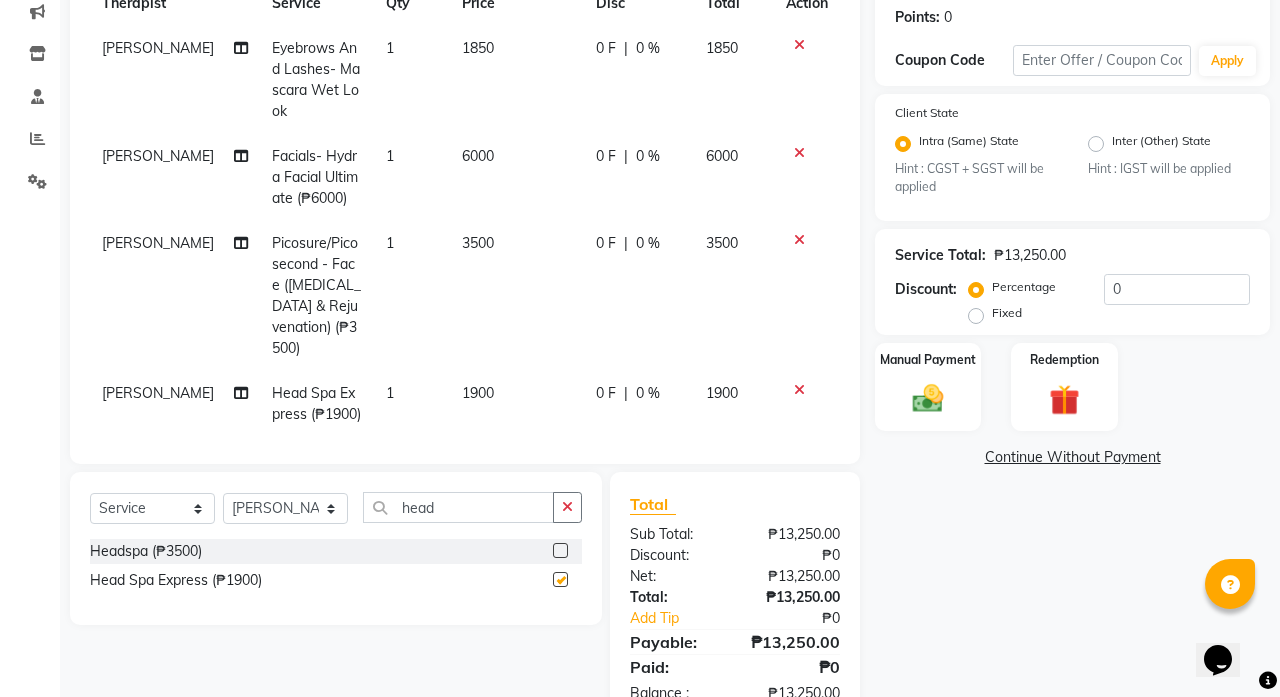 checkbox on "false" 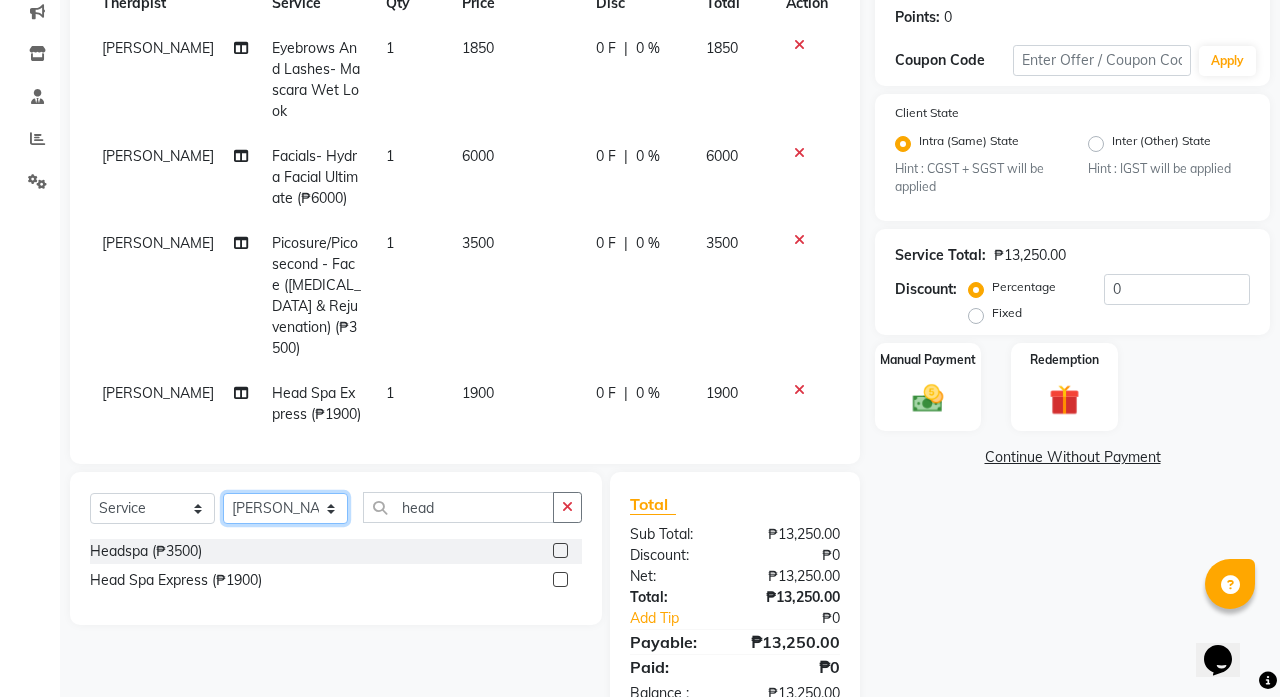 select on "46412" 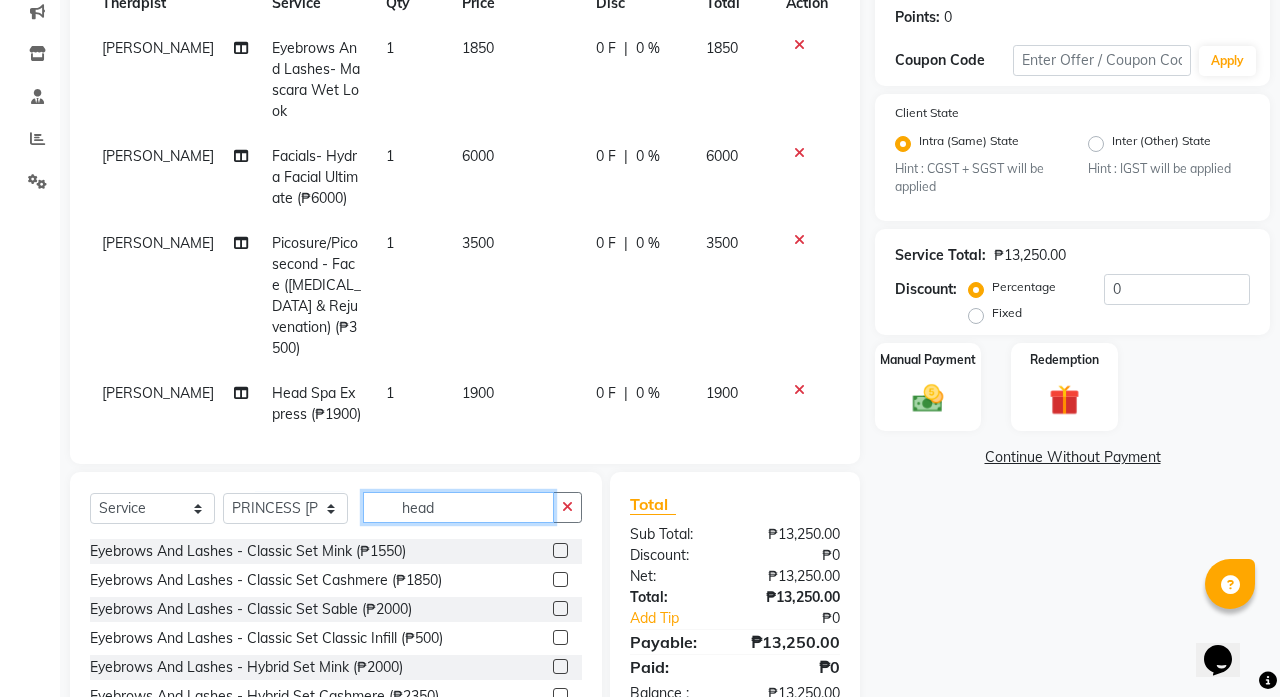 drag, startPoint x: 448, startPoint y: 496, endPoint x: 355, endPoint y: 495, distance: 93.00538 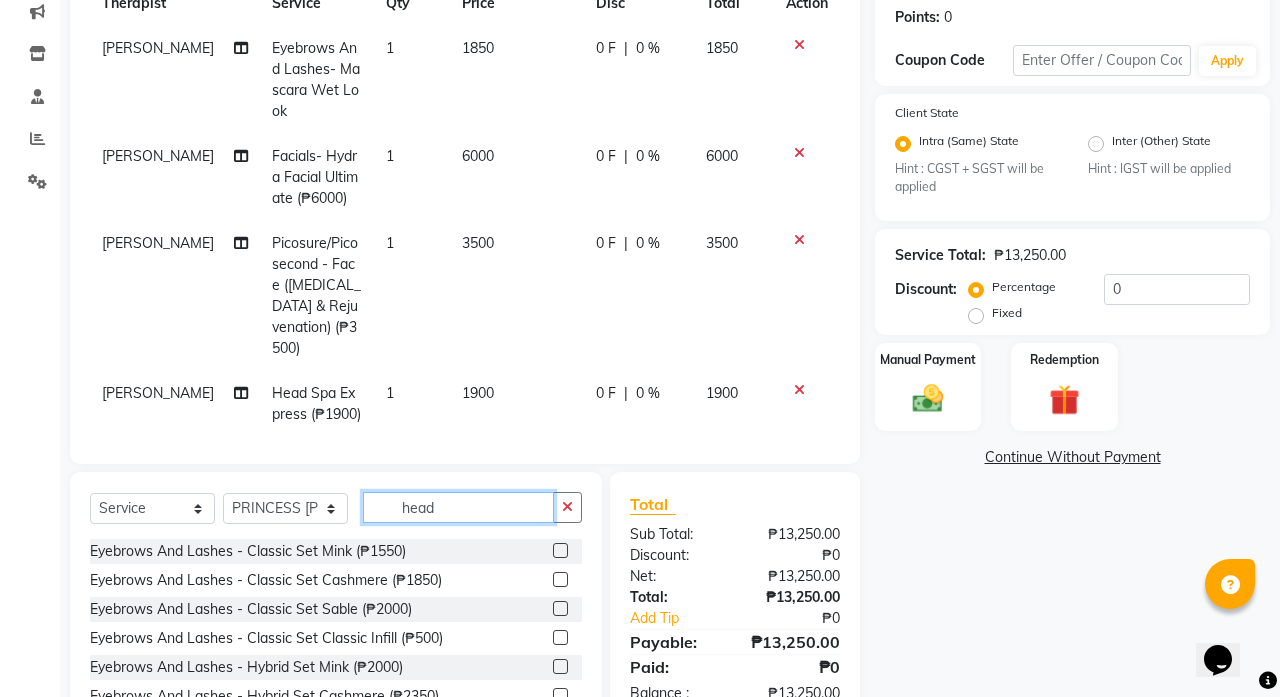 drag, startPoint x: 440, startPoint y: 502, endPoint x: 343, endPoint y: 486, distance: 98.31073 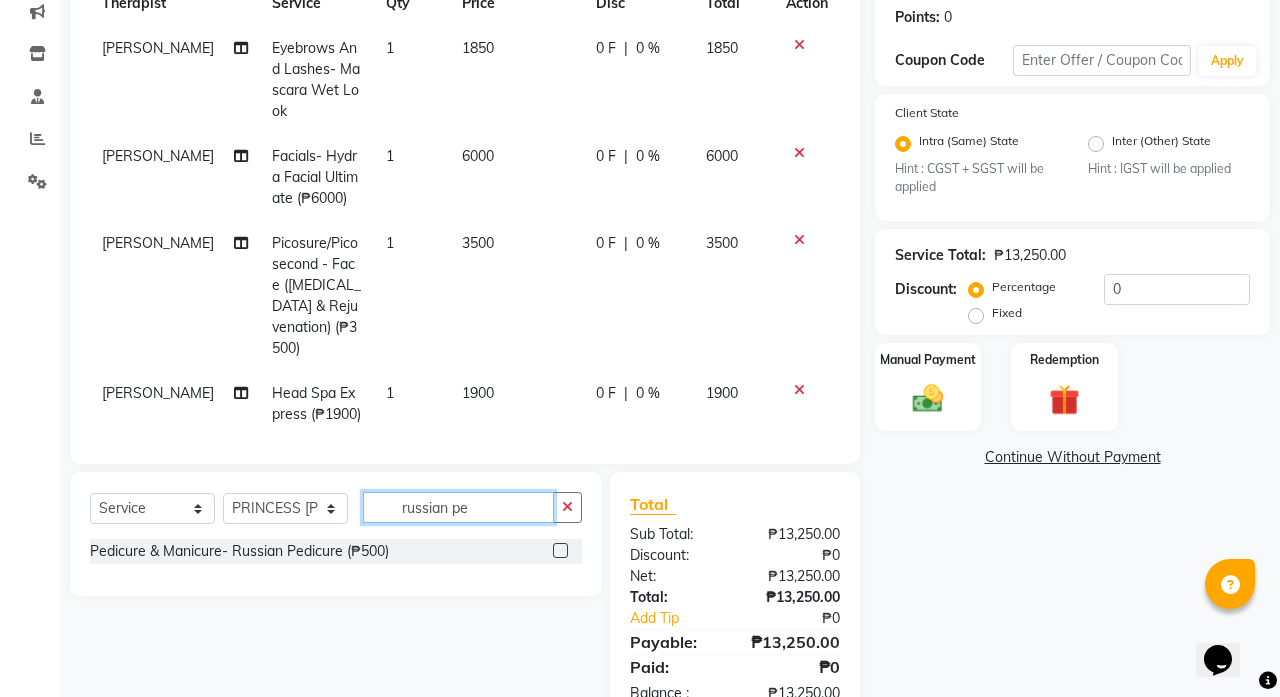 type on "russian pe" 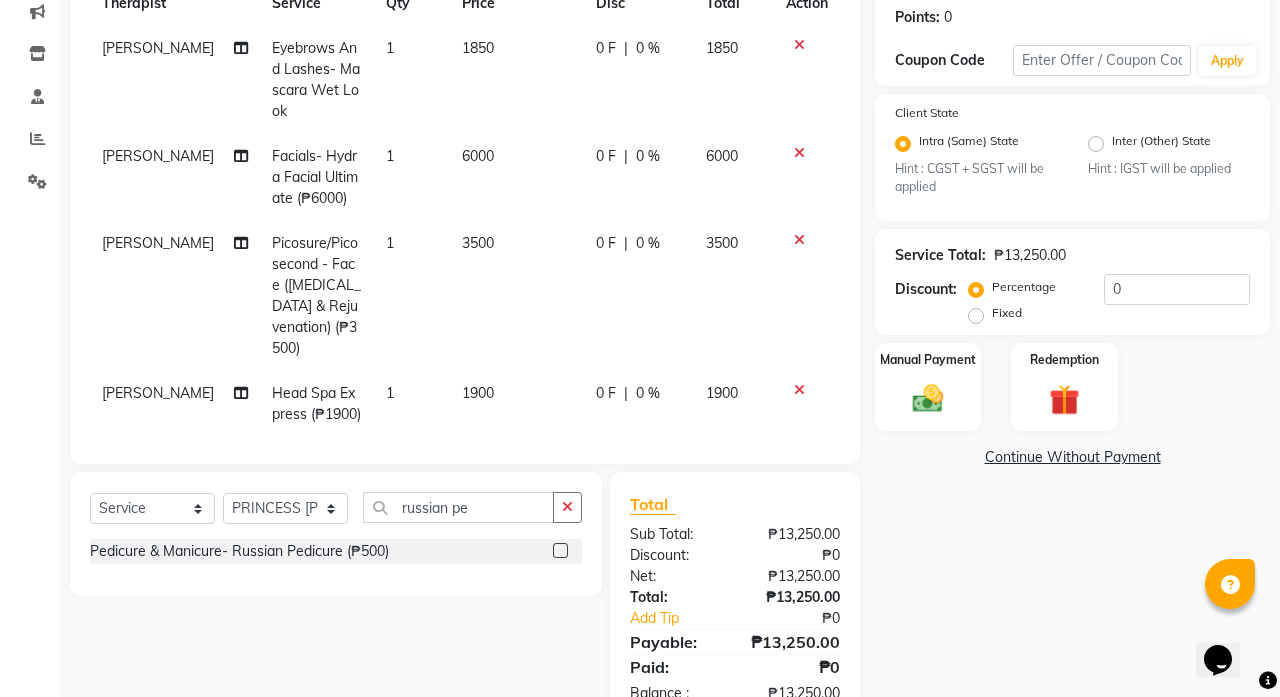 click 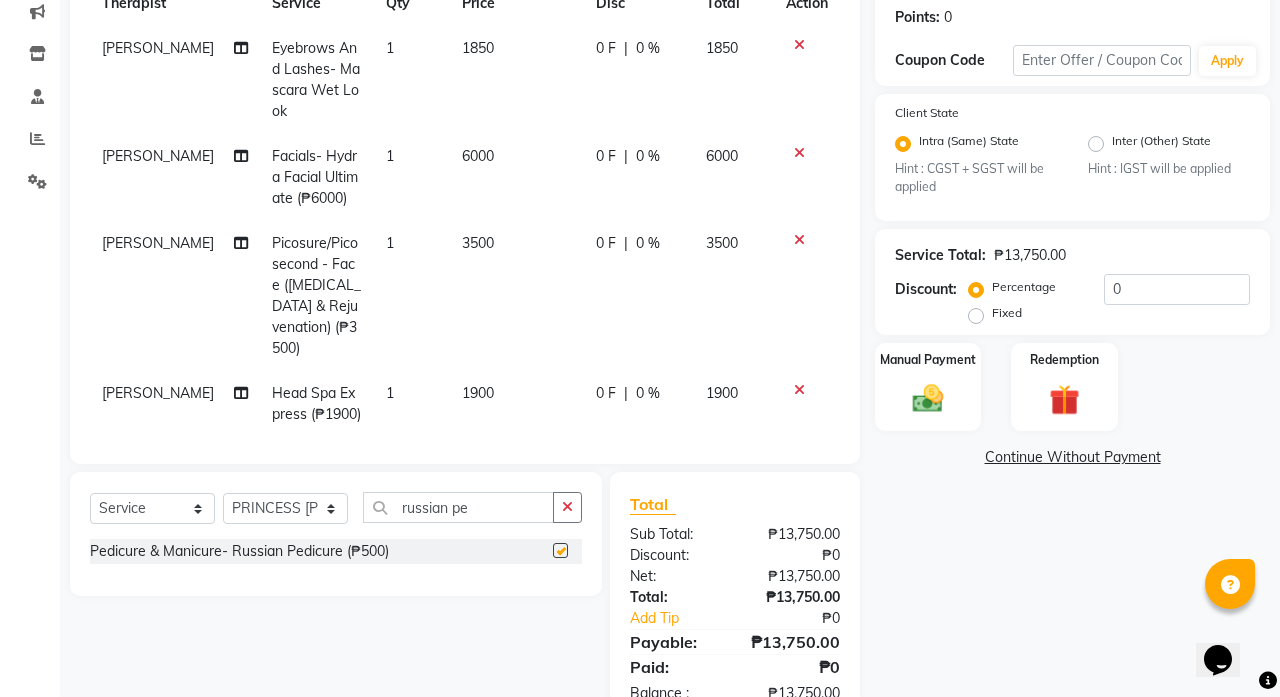 checkbox on "false" 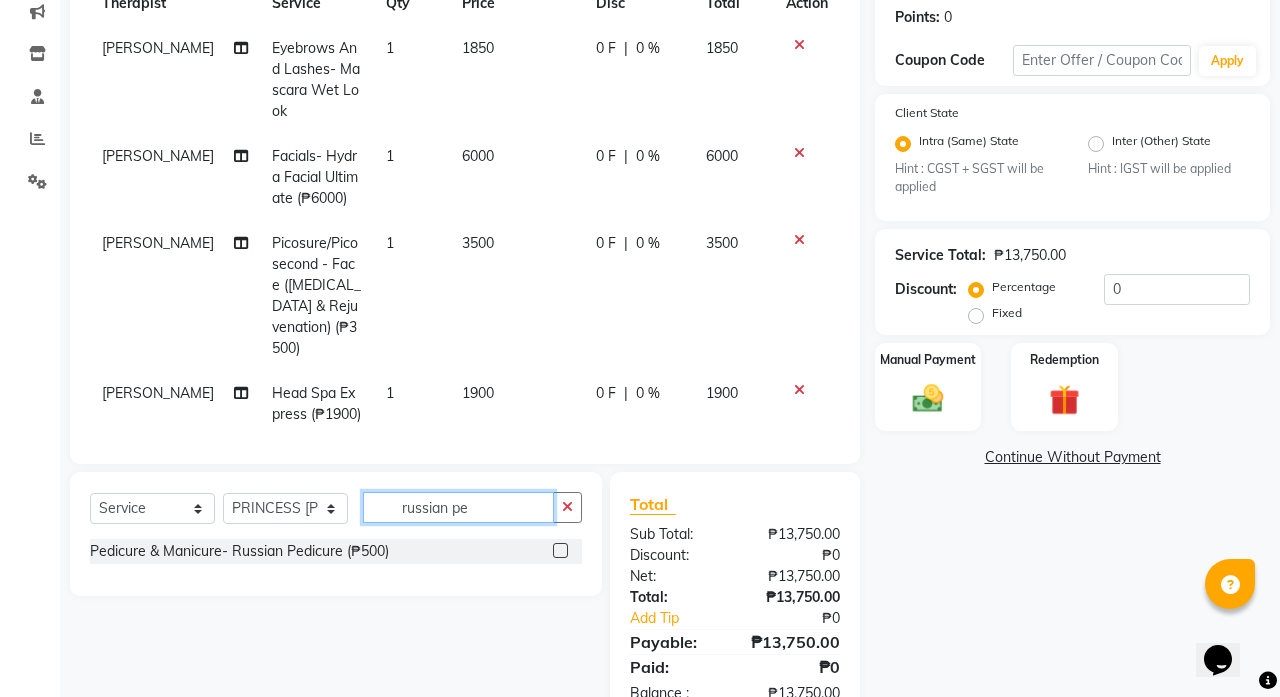 click on "russian pe" 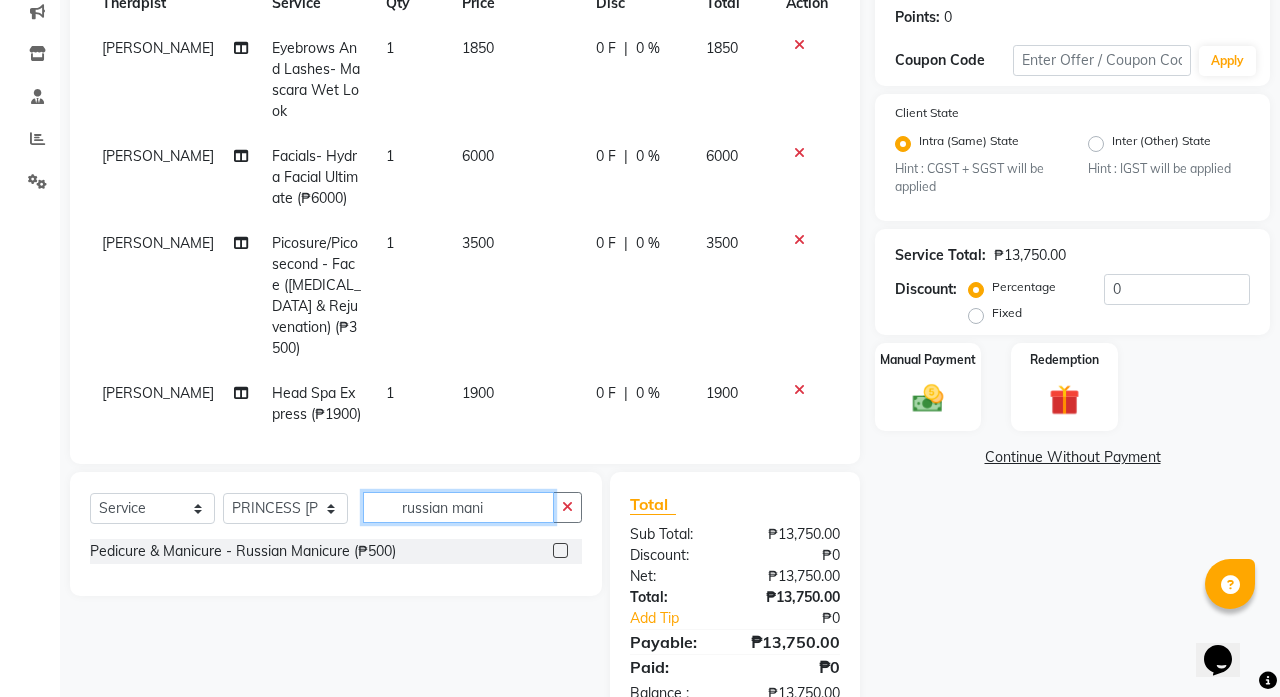 type on "russian mani" 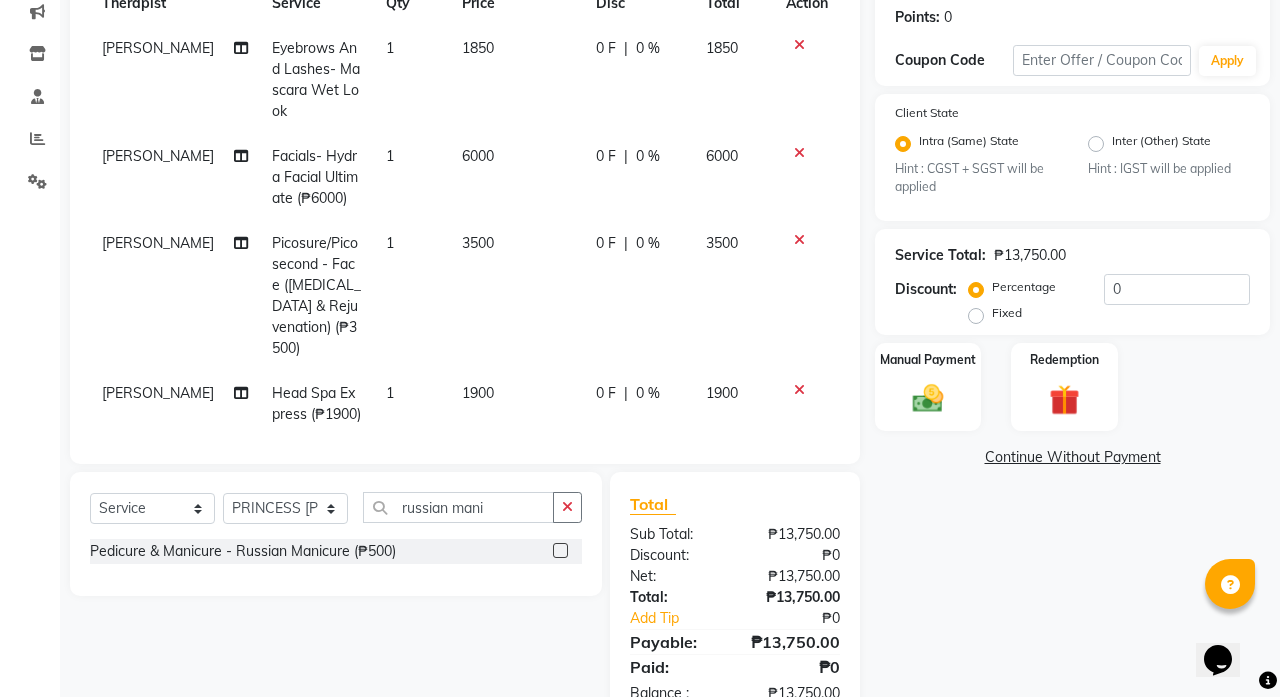 click 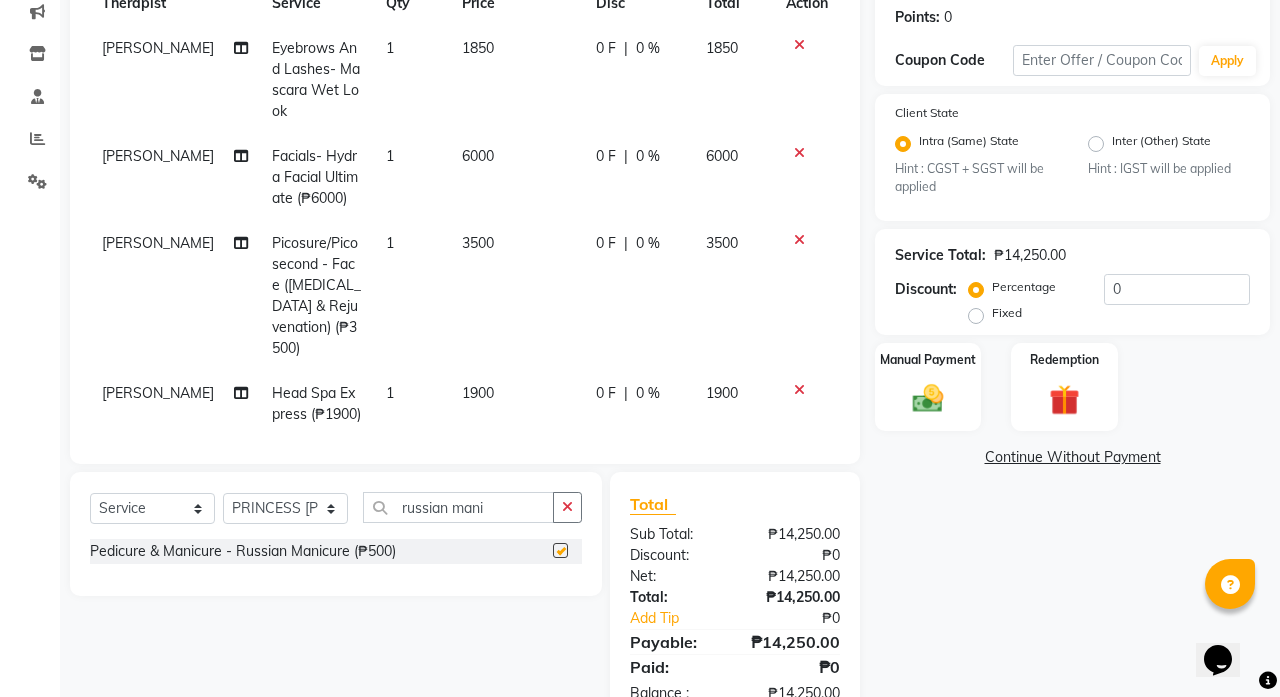 checkbox on "false" 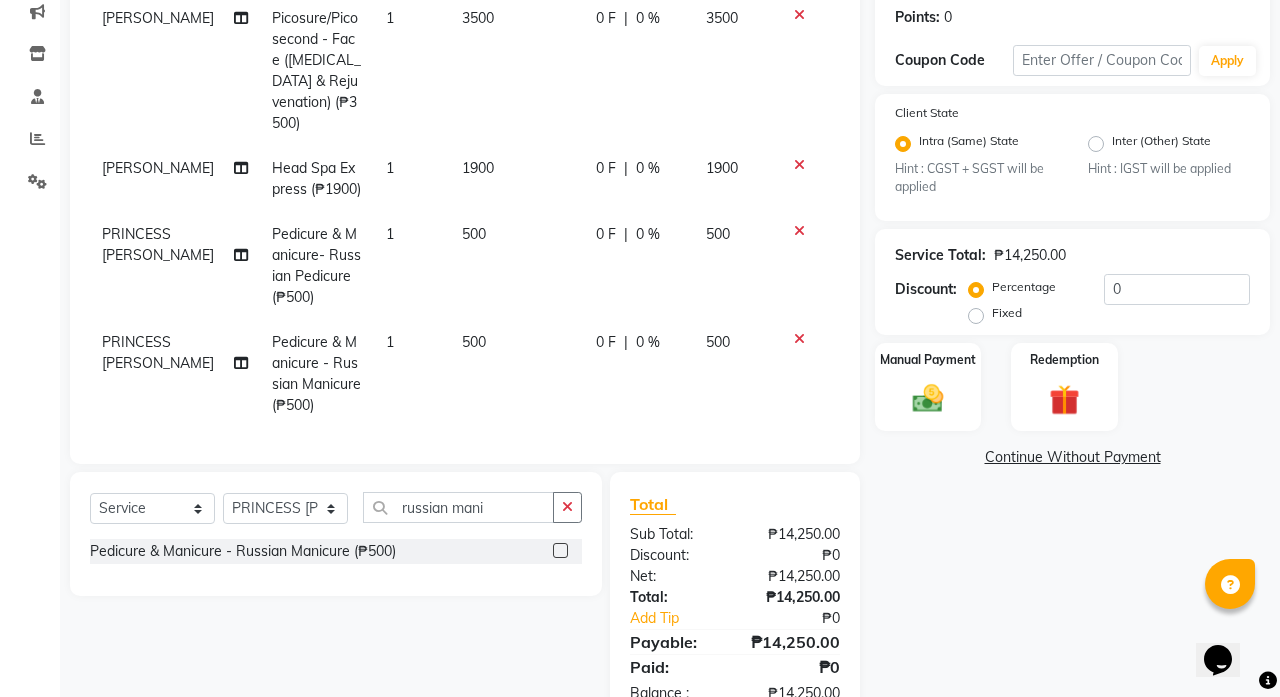 scroll, scrollTop: 225, scrollLeft: 0, axis: vertical 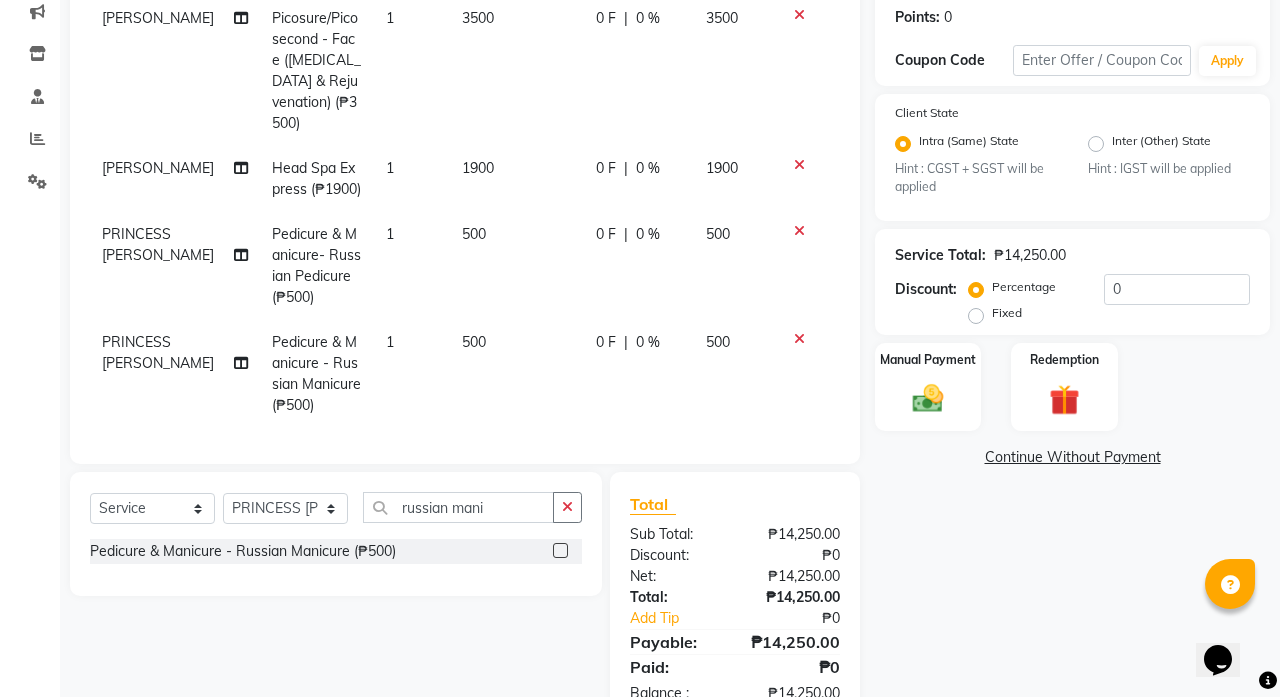click 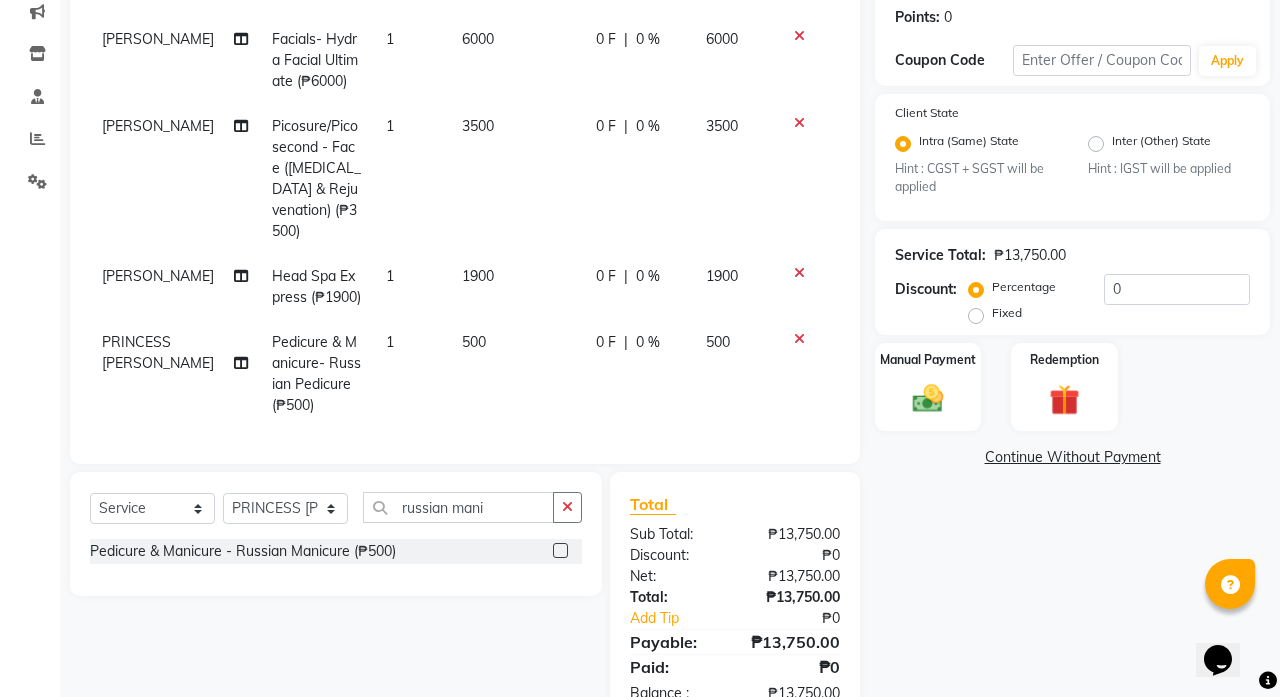 scroll, scrollTop: 117, scrollLeft: 0, axis: vertical 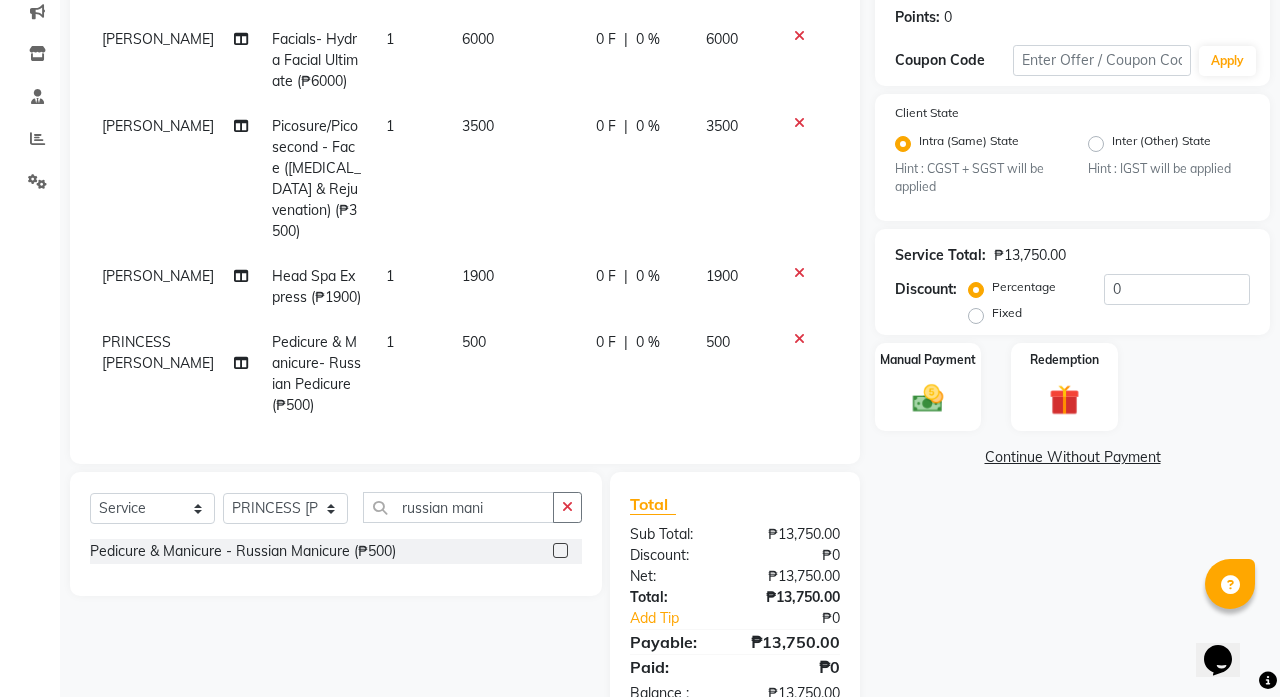 click on "Name: Jesel Engada Membership:  No Active Membership  Total Visits:  0 Card on file:  0 Last Visit:   - Points:   0  Coupon Code Apply Client State Intra (Same) State Hint : CGST + SGST will be applied Inter (Other) State Hint : IGST will be applied Service Total:  ₱13,750.00  Discount:  Percentage   Fixed  0 Manual Payment Redemption  Continue Without Payment" 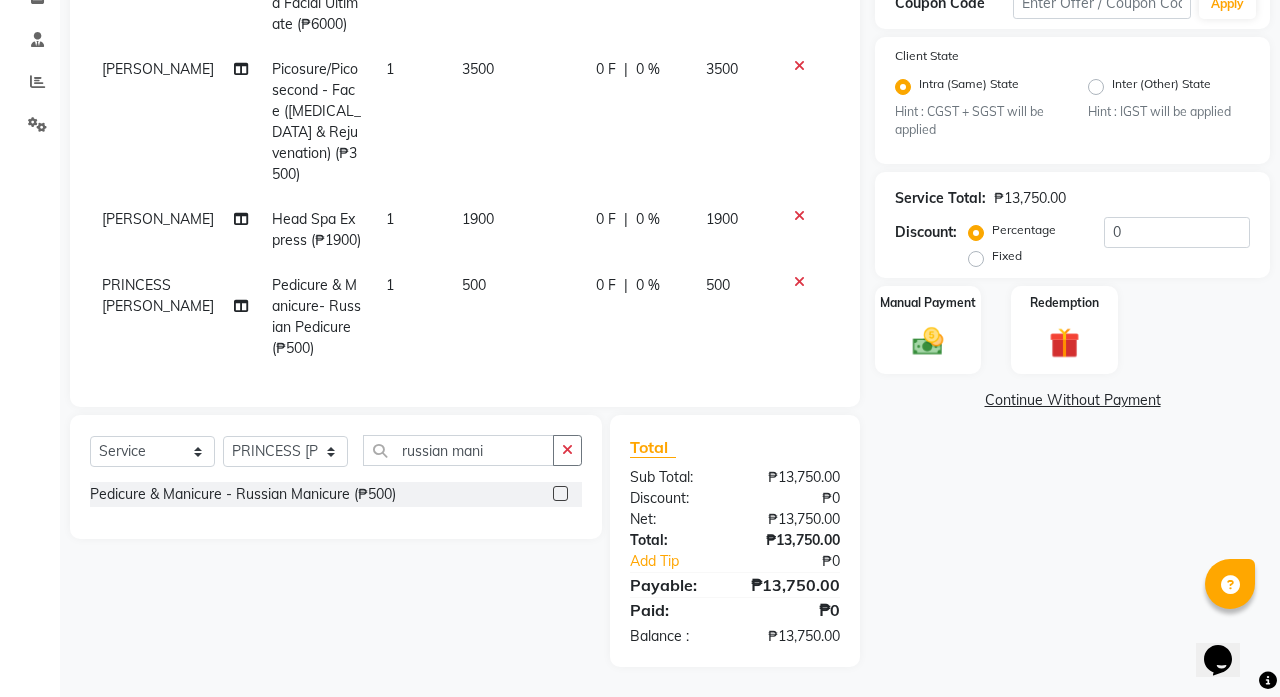 scroll, scrollTop: 361, scrollLeft: 0, axis: vertical 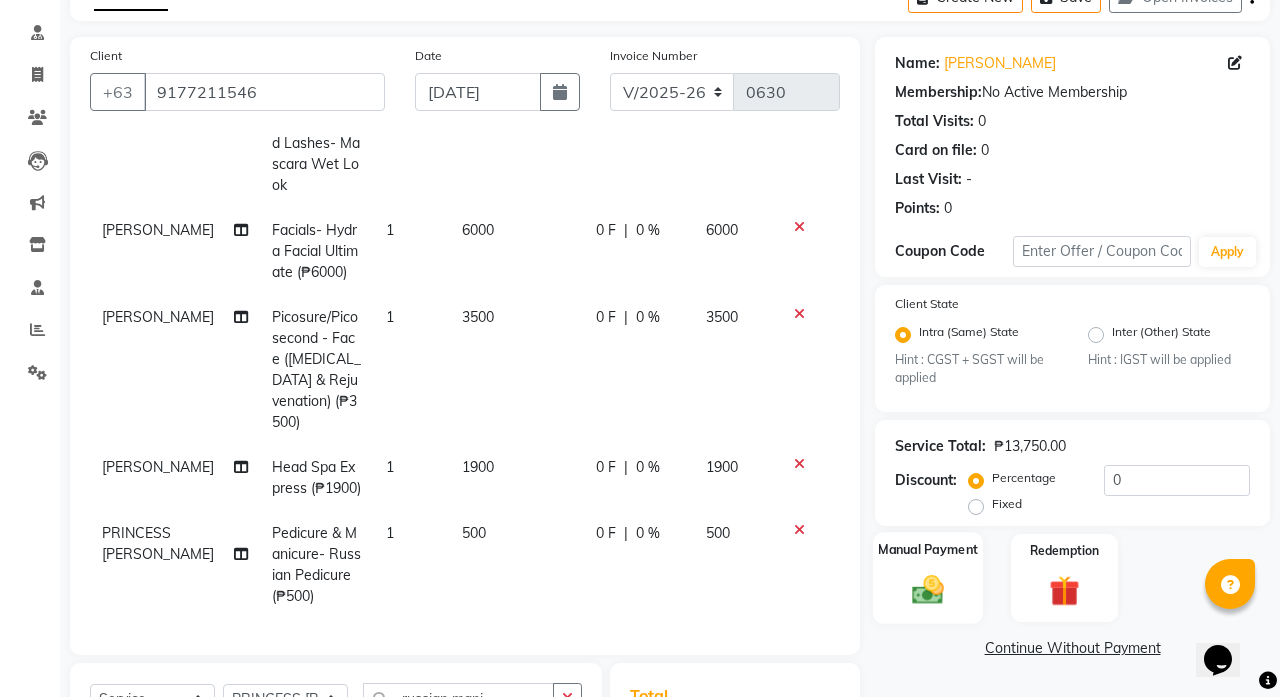 click 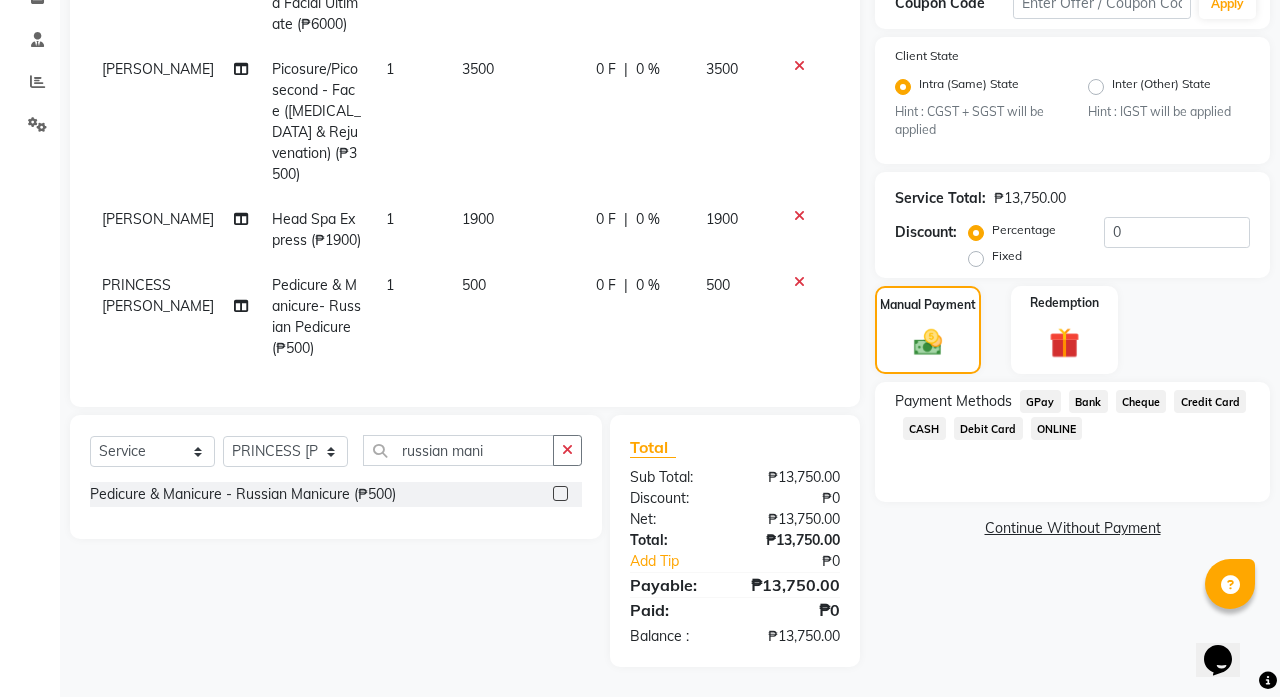 scroll, scrollTop: 361, scrollLeft: 0, axis: vertical 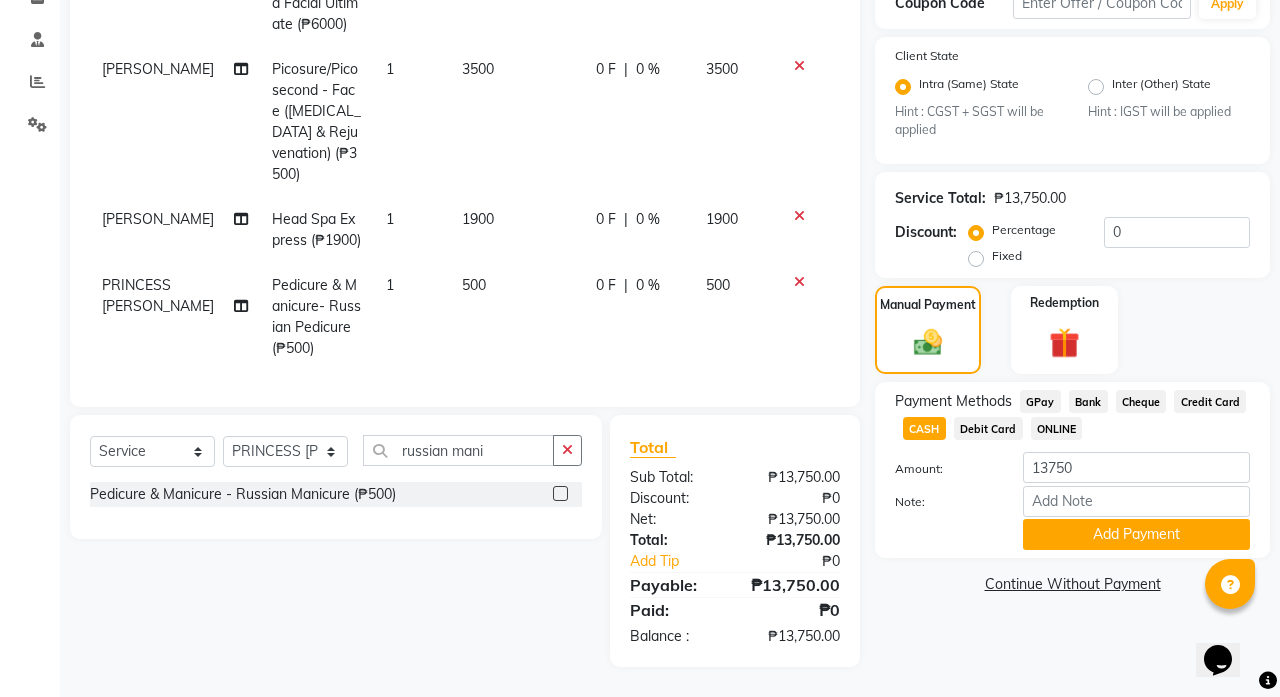 click on "Continue Without Payment" 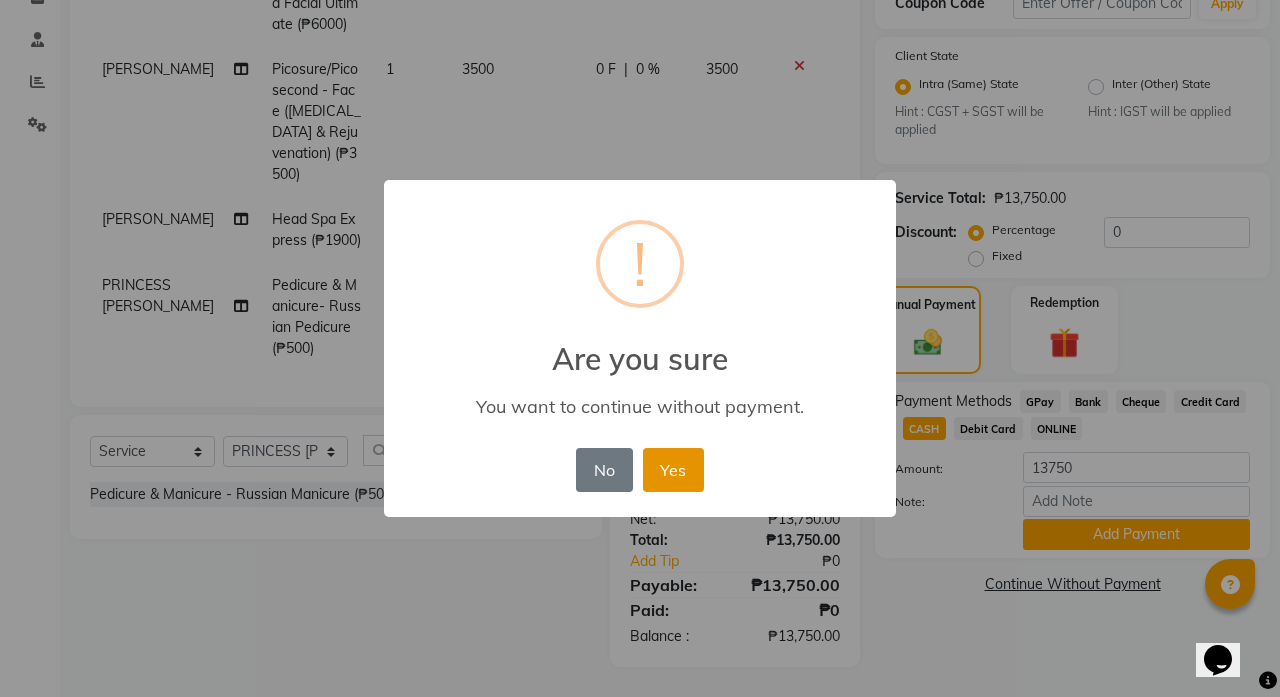 click on "Yes" at bounding box center [673, 470] 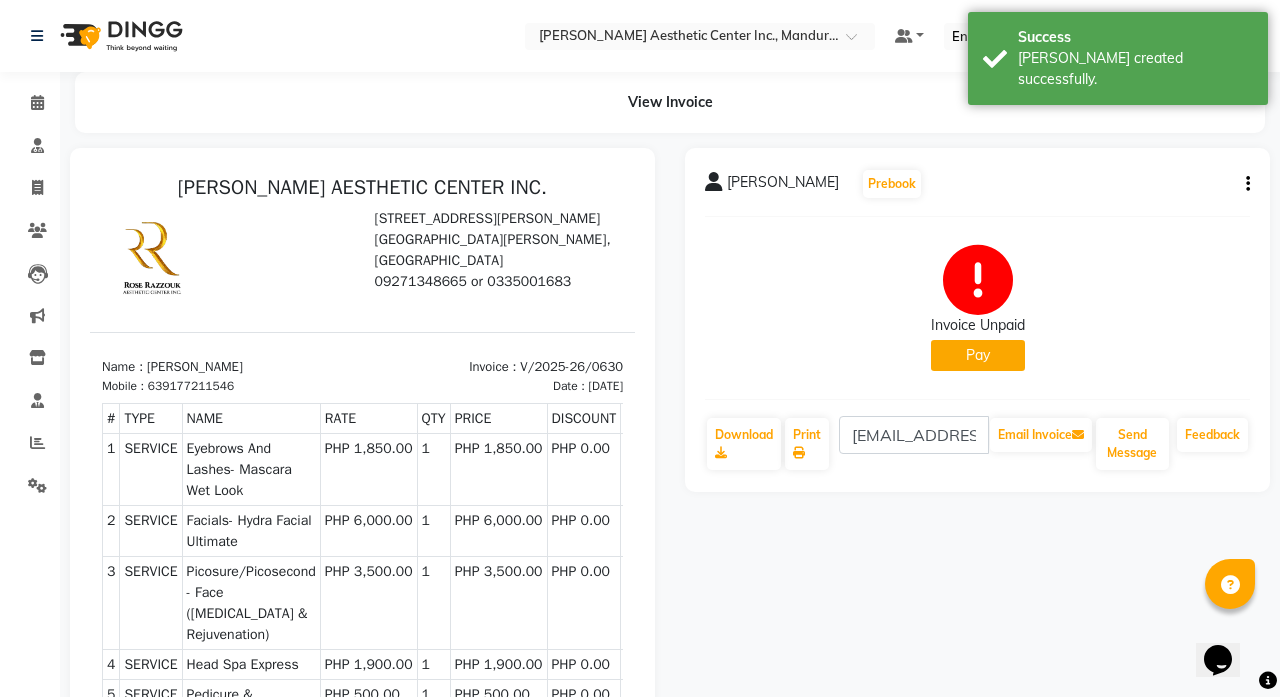 scroll, scrollTop: 0, scrollLeft: 0, axis: both 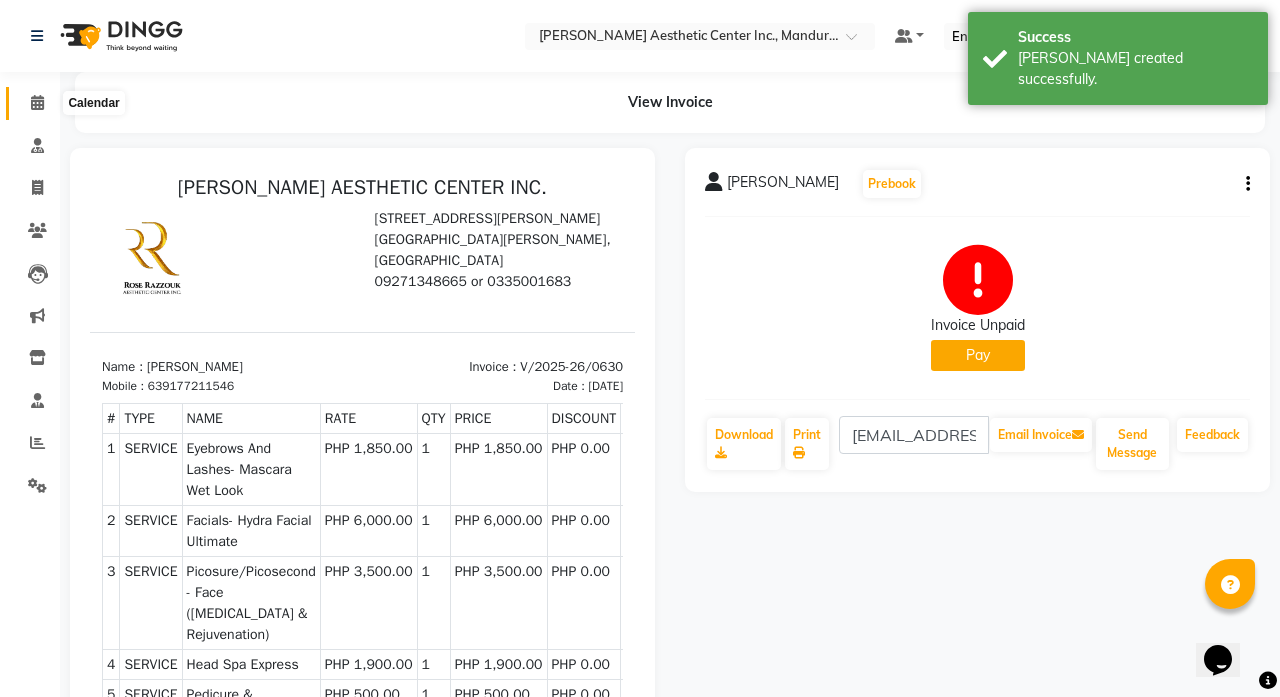 click 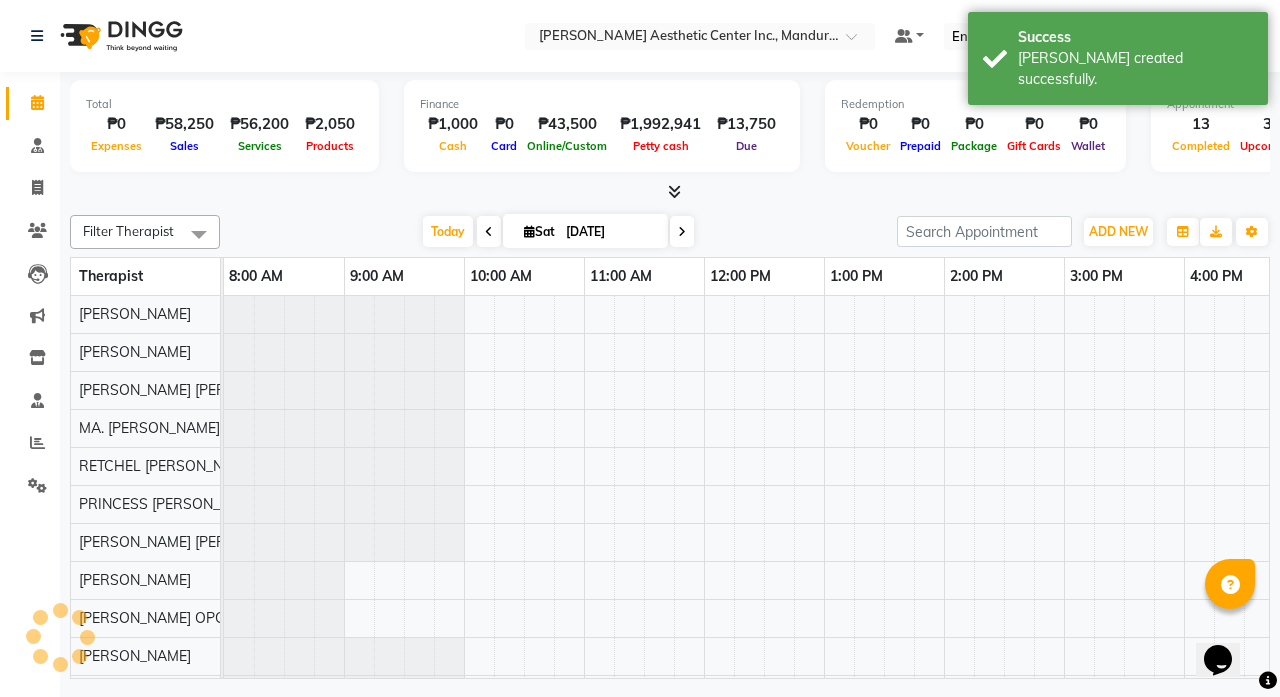 scroll, scrollTop: 0, scrollLeft: 0, axis: both 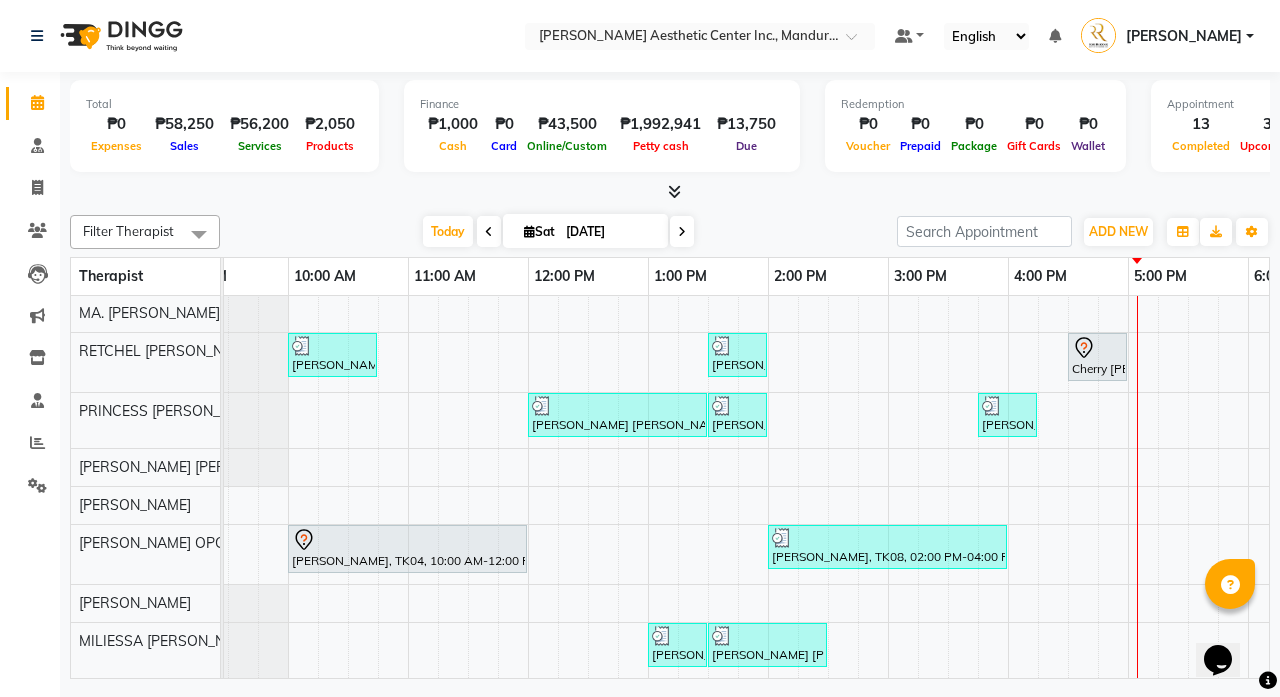 click on "[PERSON_NAME], TK03, 10:45 AM-12:45 PM, Diode Laser Hair Removal/Skin Rejuvenation  - Underarms (₱2500),Diode Laser Hair Removal/Skin Rejuvenation  - Underarms (₱2500),Diode Laser Hair Removal/Skin Rejuvenation  - Full Brazillian (₱4500),Diode Laser Hair Removal/Skin Rejuvenation  - Full Brazillian (₱4500)     Jesel Engada, TK09, 01:30 PM-05:00 PM, Eyebrows And Lashes- Mascara Wet Look,Facials- Hydra Facial Ultimate (₱6000),Picosure/Picosecond - Face ([MEDICAL_DATA] & Rejuvenation) (₱3500)     [PERSON_NAME], TK05, 10:00 AM-11:30 AM, Eyebrows And Lashes - Classic Set Classic Infill     [PERSON_NAME], TK07, 12:15 PM-02:15 PM, Headspa     Jesel Engada, TK09, 03:00 PM-03:45 PM, Head Spa Express (₱1900)     Re [PERSON_NAME], TK01, 01:00 PM-01:30 PM, Diode Laser Hair Removal/Skin Rejuvenation  - Underarms     [PERSON_NAME], TK03, 10:00 AM-10:45 AM, Pulse Lift      [PERSON_NAME], TK10, 01:30 PM-02:00 PM, Picosure/Picosecond - Face ([MEDICAL_DATA] & Rejuvenation)" at bounding box center (828, 411) 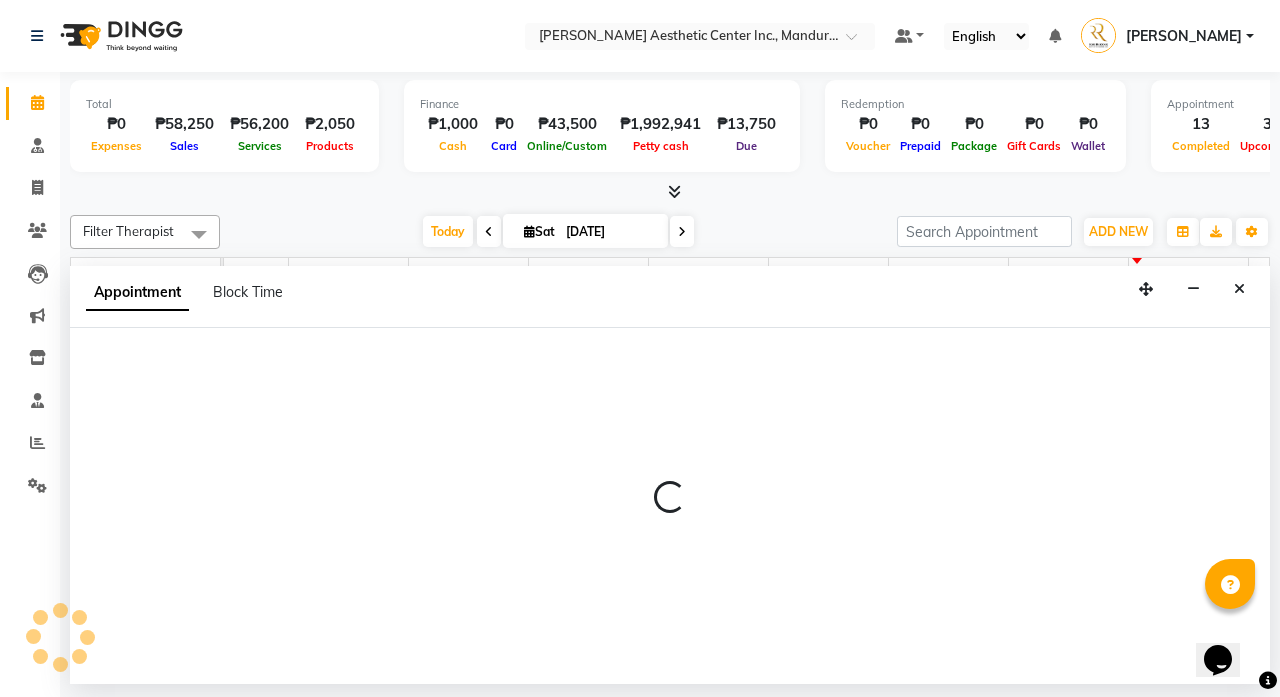 select on "46432" 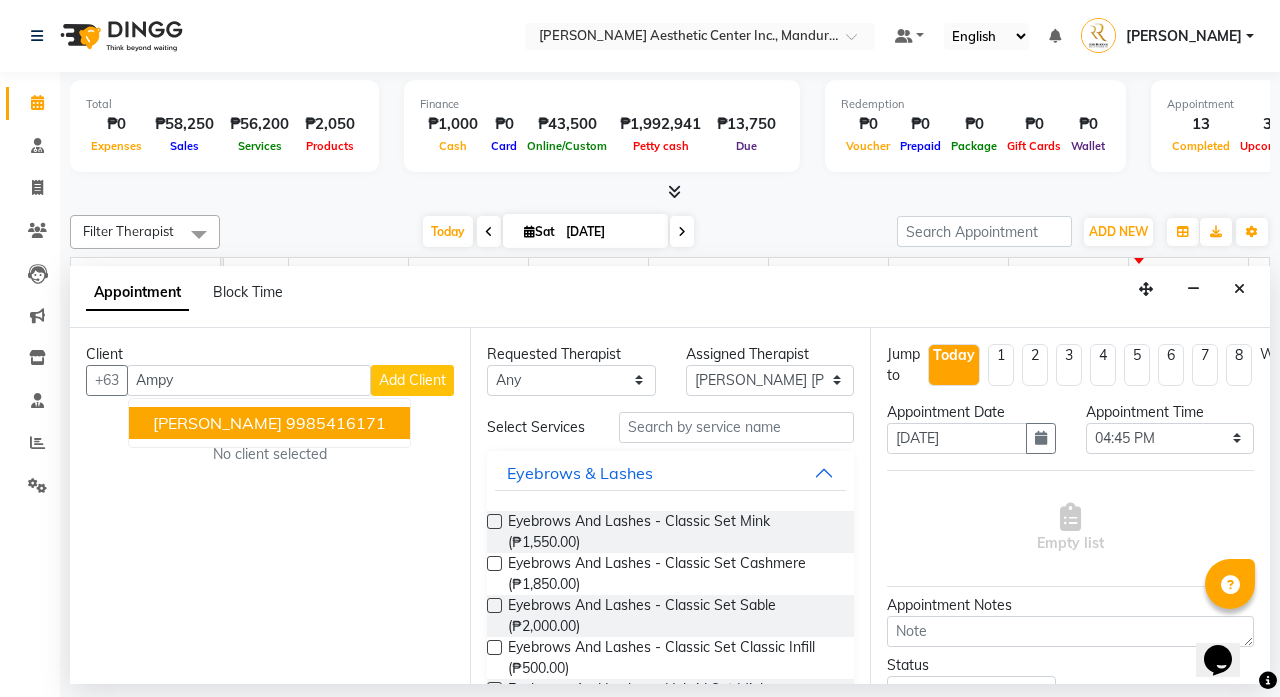click on "9985416171" at bounding box center (336, 423) 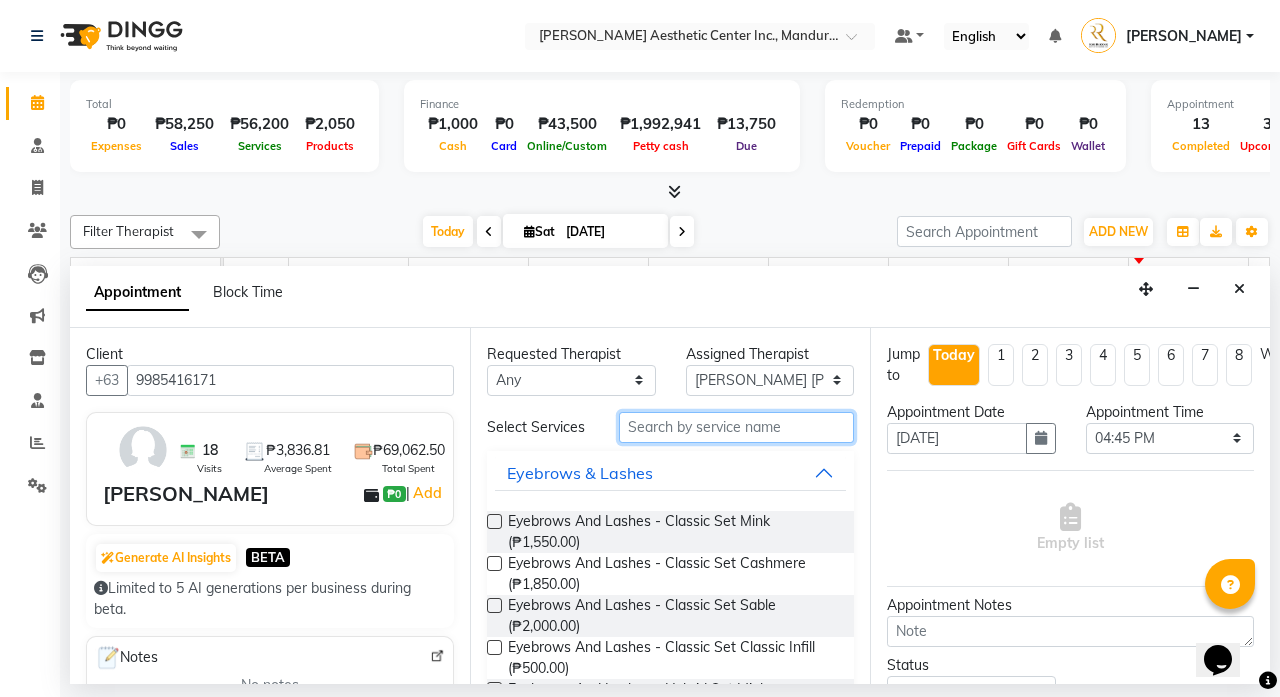 click at bounding box center [736, 427] 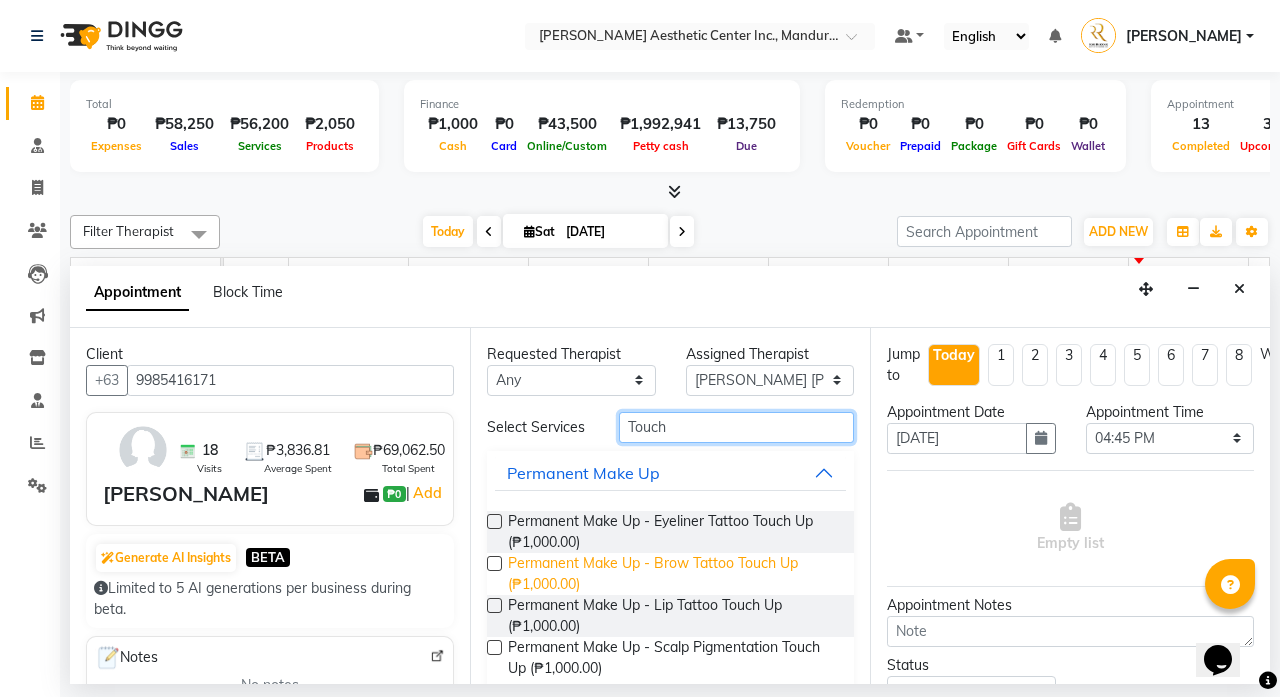 type on "Touch" 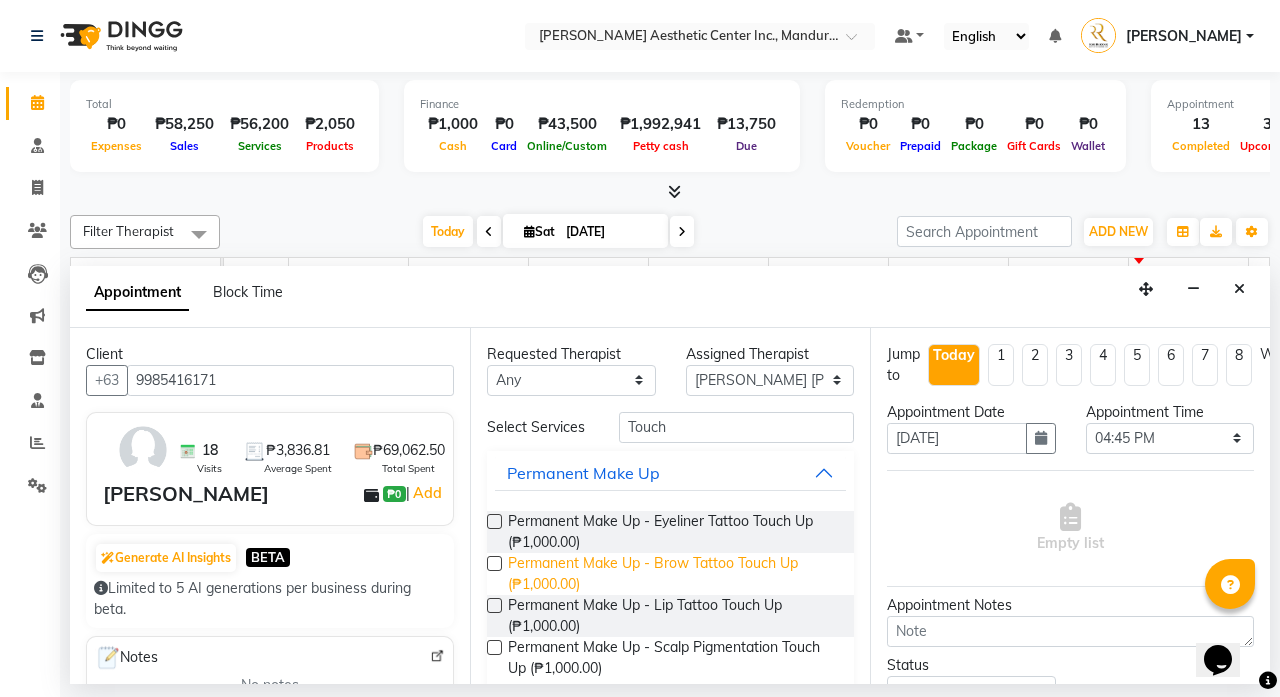 click on "Permanent Make Up - Brow Tattoo Touch Up  (₱1,000.00)" at bounding box center (673, 574) 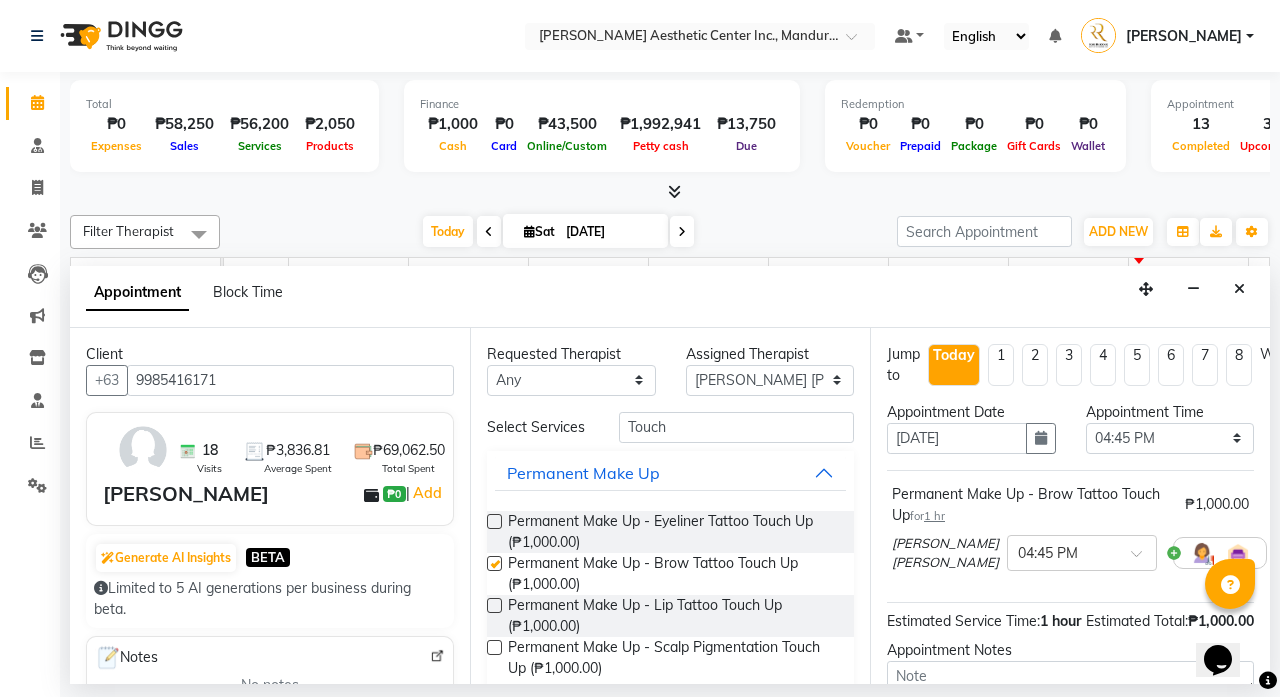 checkbox on "false" 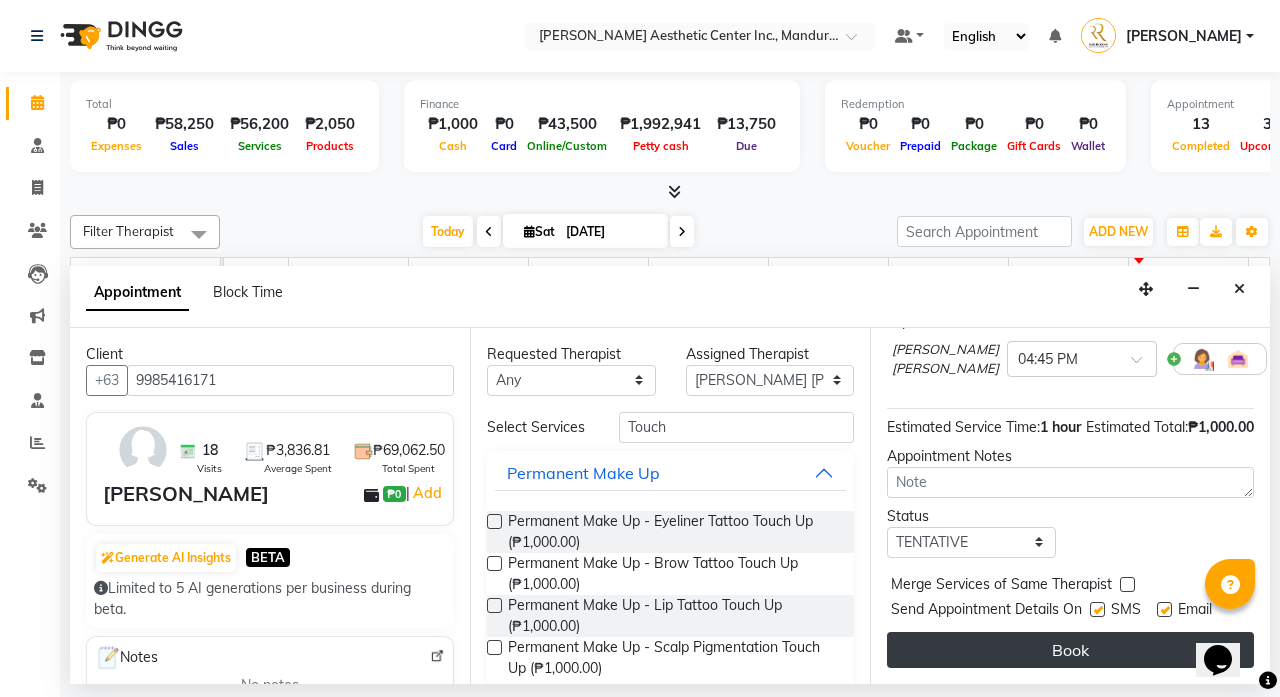 scroll, scrollTop: 233, scrollLeft: 0, axis: vertical 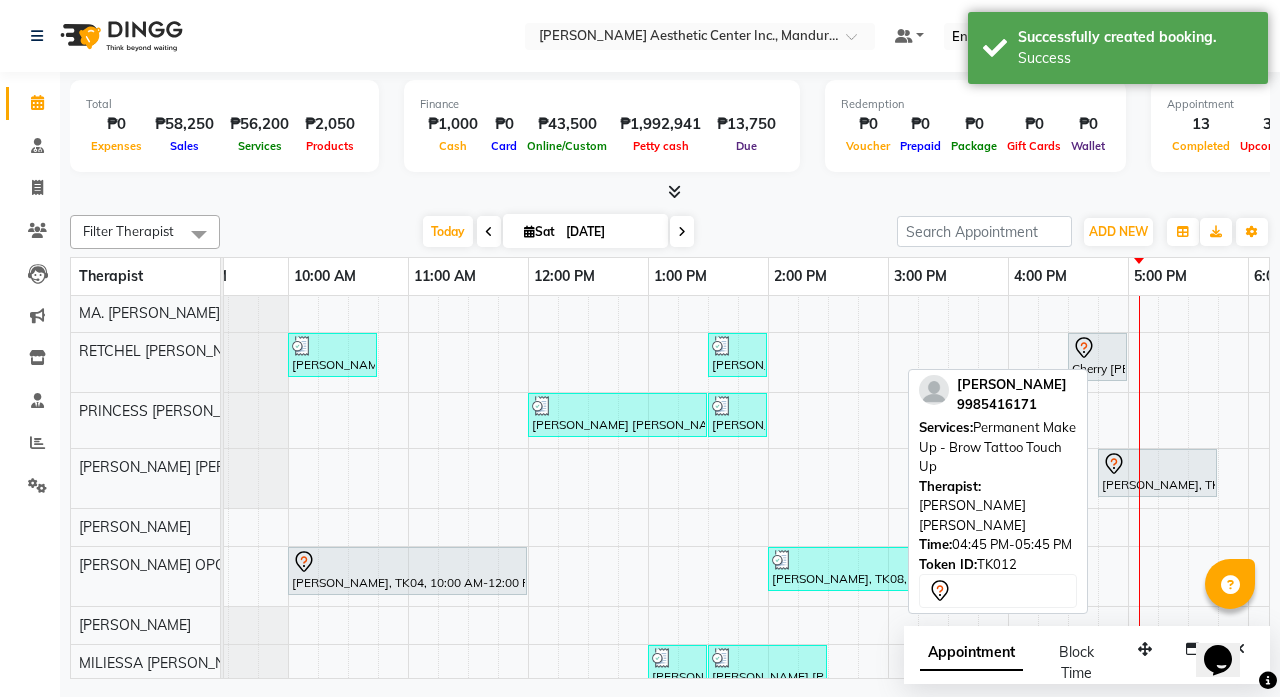 click on "[PERSON_NAME], TK12, 04:45 PM-05:45 PM, Permanent Make Up - Brow Tattoo Touch Up" at bounding box center (1157, 473) 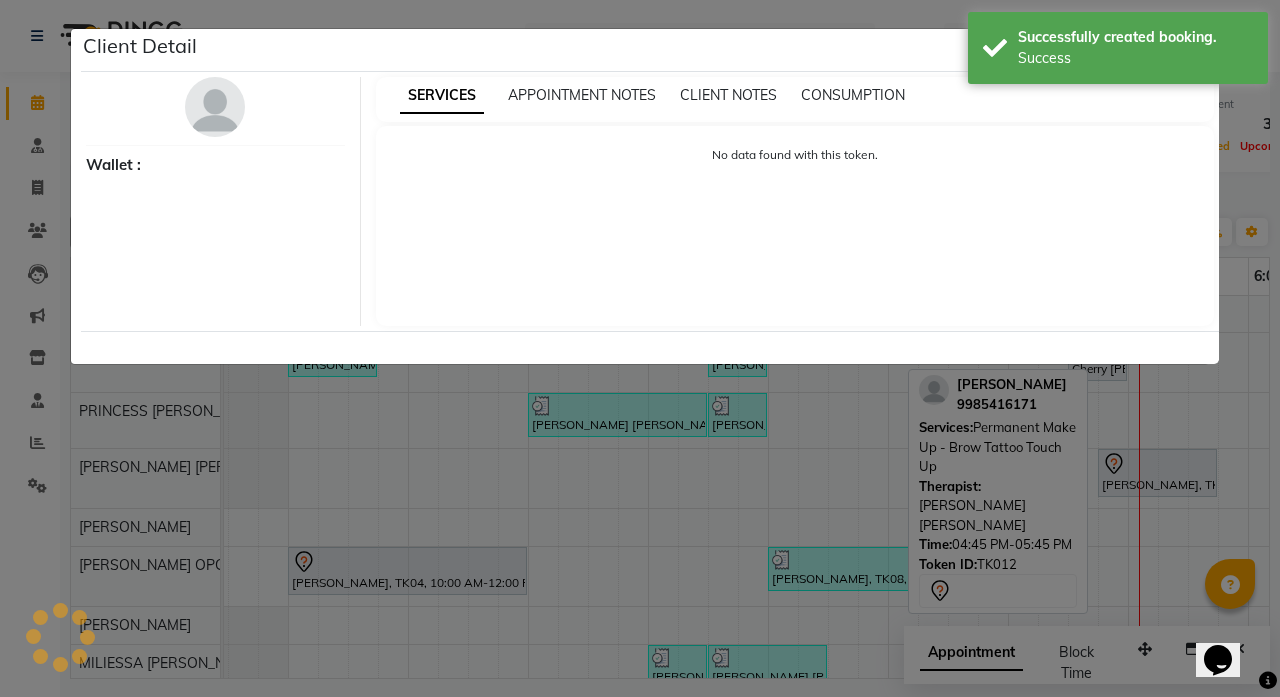 select on "7" 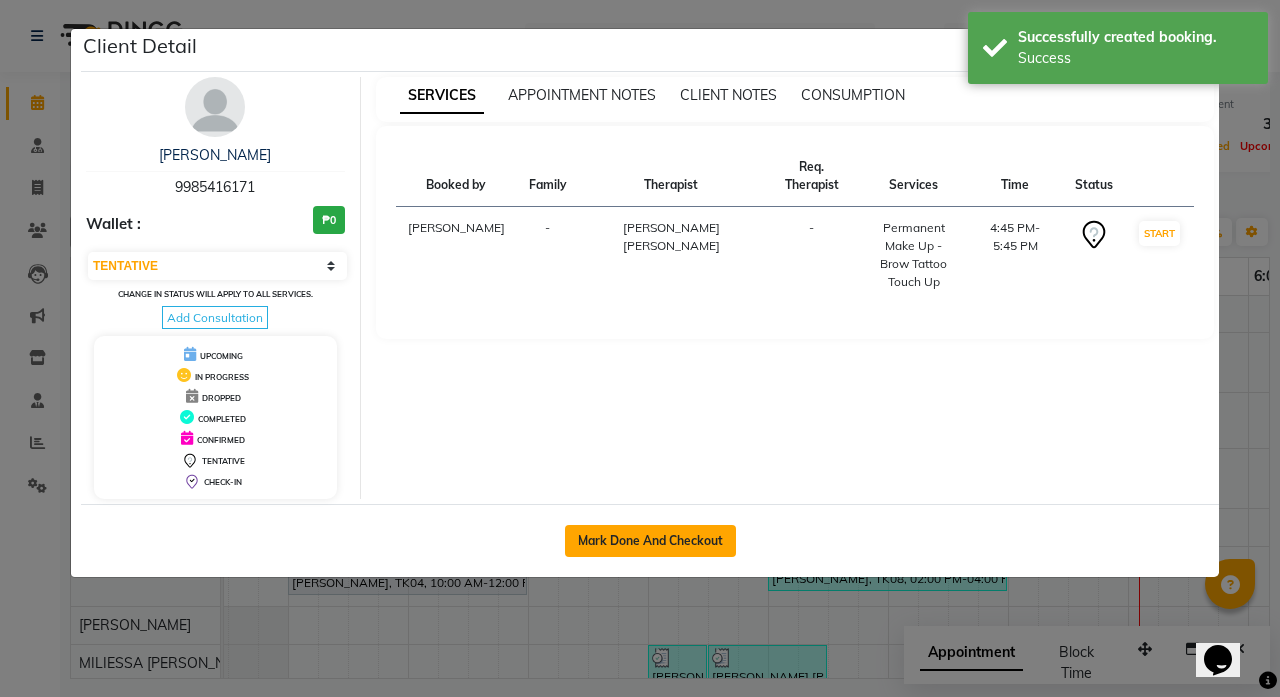 click on "Mark Done And Checkout" 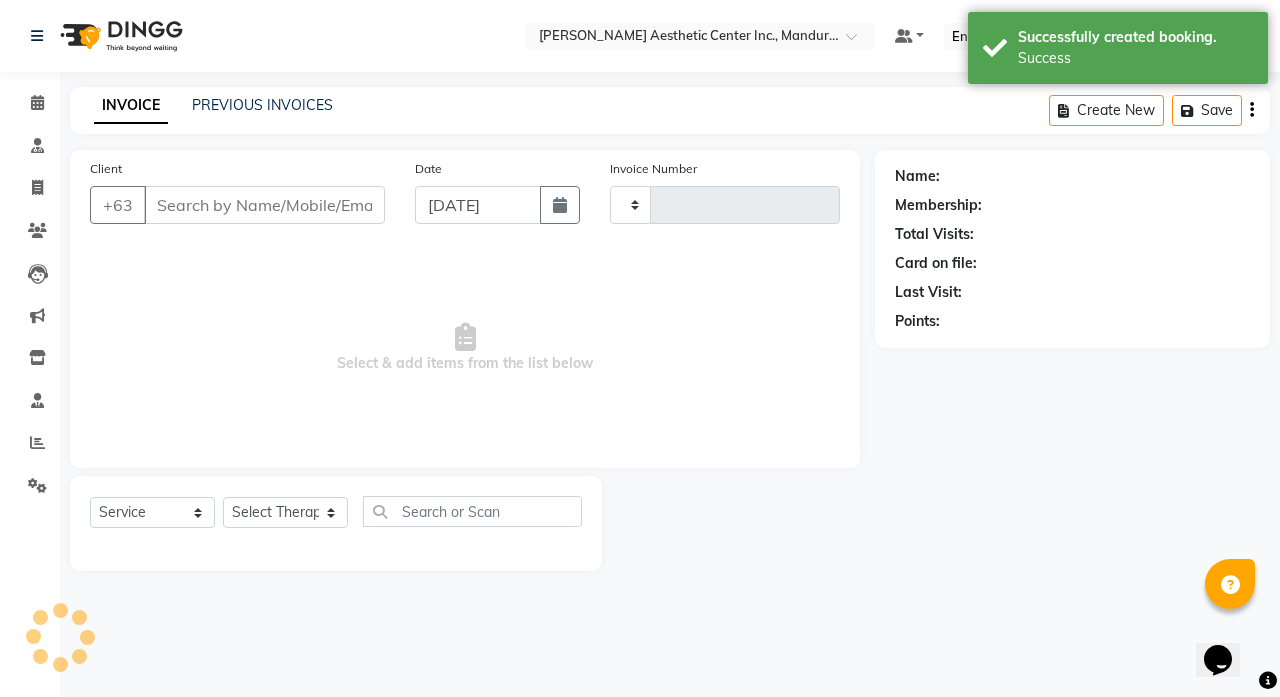type on "0631" 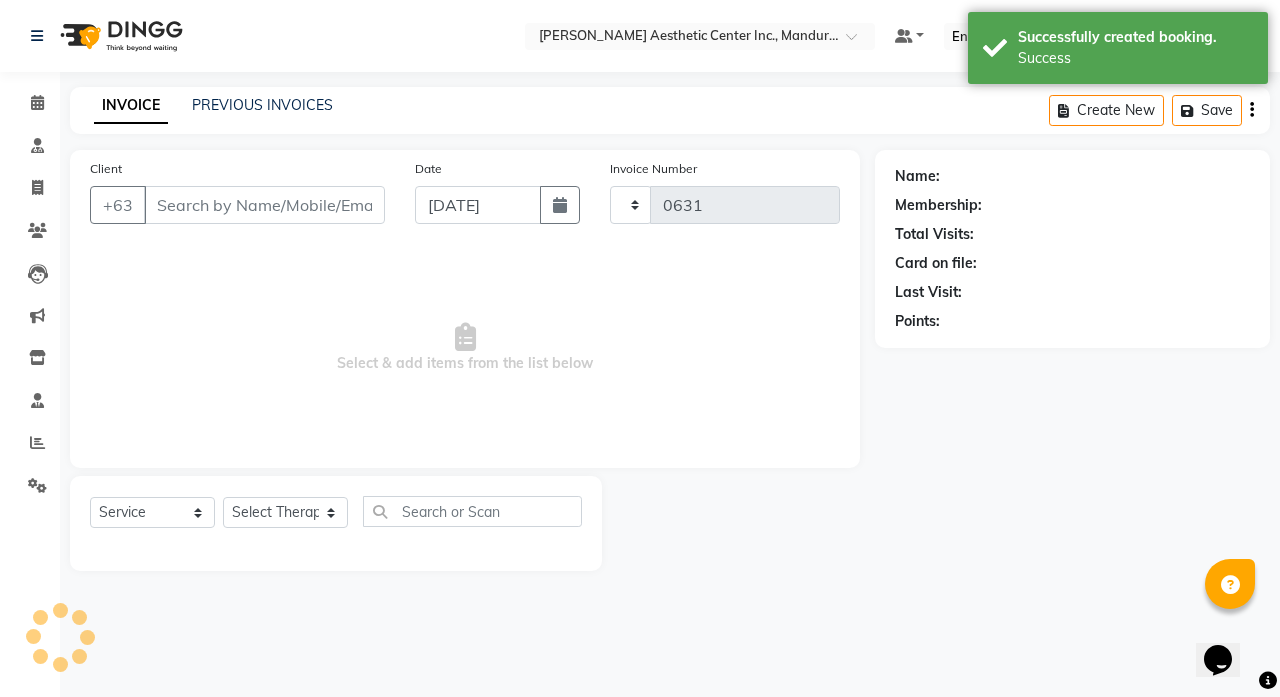 select on "6259" 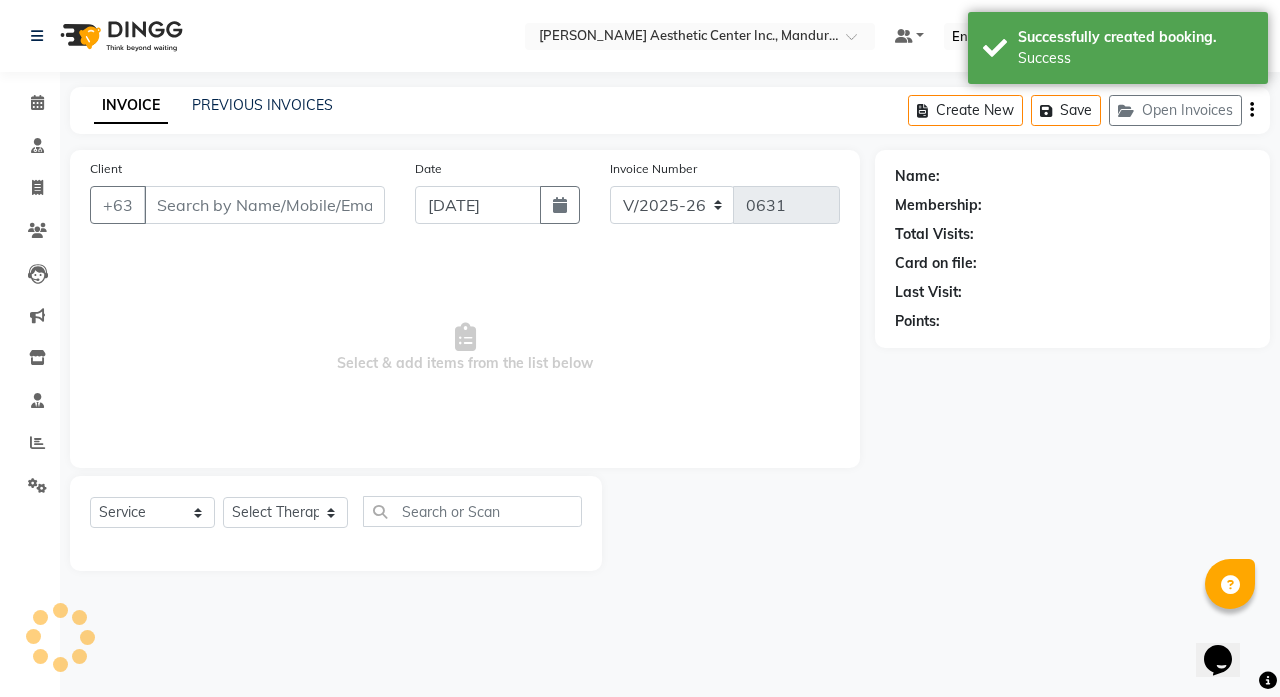 type on "9985416171" 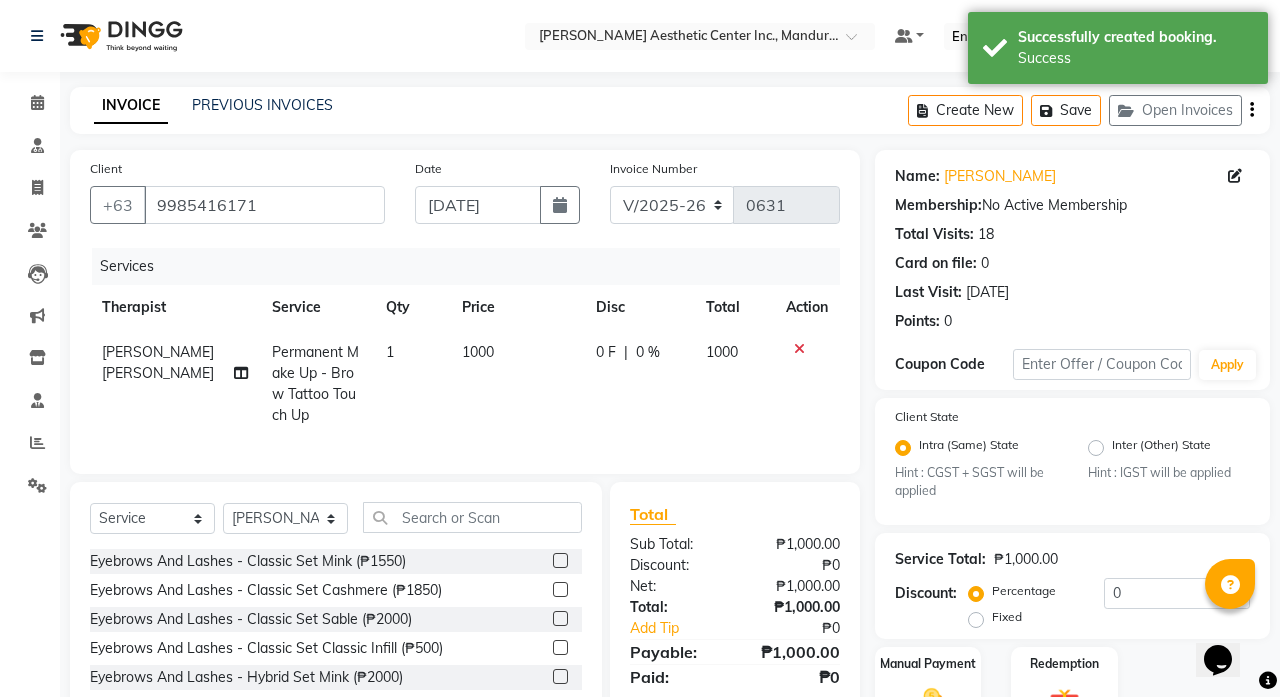 click on "1000" 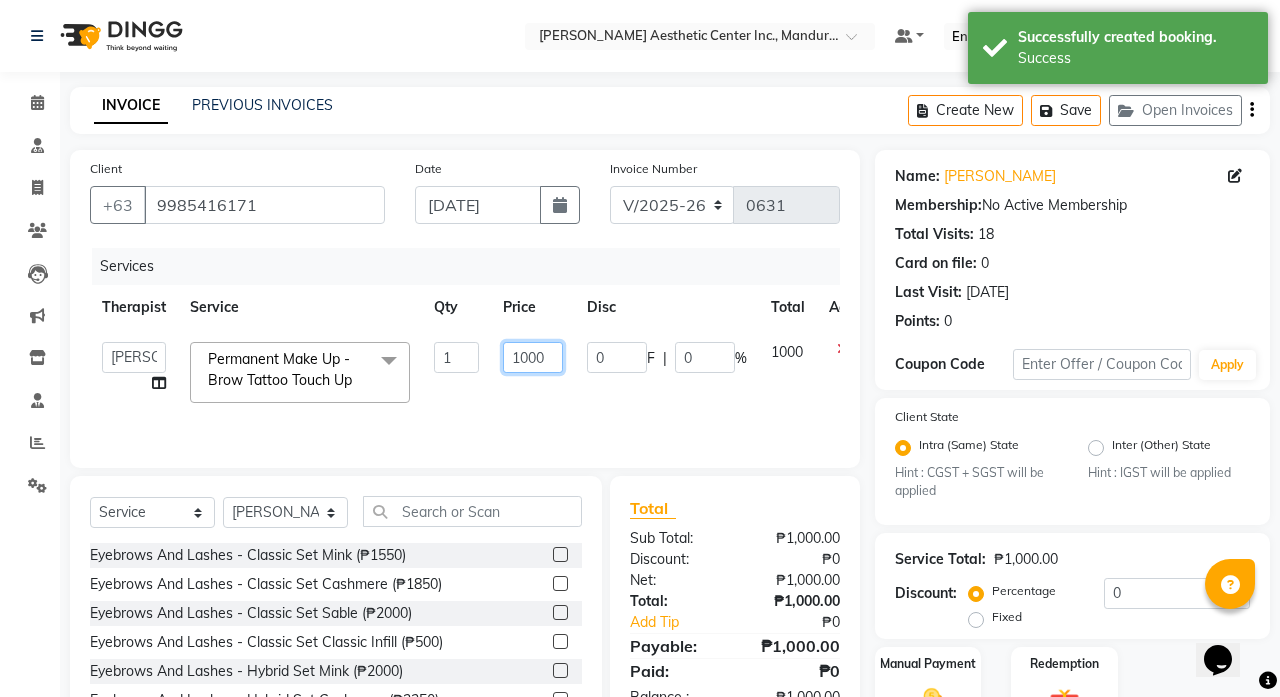click on "1000" 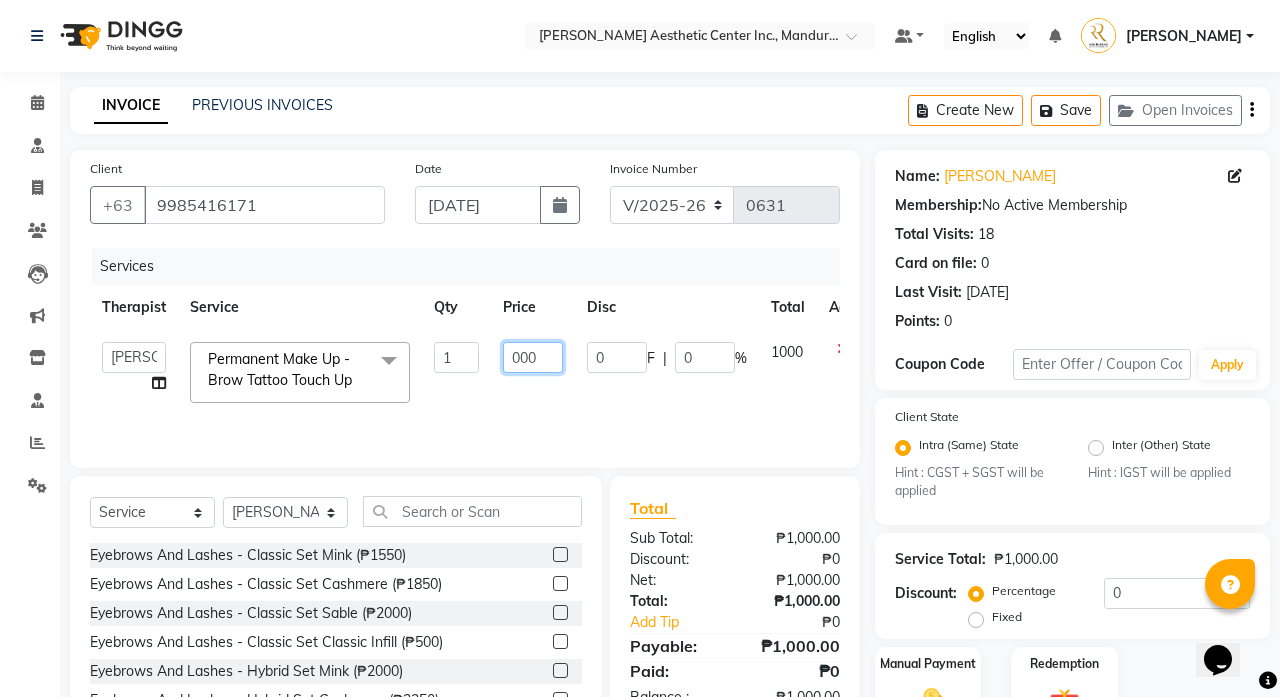 type on "2000" 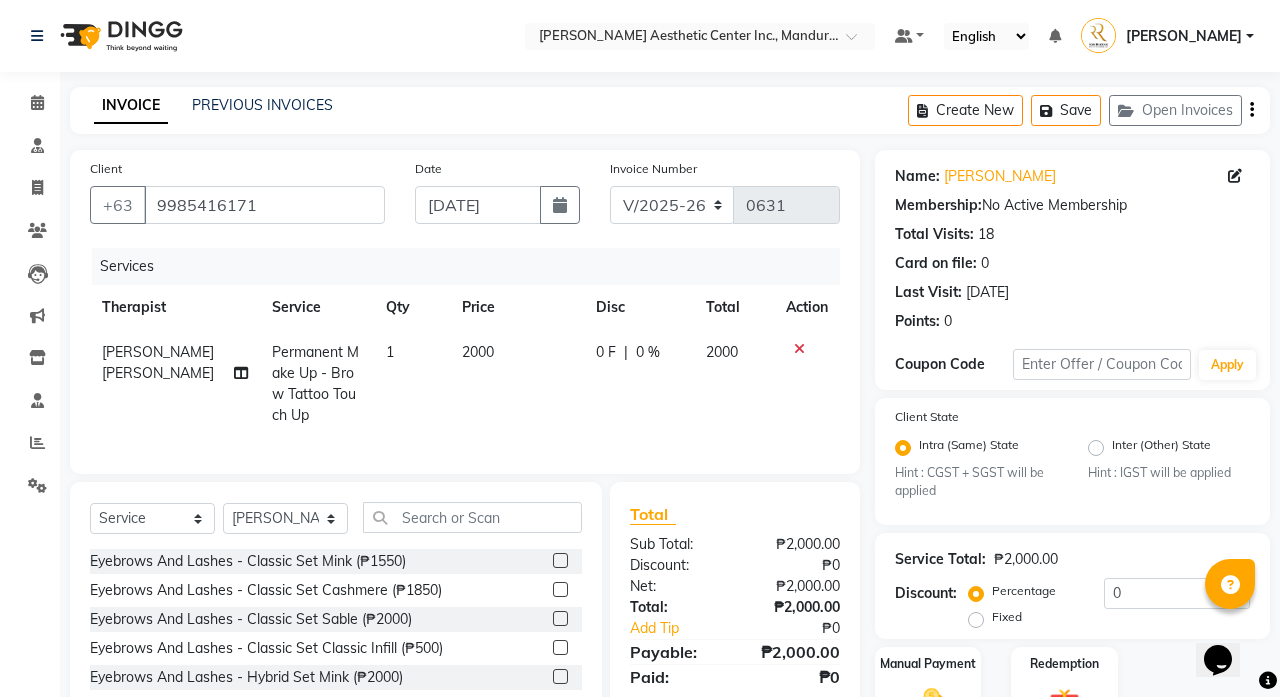 click on "2000" 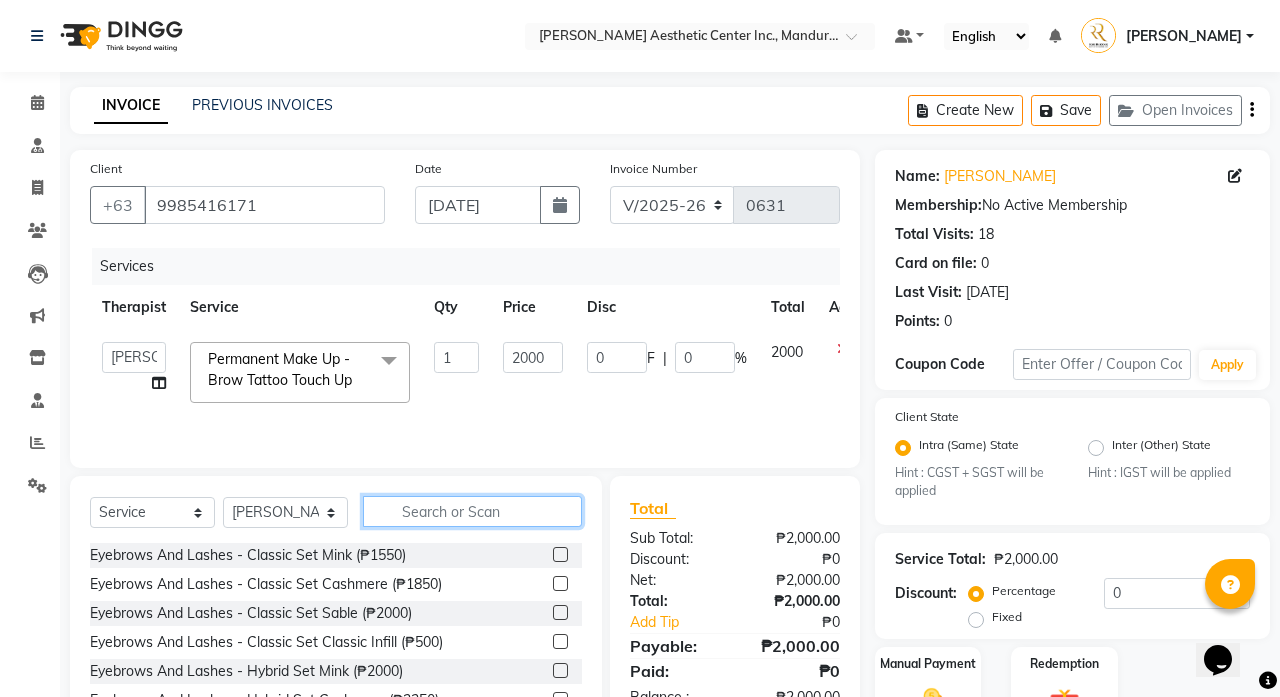click 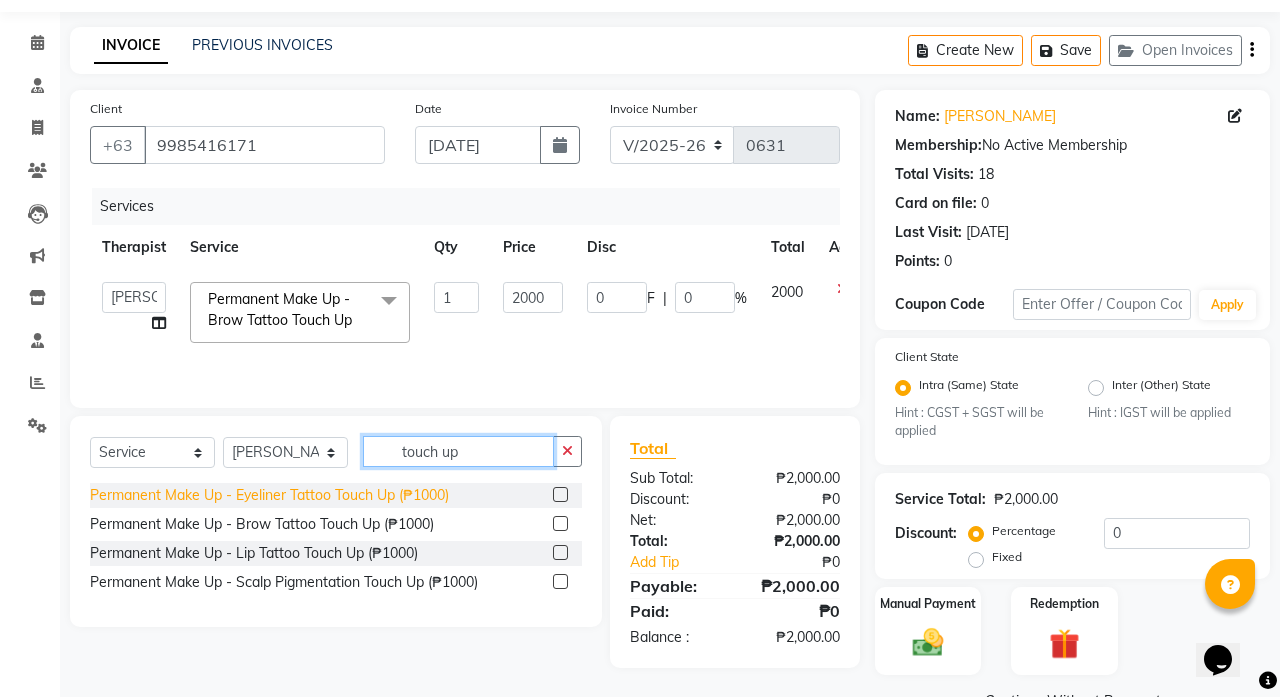 scroll, scrollTop: 77, scrollLeft: 0, axis: vertical 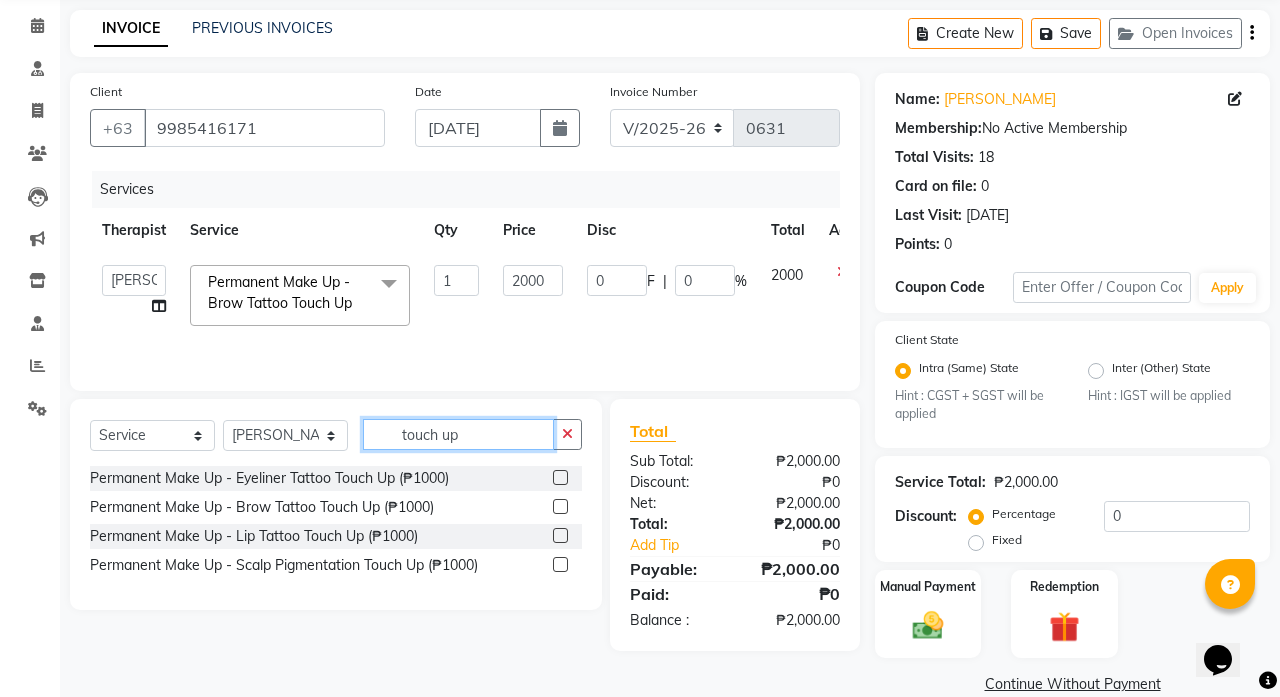 type on "touch up" 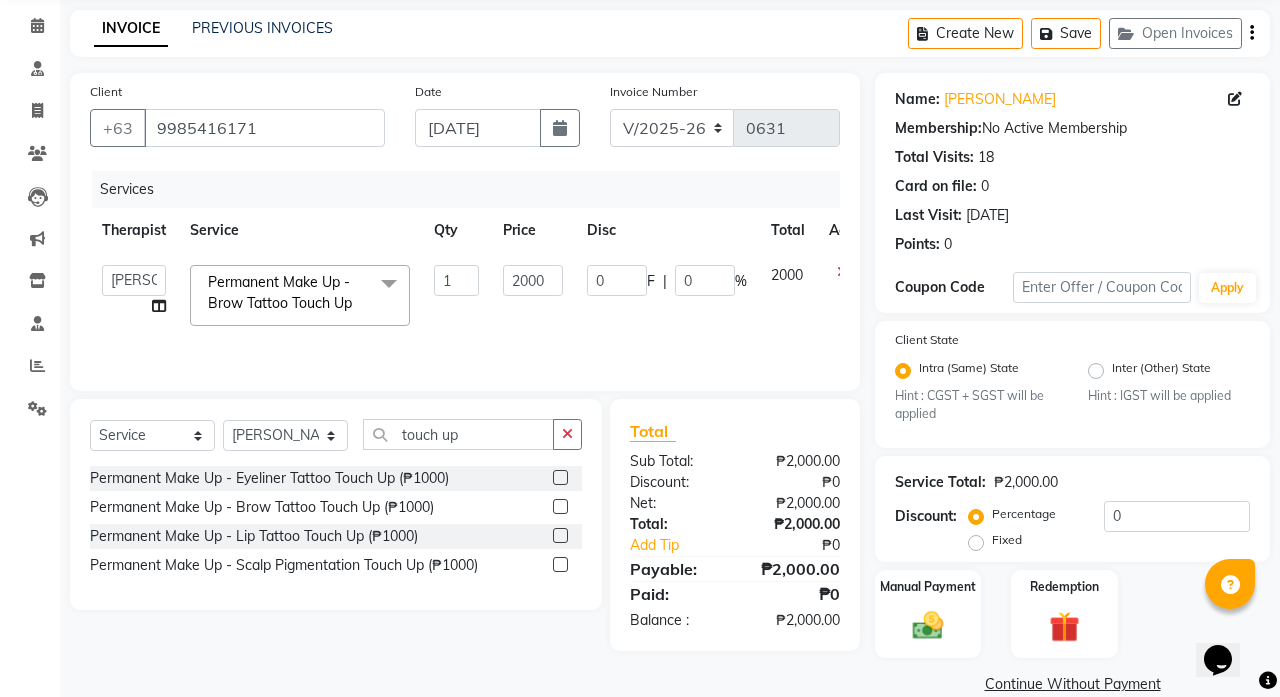 click 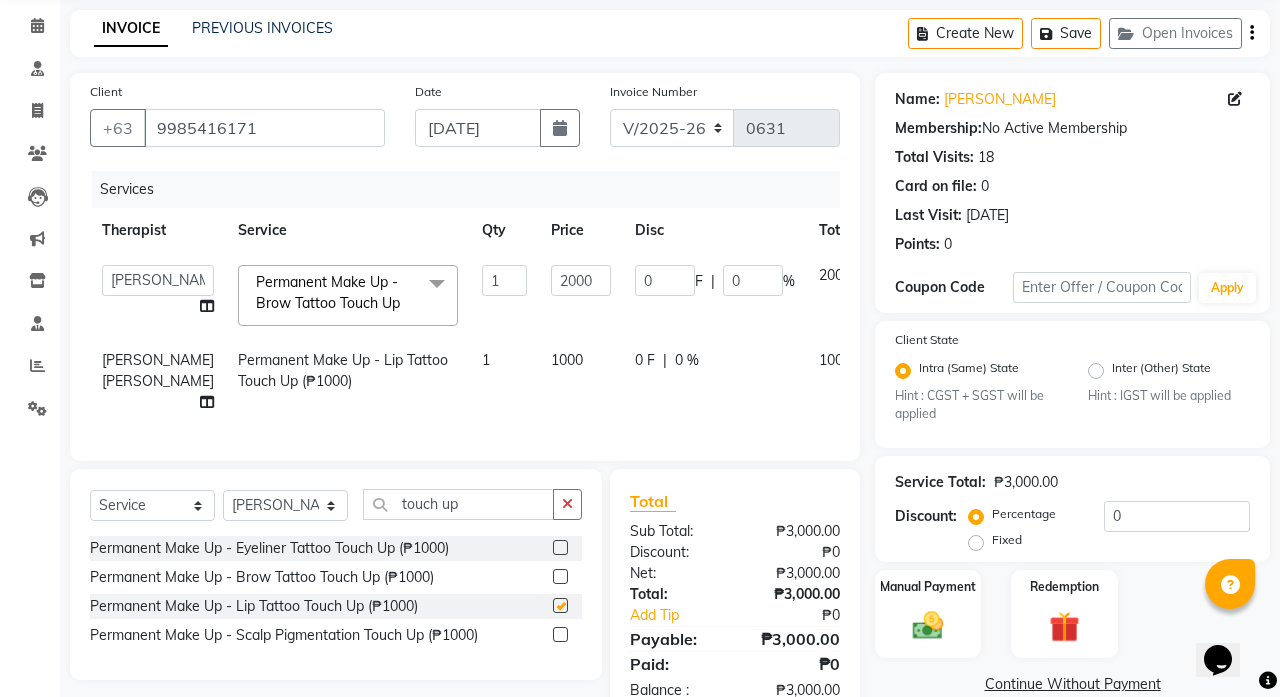 checkbox on "false" 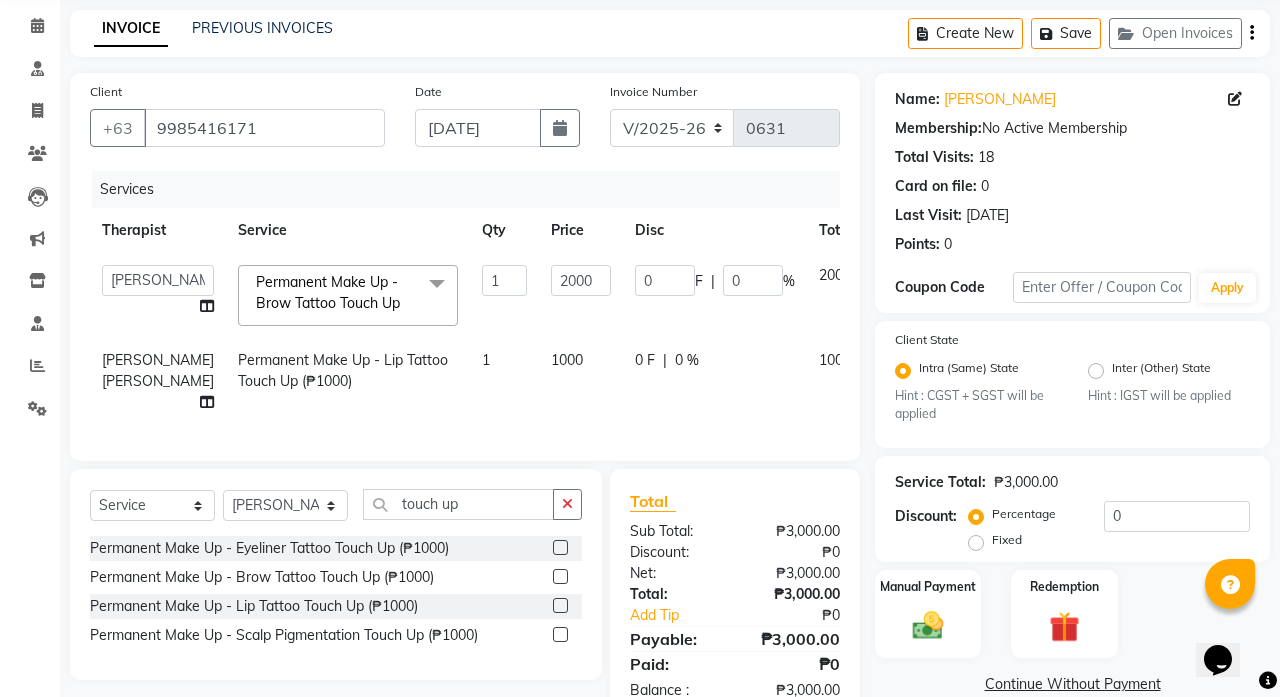 click on "1000" 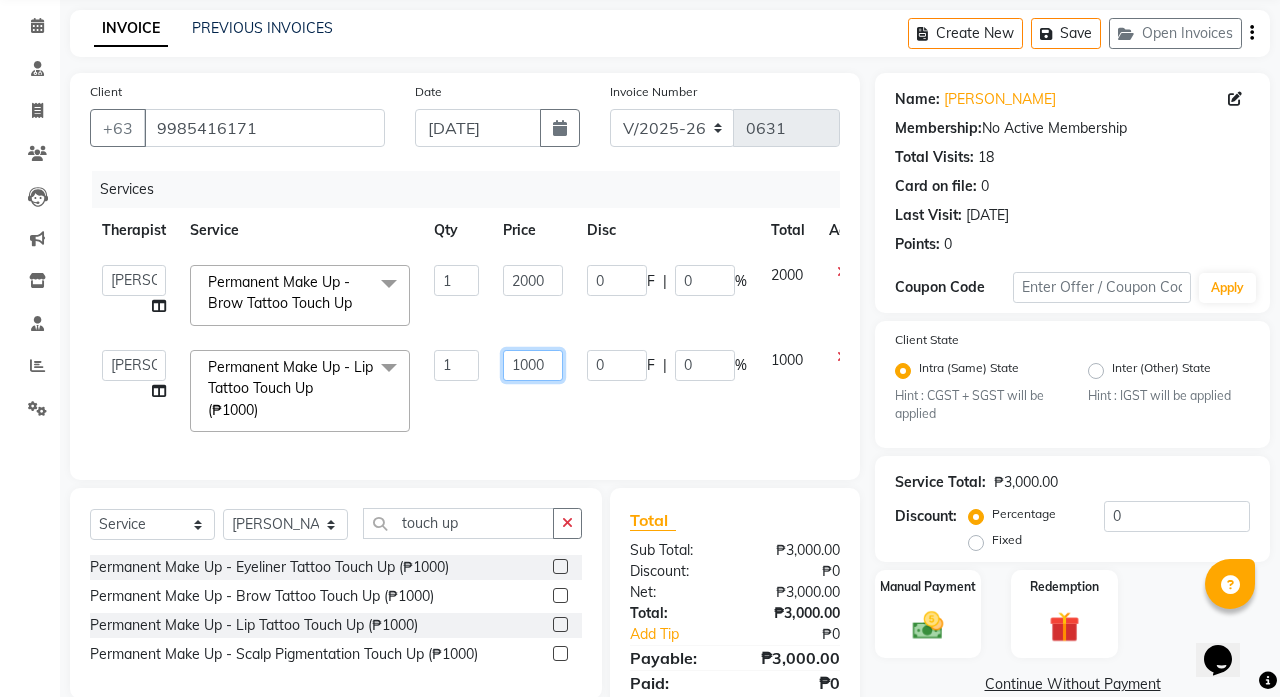 click on "1000" 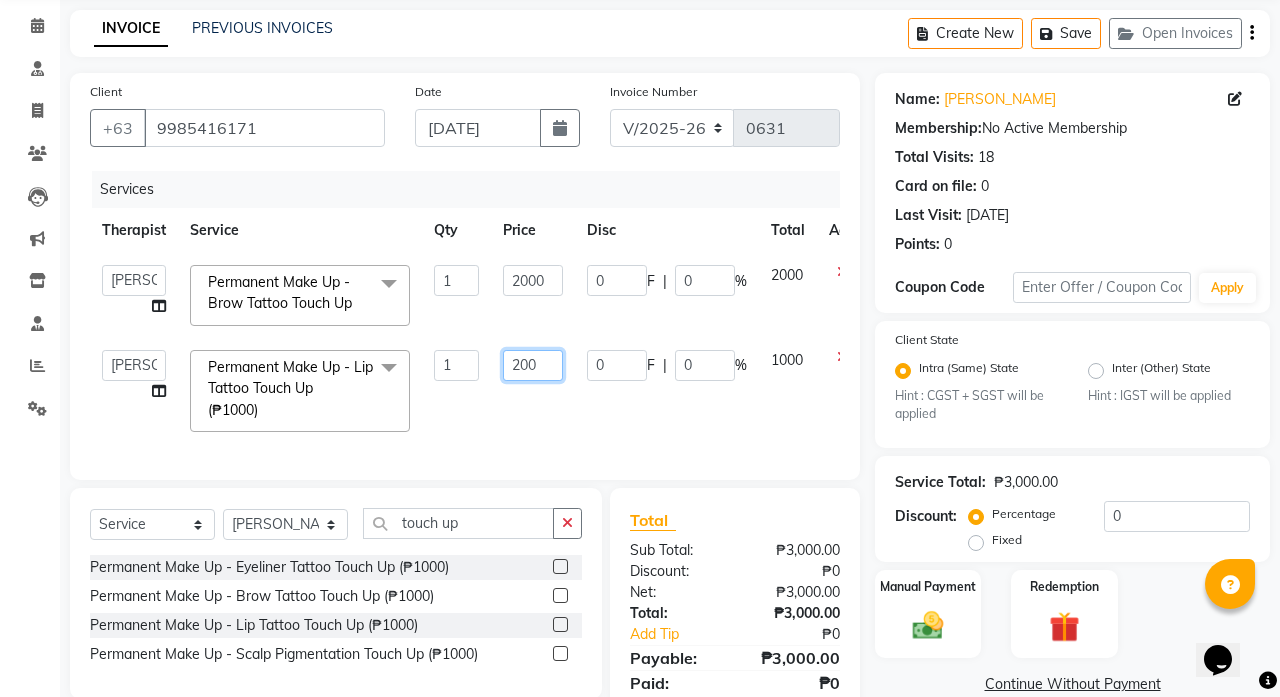 type on "2500" 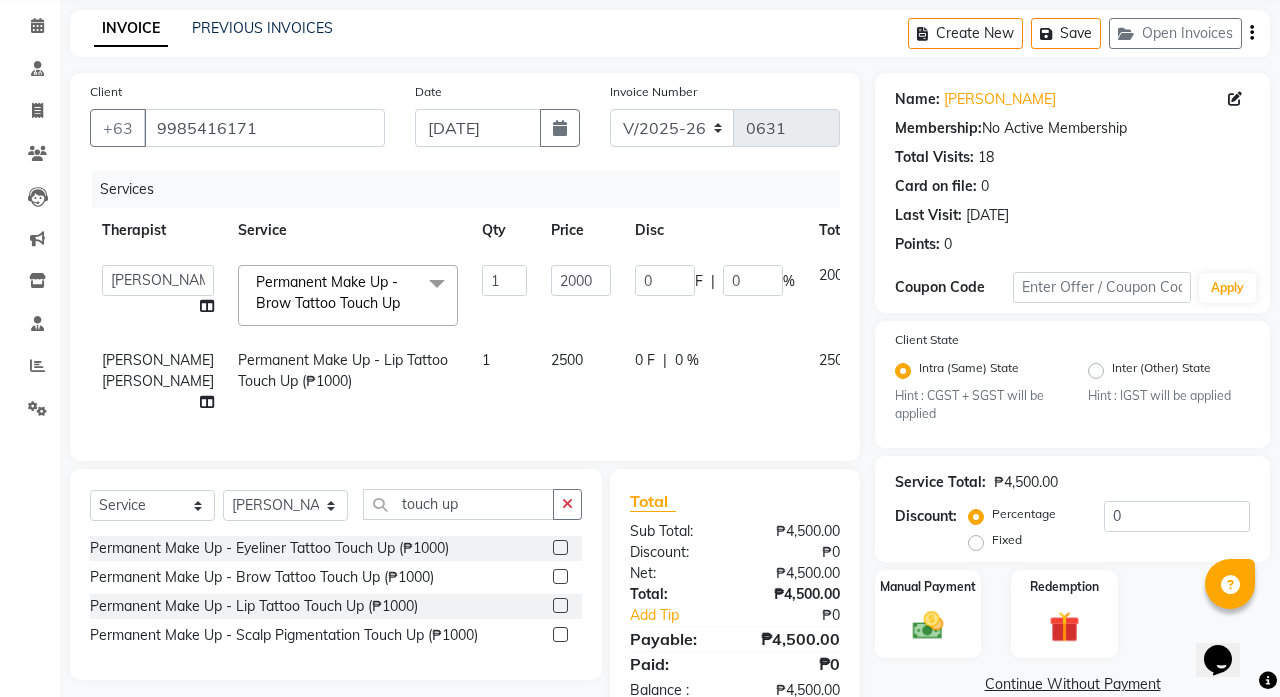 click on "0 F | 0 %" 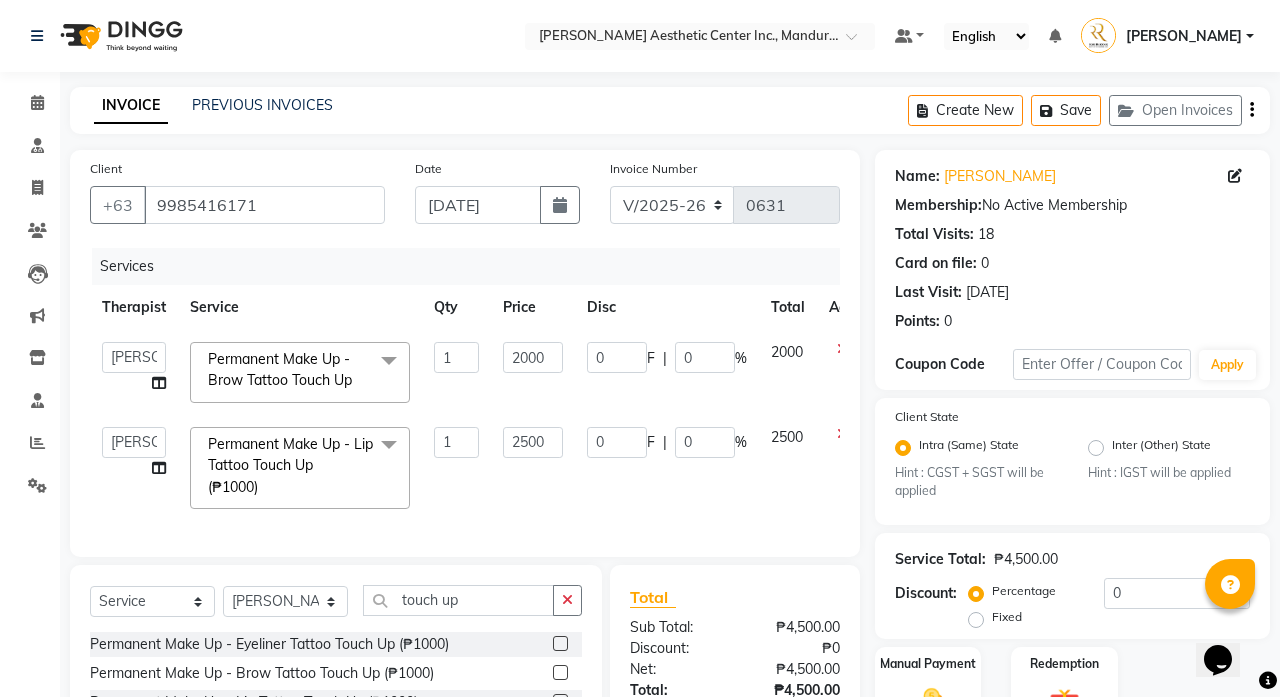 scroll, scrollTop: 0, scrollLeft: 0, axis: both 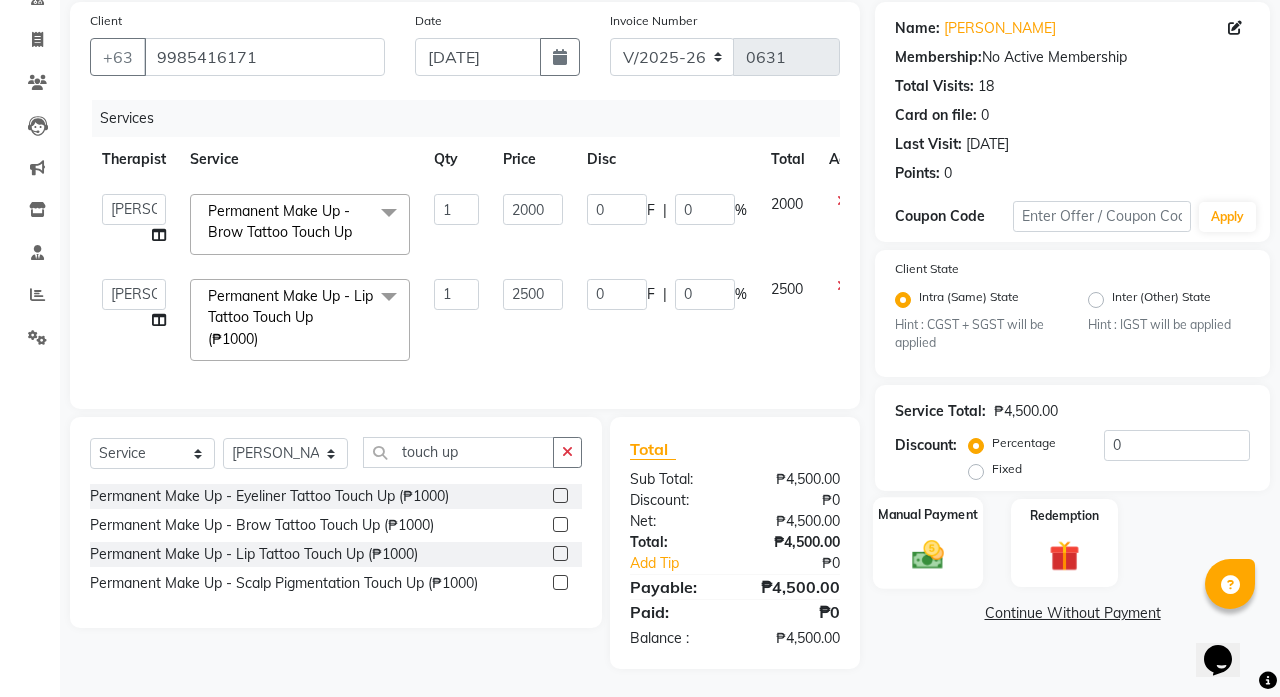 click on "Manual Payment" 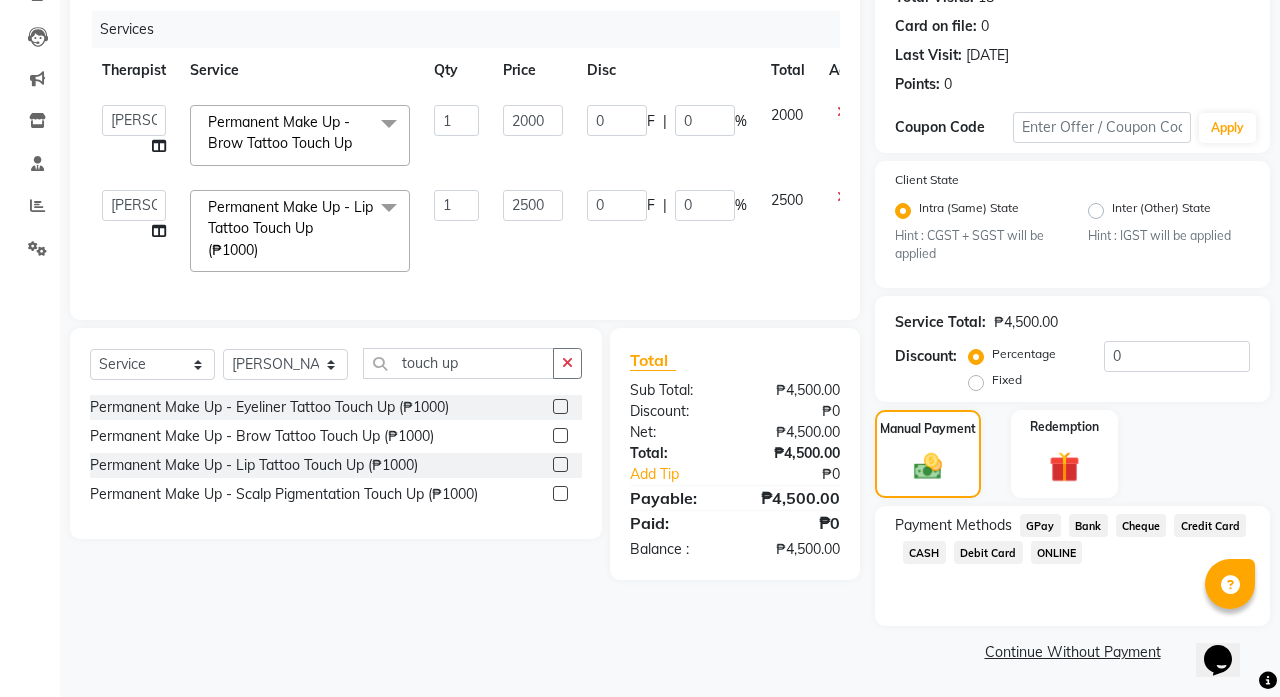 scroll, scrollTop: 236, scrollLeft: 0, axis: vertical 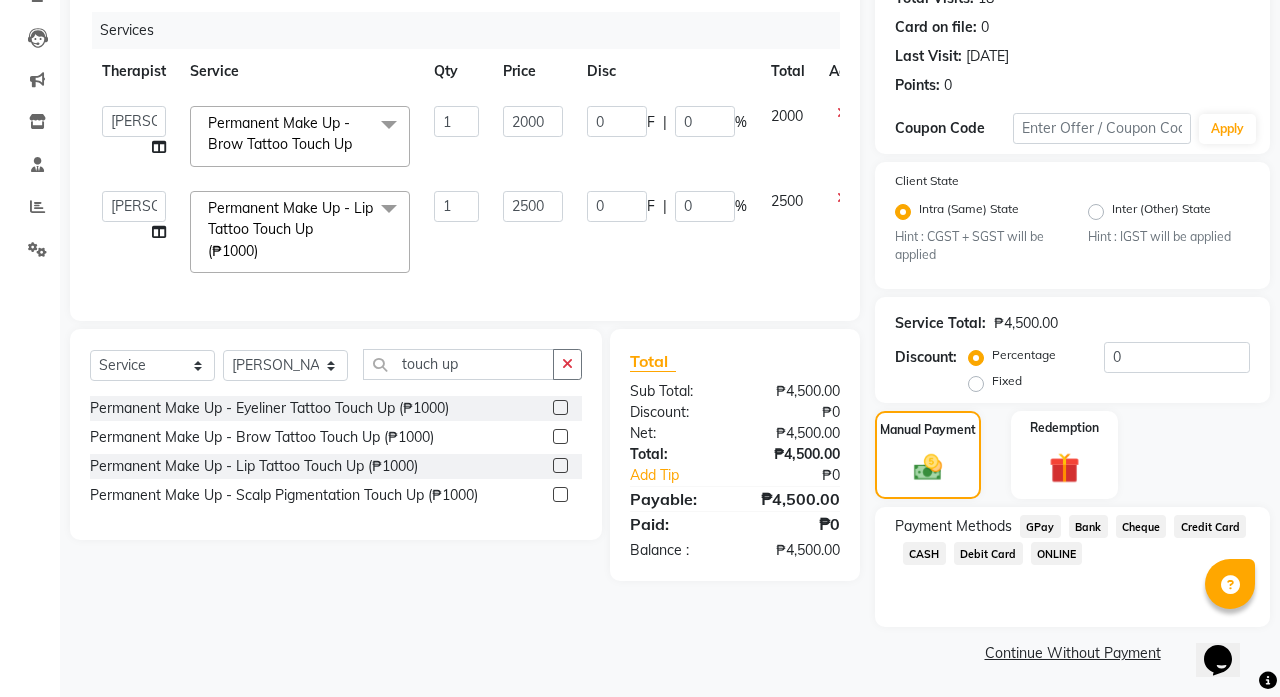 click on "Debit Card" 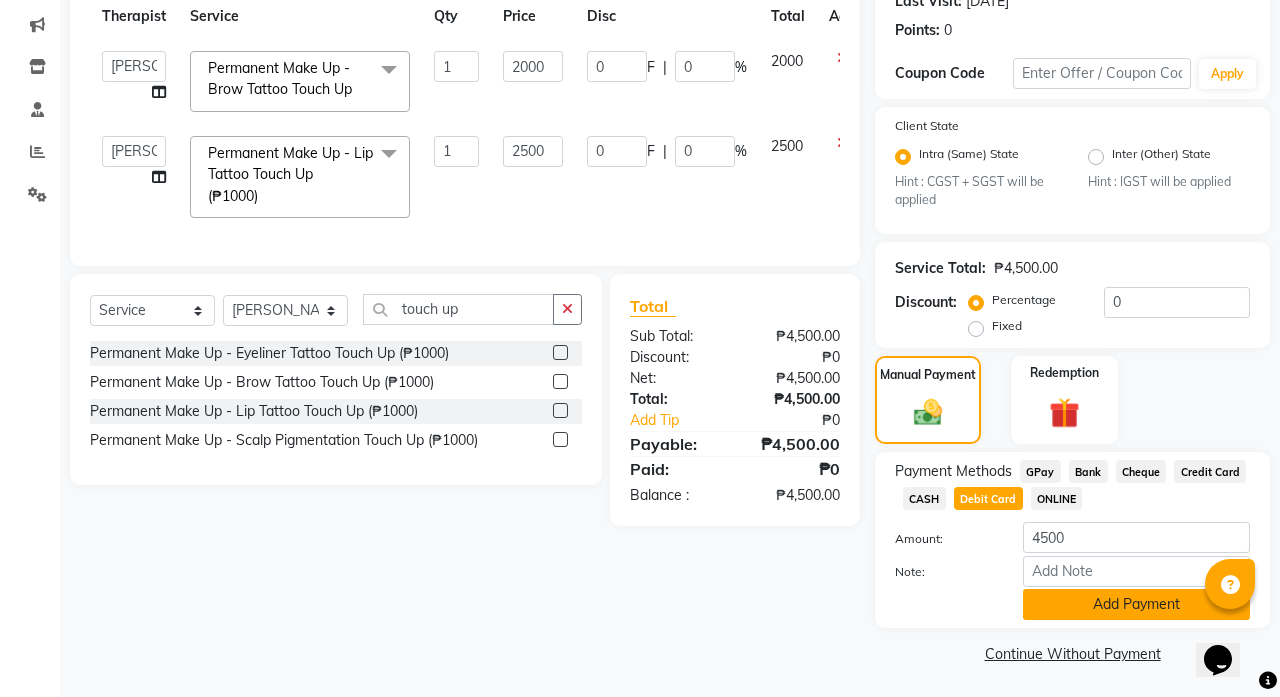 click on "Add Payment" 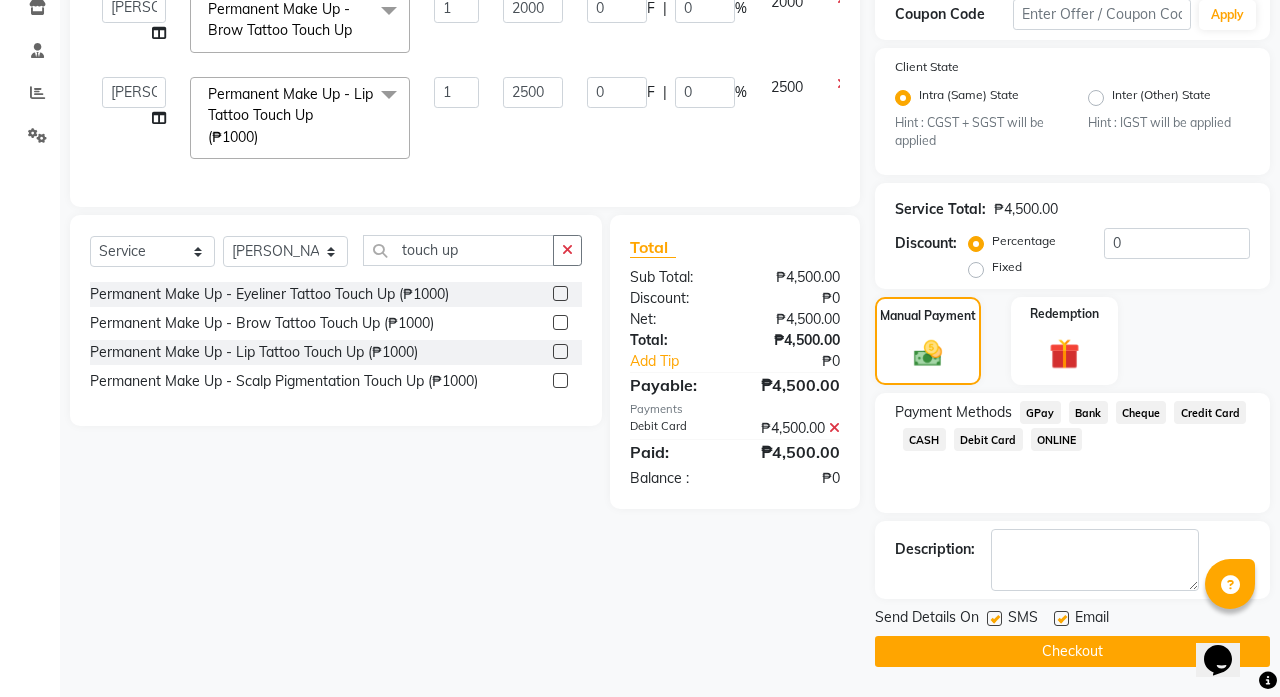 scroll, scrollTop: 349, scrollLeft: 0, axis: vertical 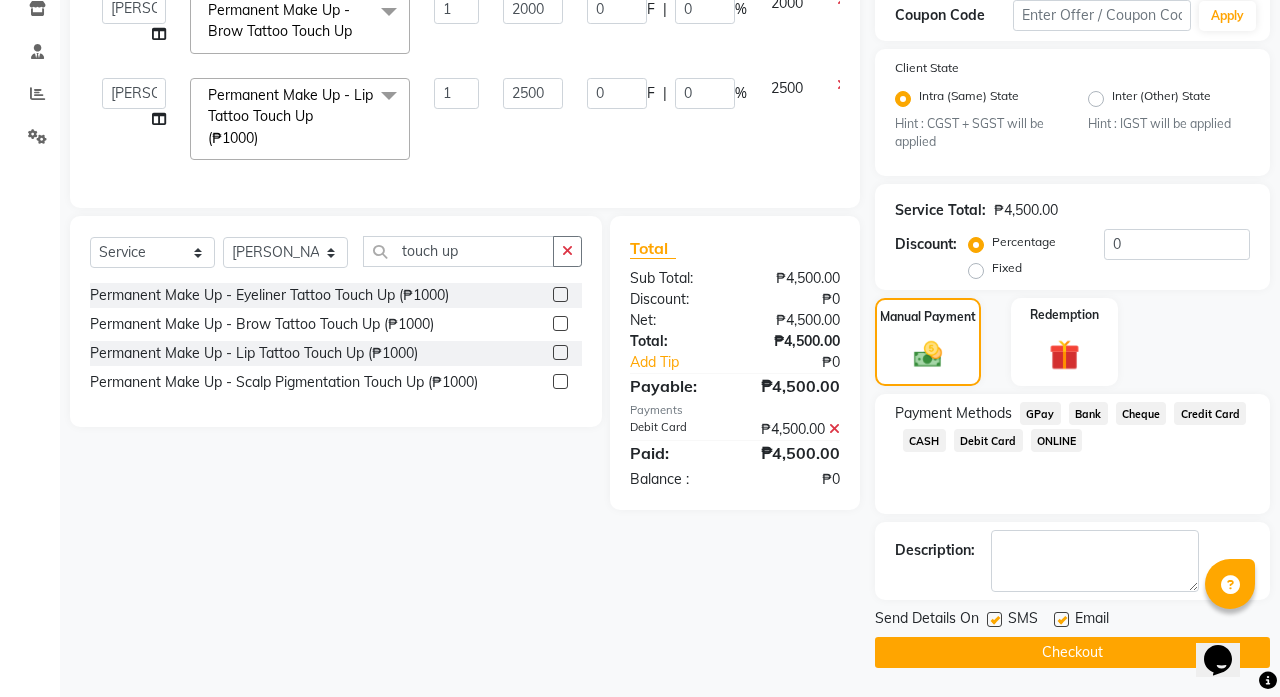 click on "Checkout" 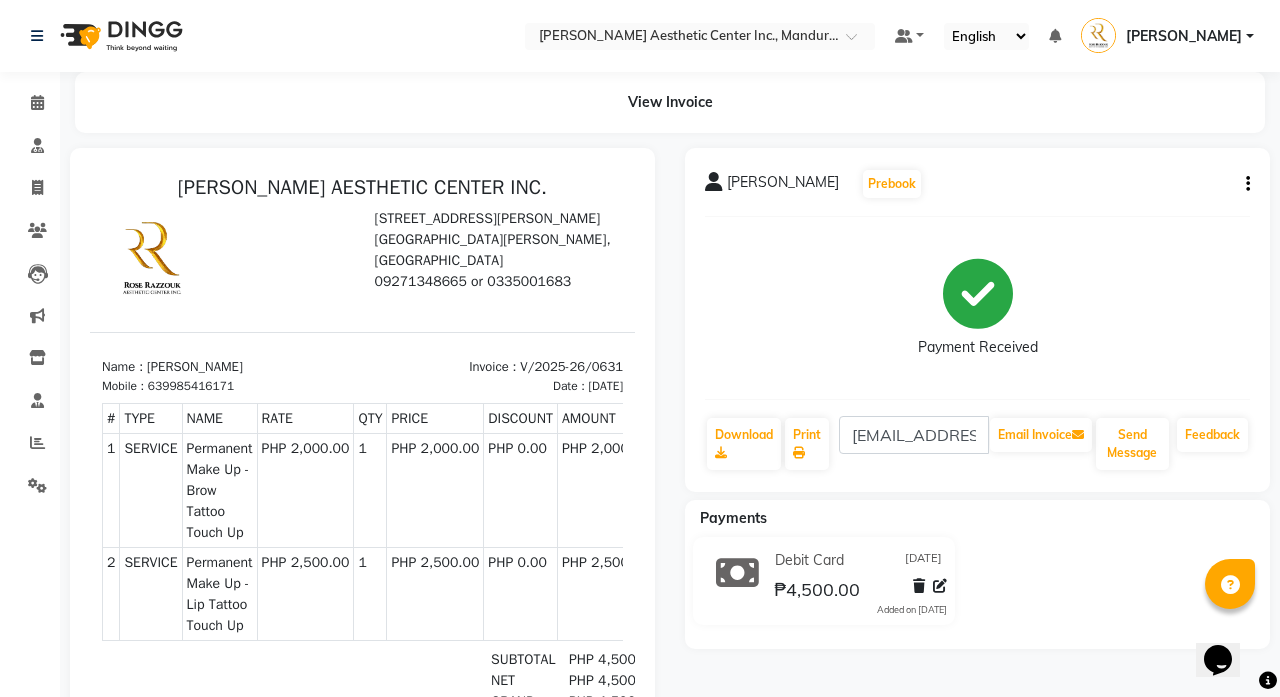 scroll, scrollTop: 0, scrollLeft: 0, axis: both 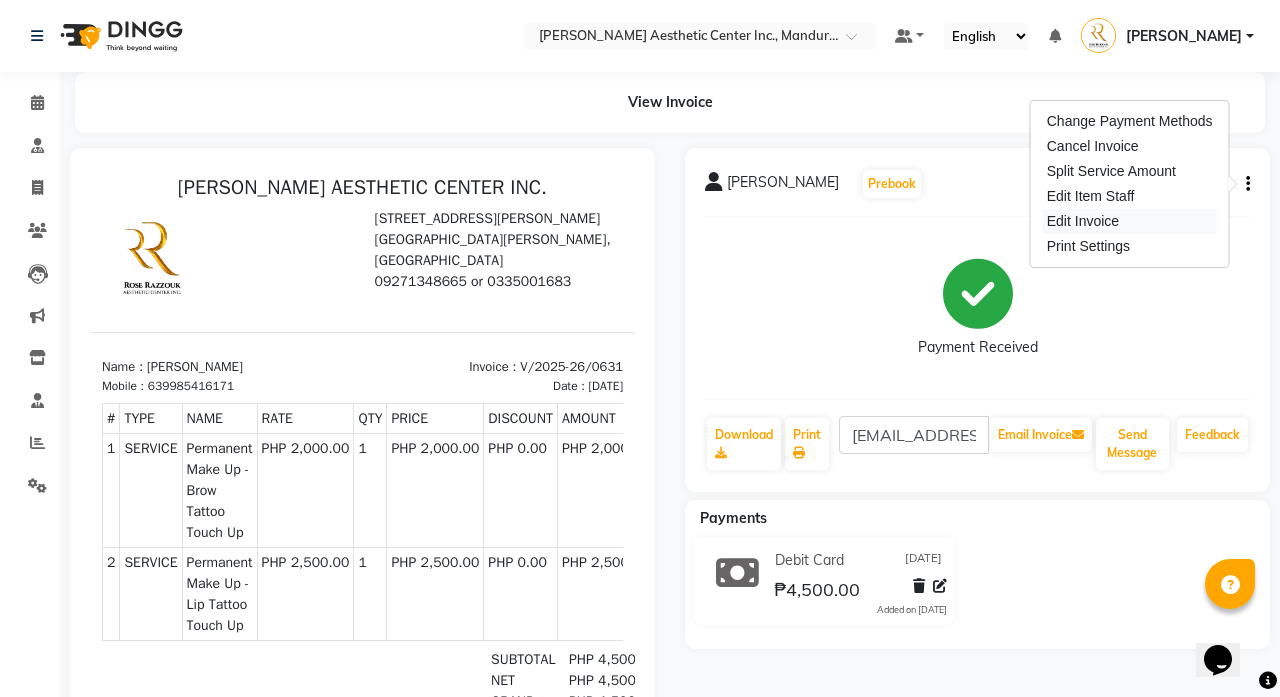 click on "Edit Invoice" at bounding box center (1130, 221) 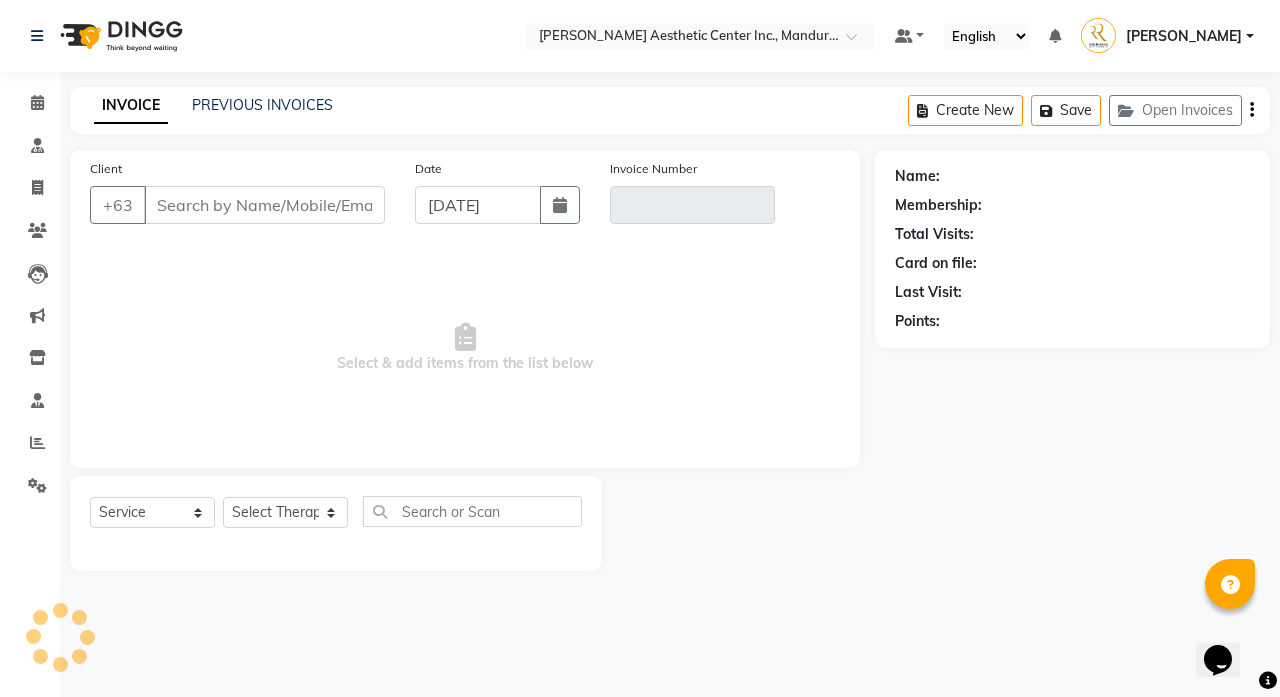 scroll, scrollTop: 0, scrollLeft: 0, axis: both 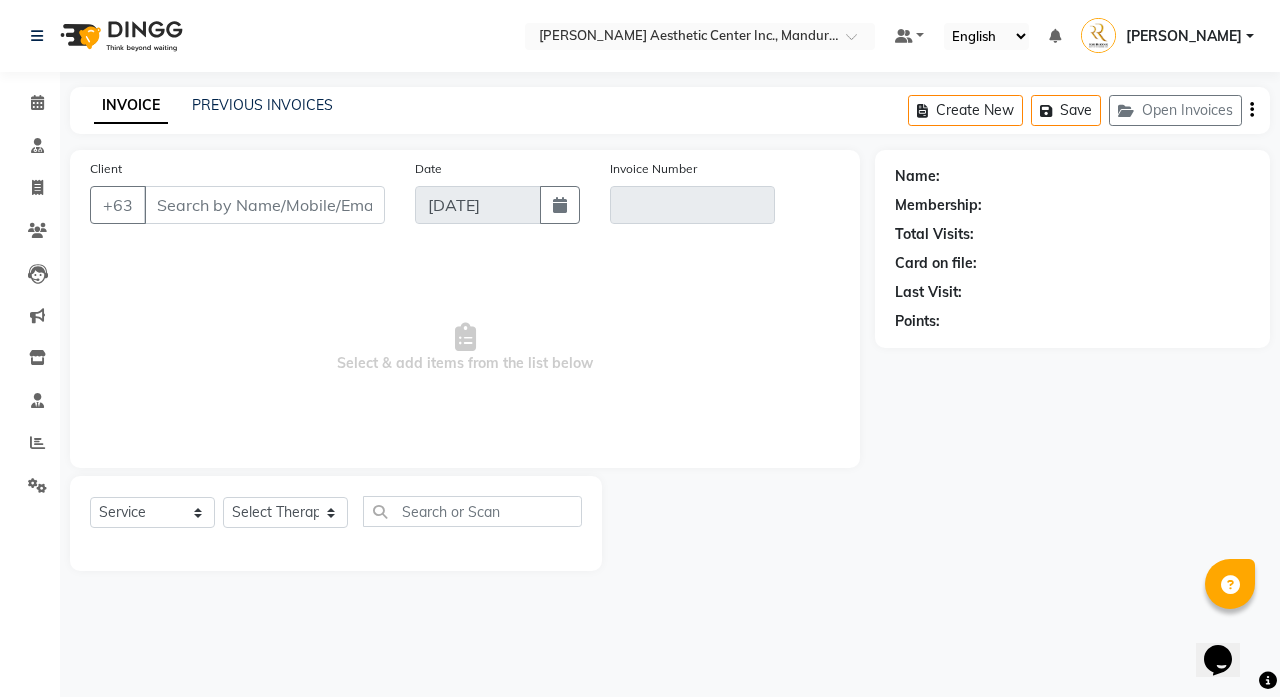 type on "9985416171" 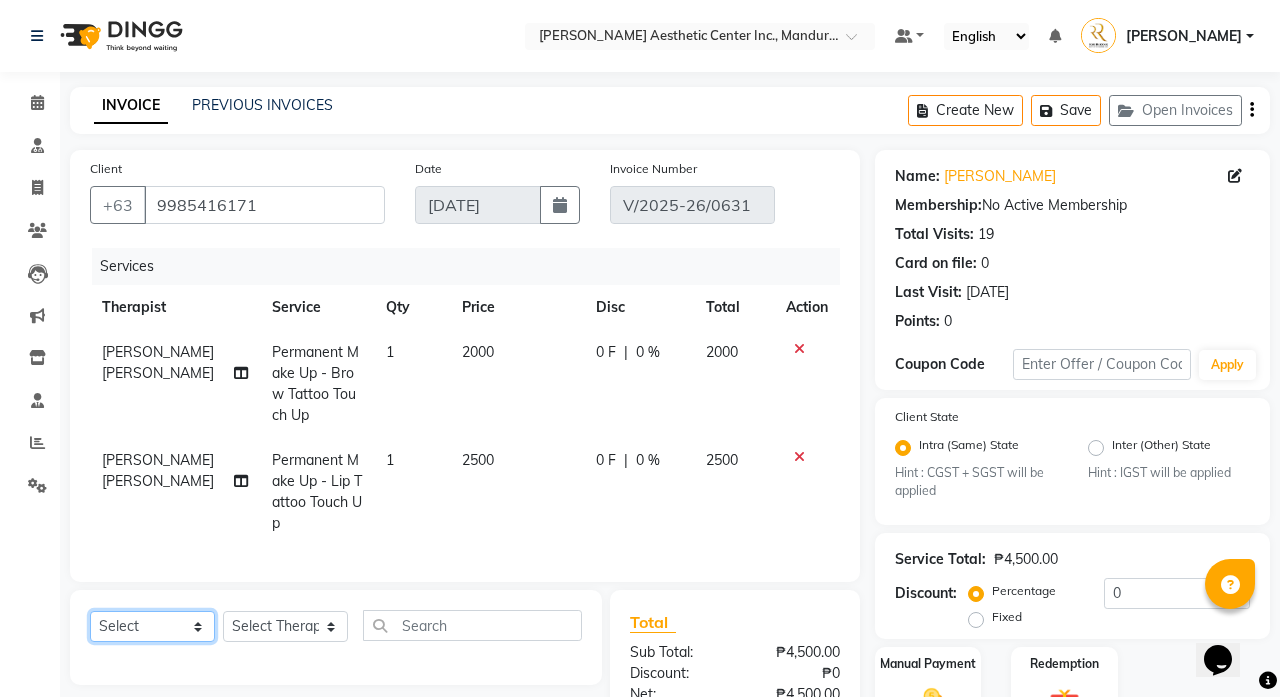 select on "product" 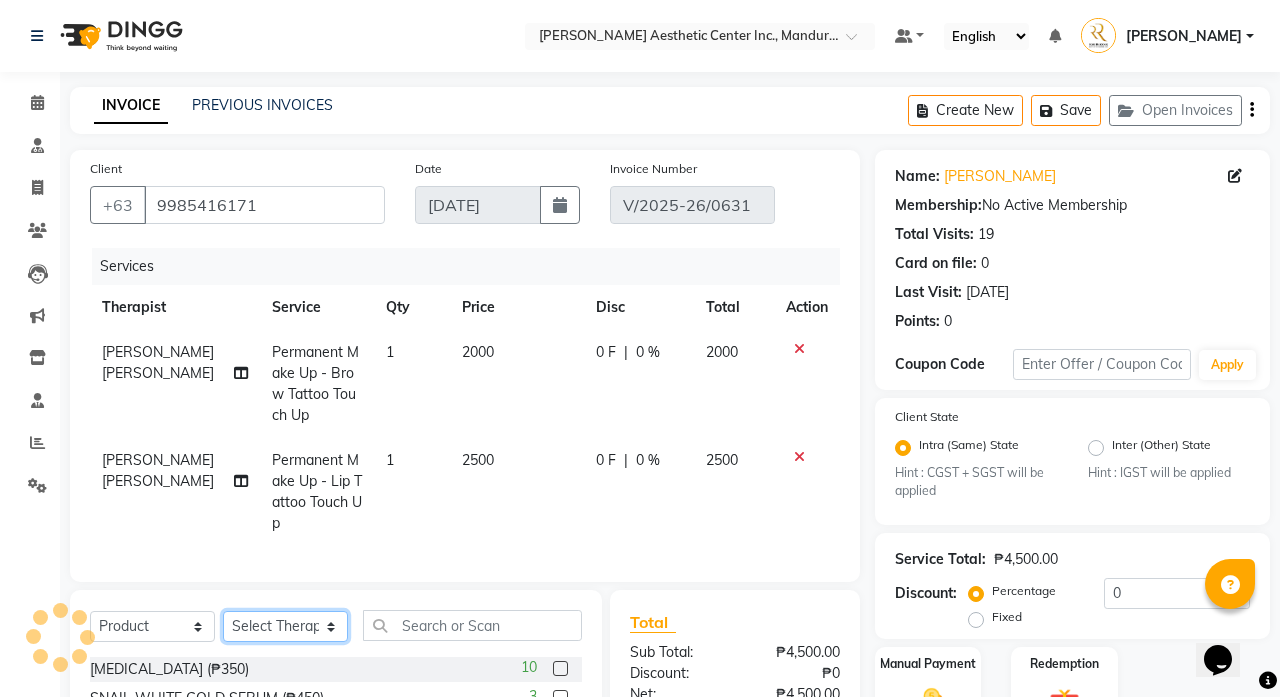 select on "46432" 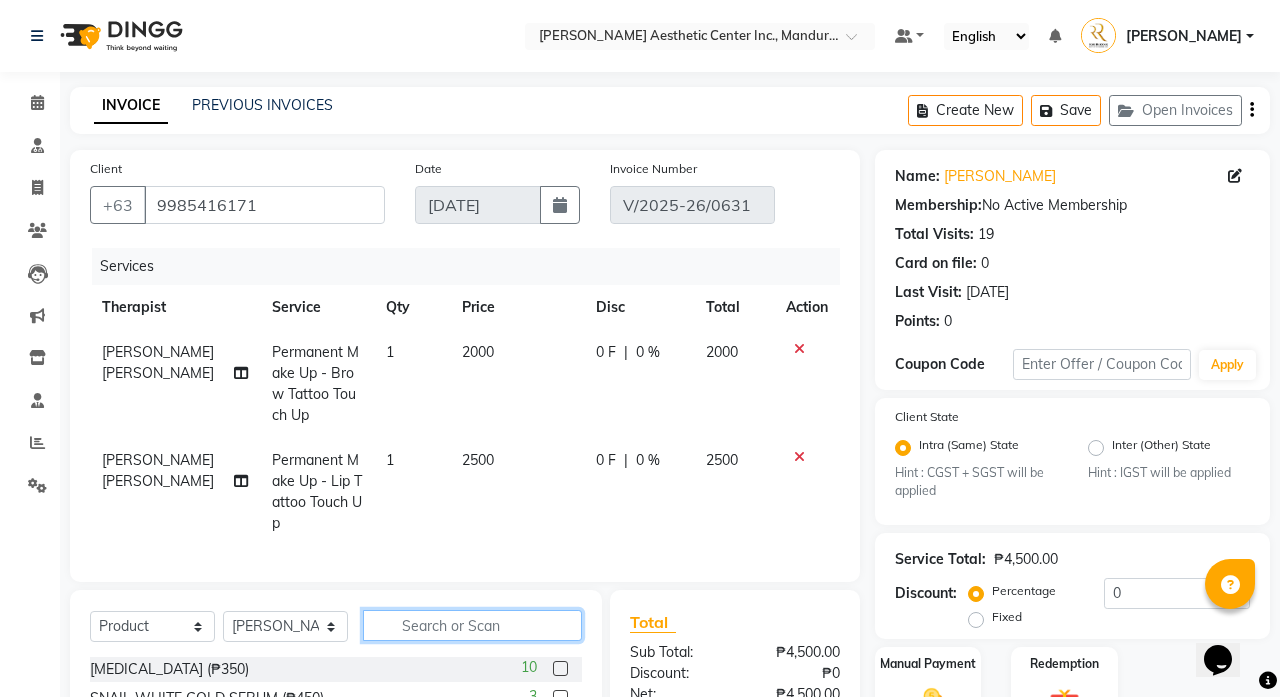 click 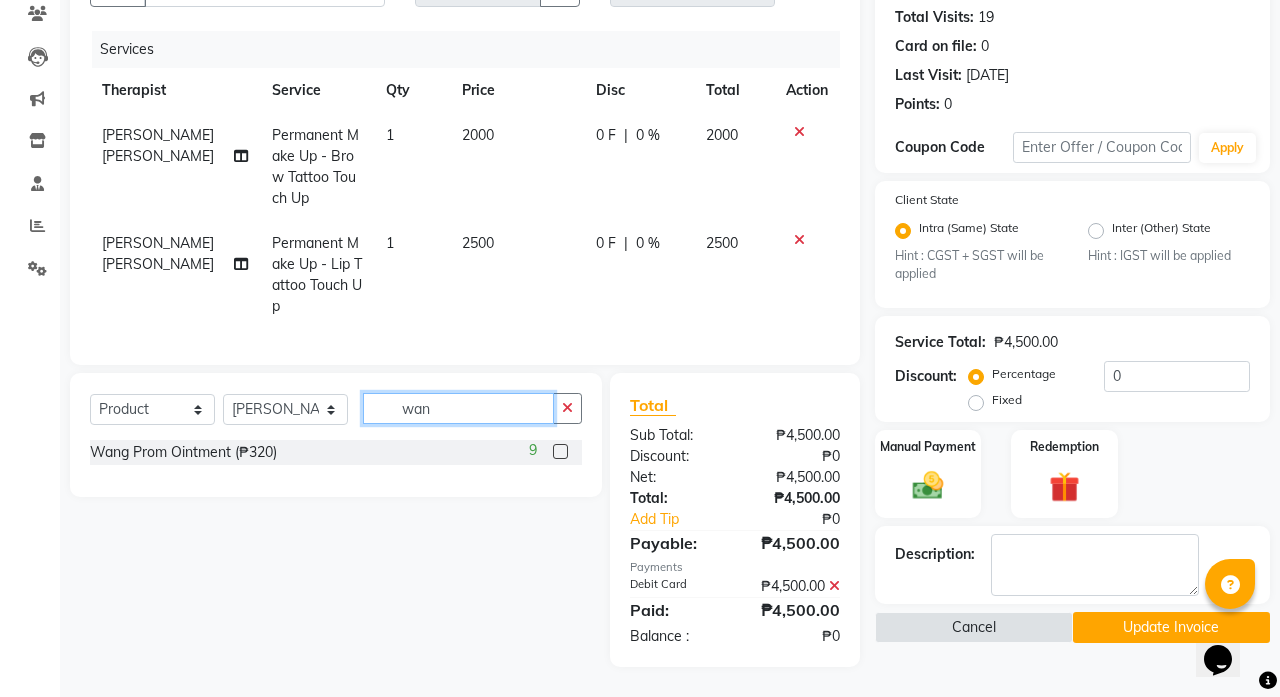 scroll, scrollTop: 216, scrollLeft: 0, axis: vertical 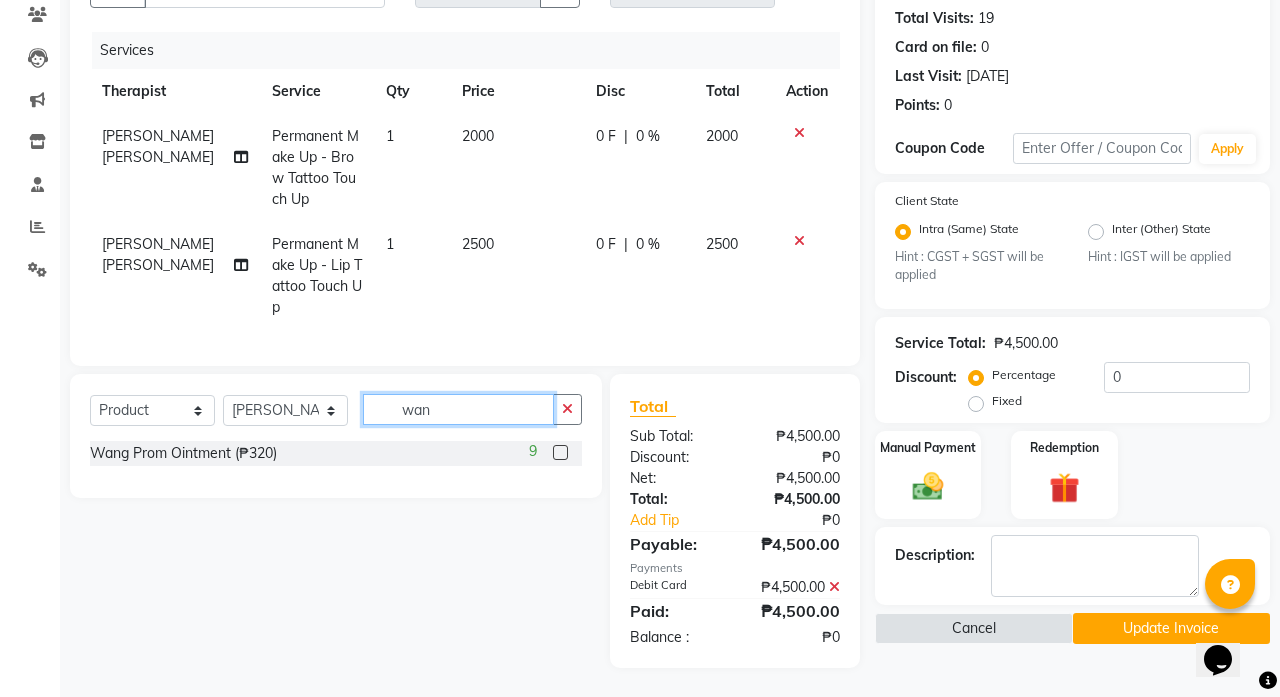 type on "wan" 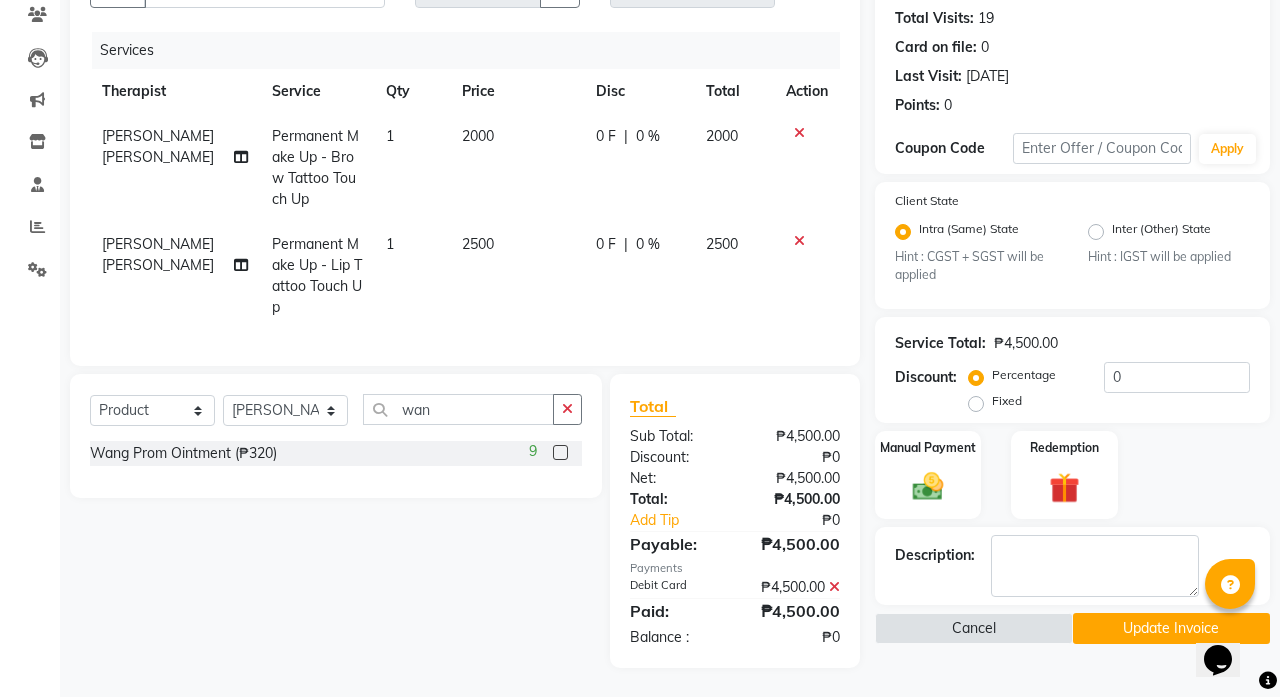 click 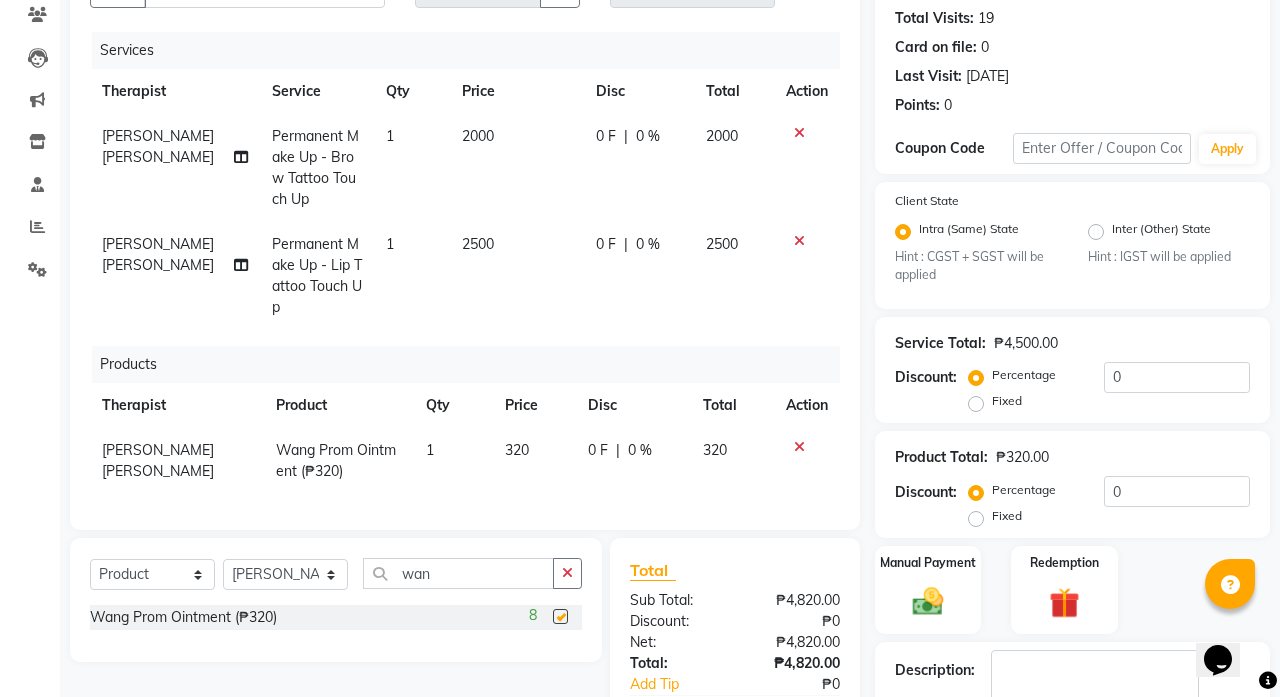checkbox on "false" 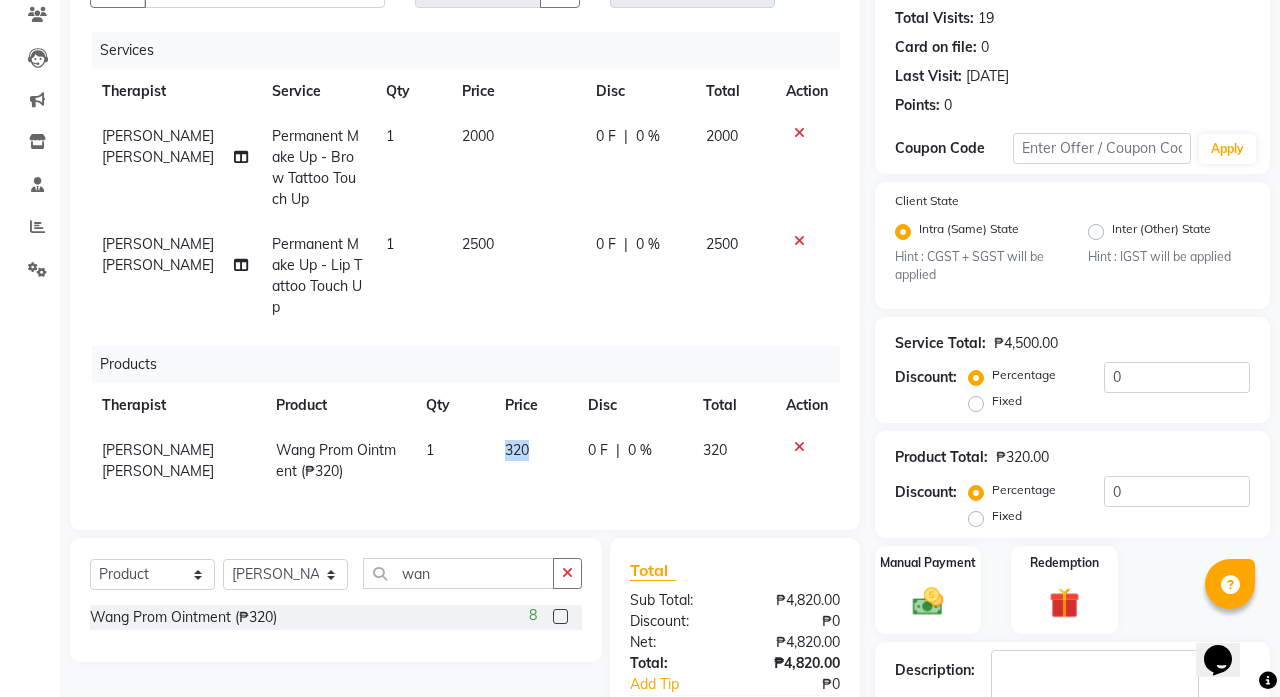 drag, startPoint x: 520, startPoint y: 447, endPoint x: 494, endPoint y: 442, distance: 26.476404 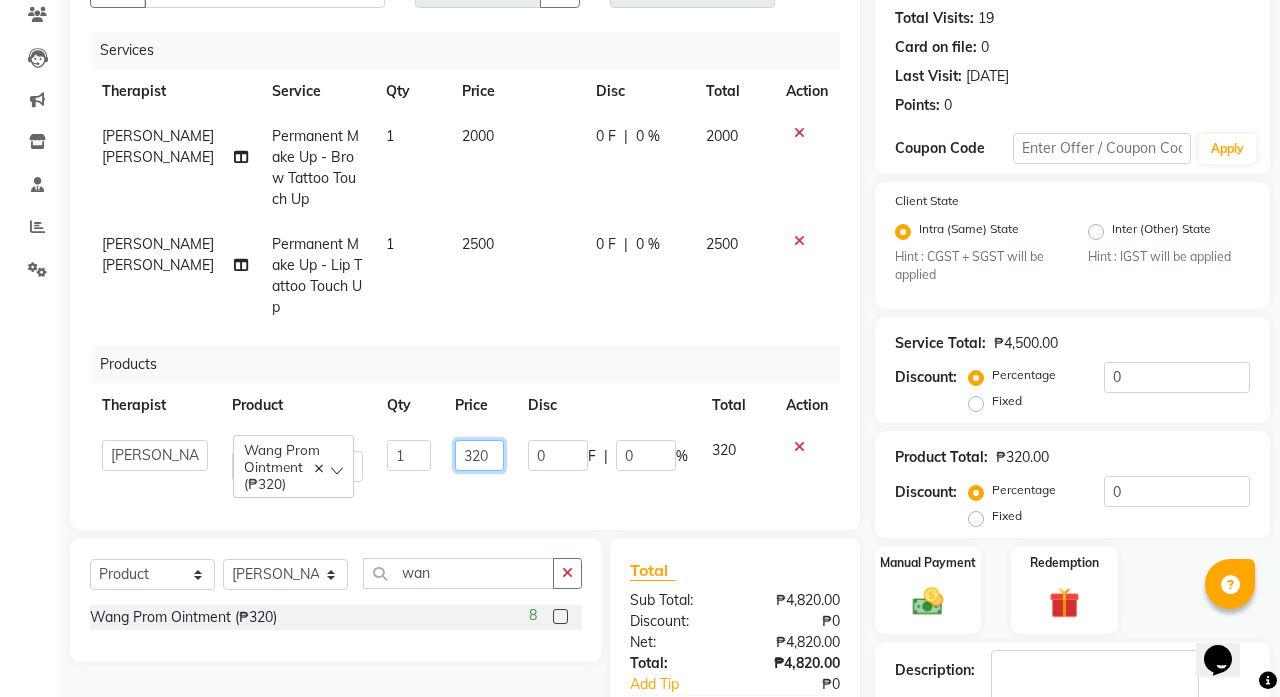 drag, startPoint x: 497, startPoint y: 451, endPoint x: 474, endPoint y: 451, distance: 23 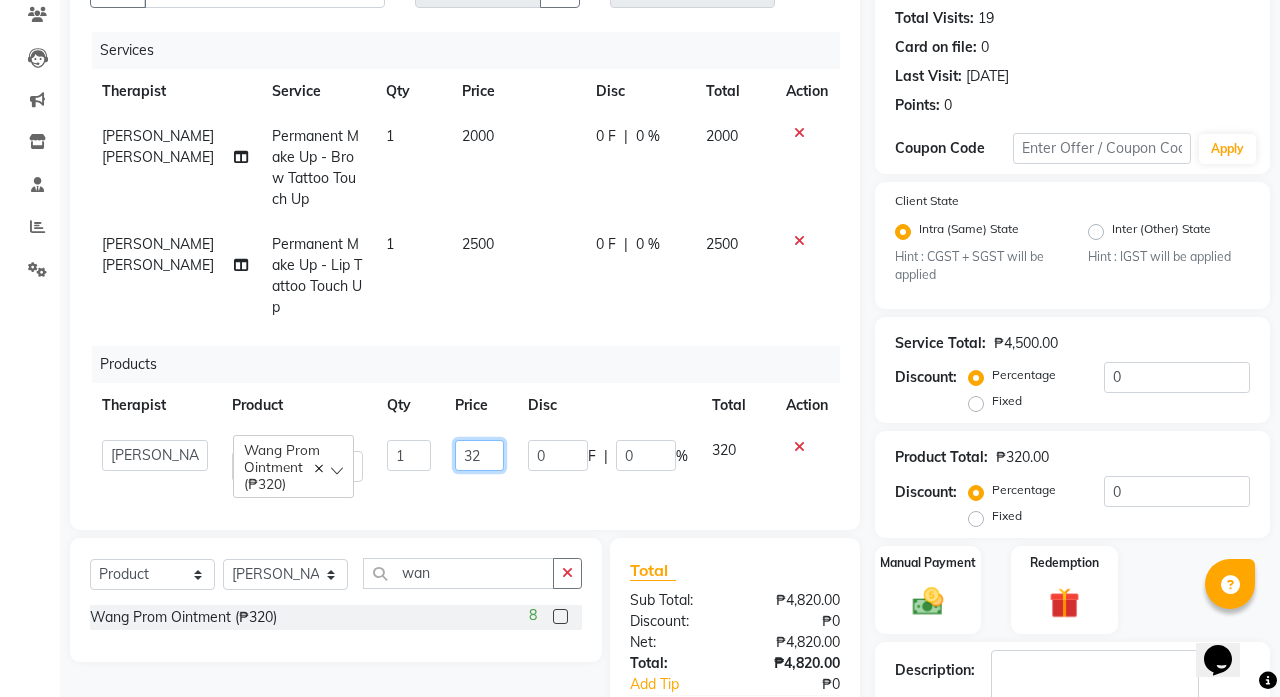 type on "3" 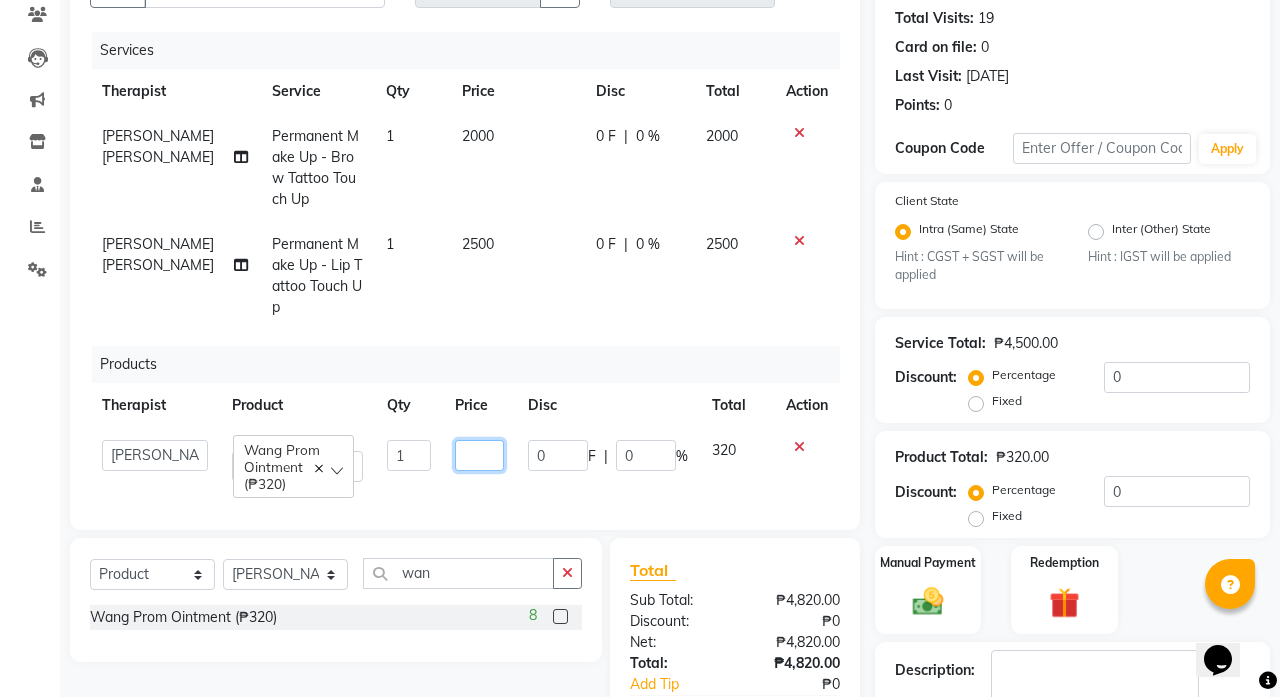 type on "0" 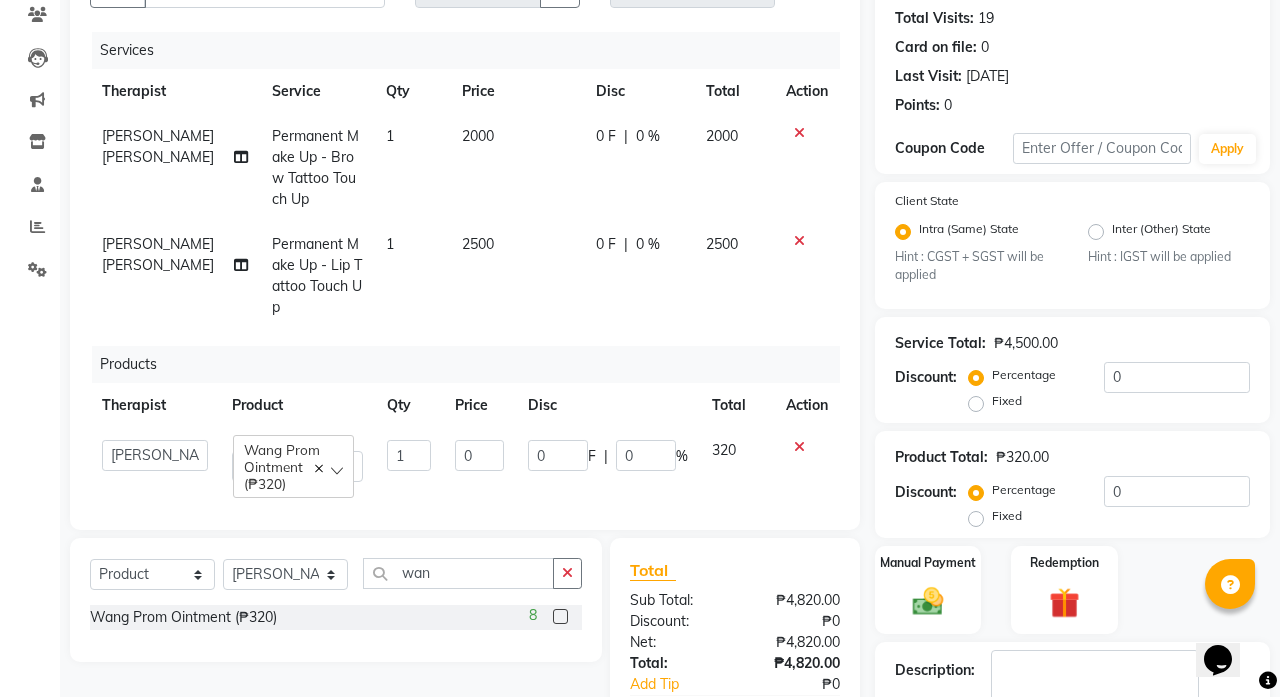 click on "0 F | 0 %" 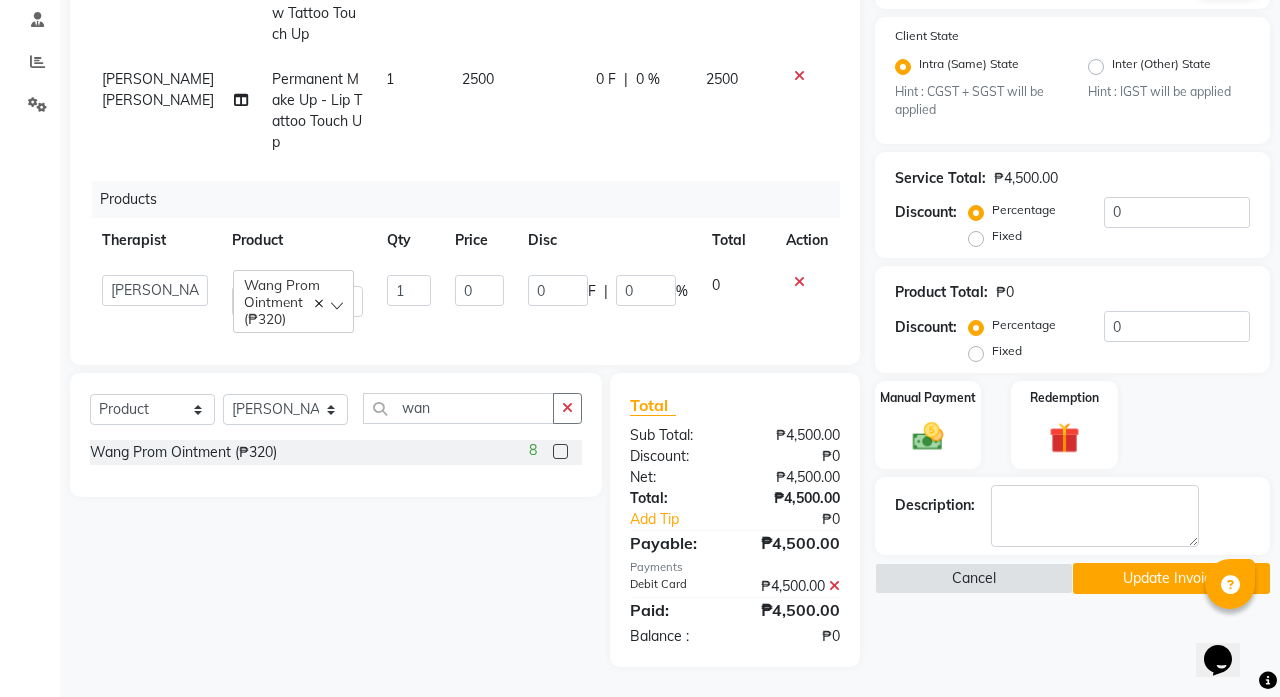 scroll, scrollTop: 381, scrollLeft: 0, axis: vertical 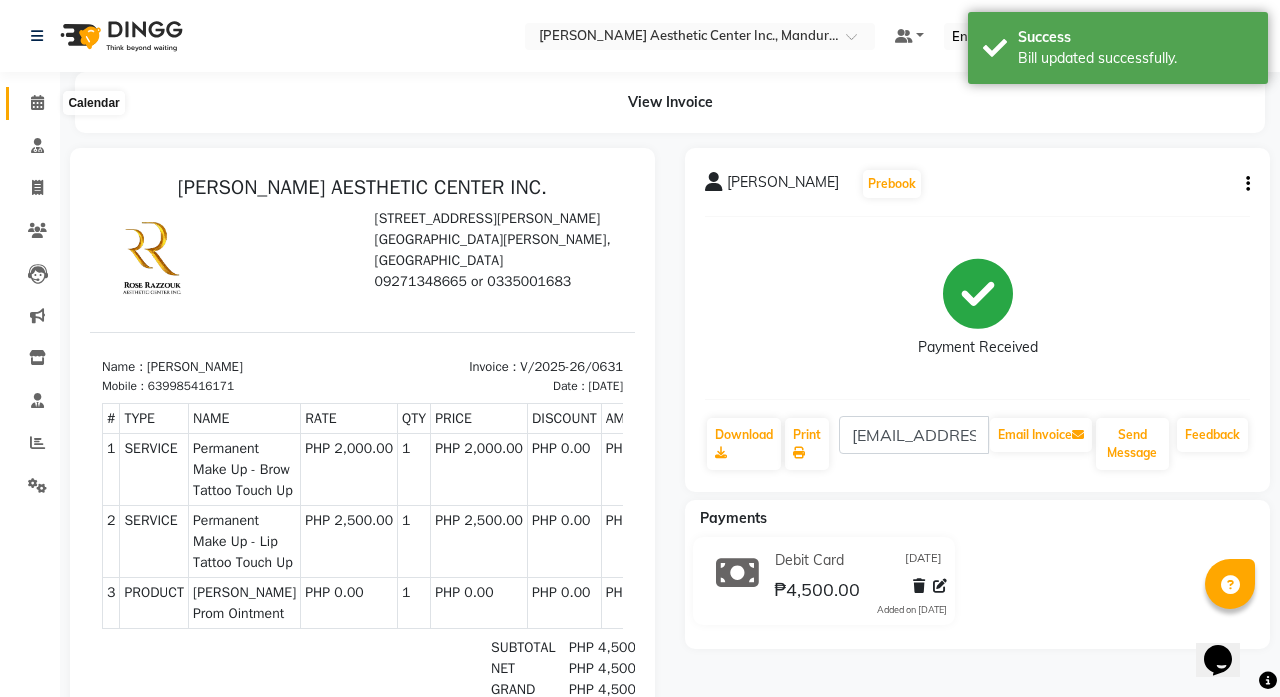 click 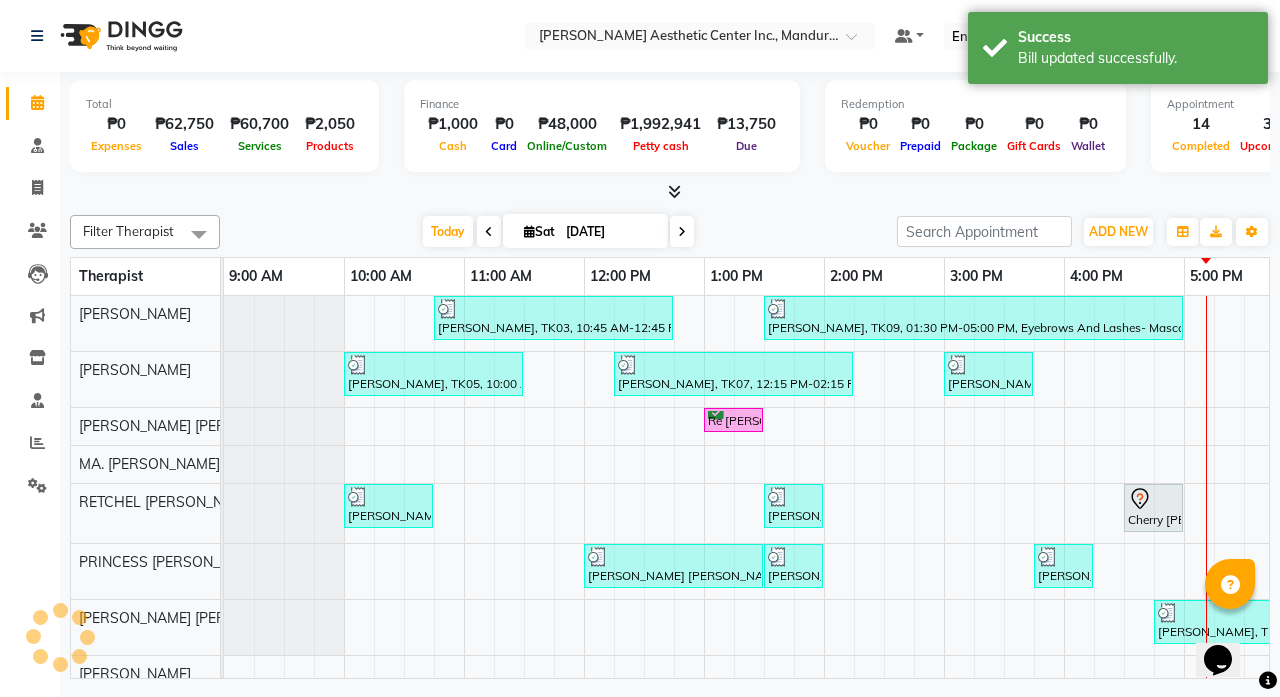 scroll, scrollTop: 0, scrollLeft: 0, axis: both 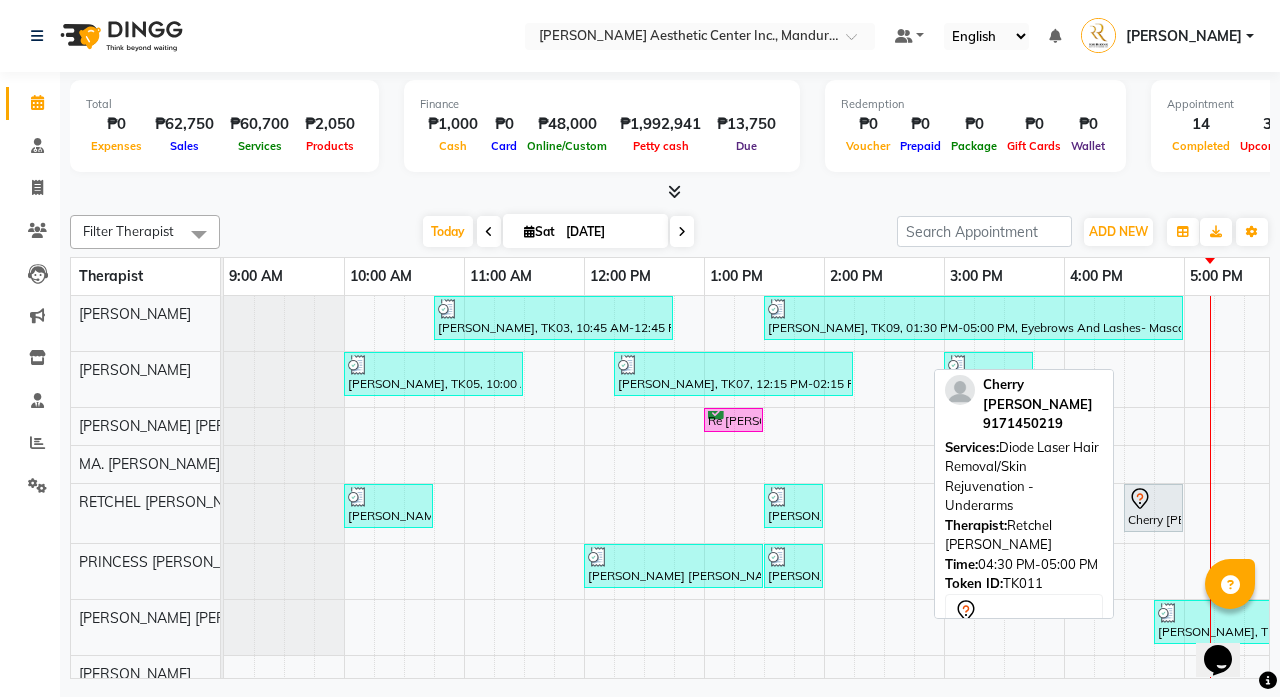 click at bounding box center (1153, 499) 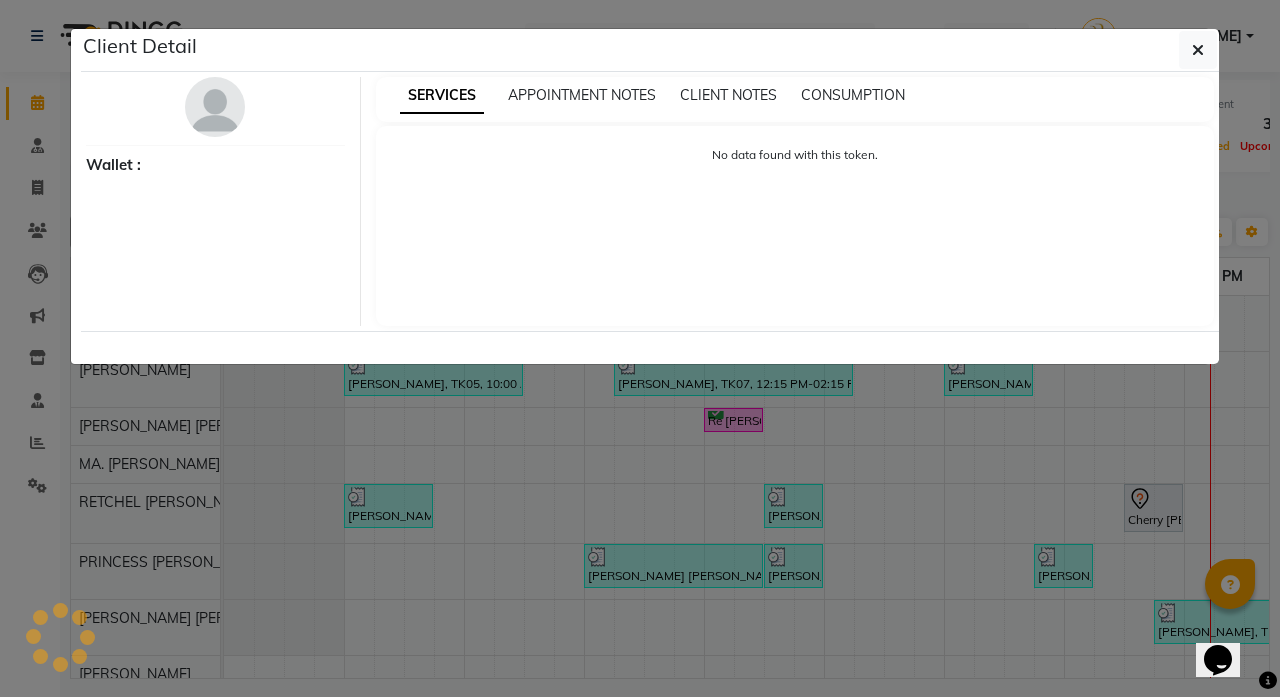 select on "7" 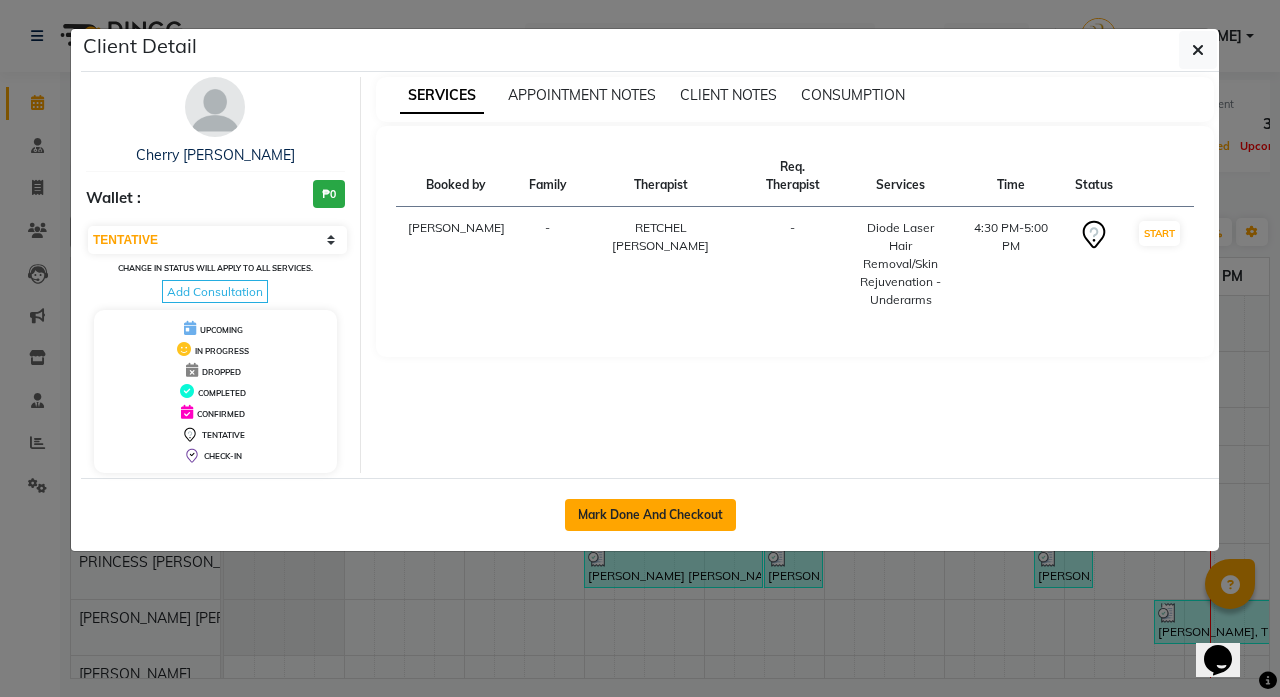 click on "Mark Done And Checkout" 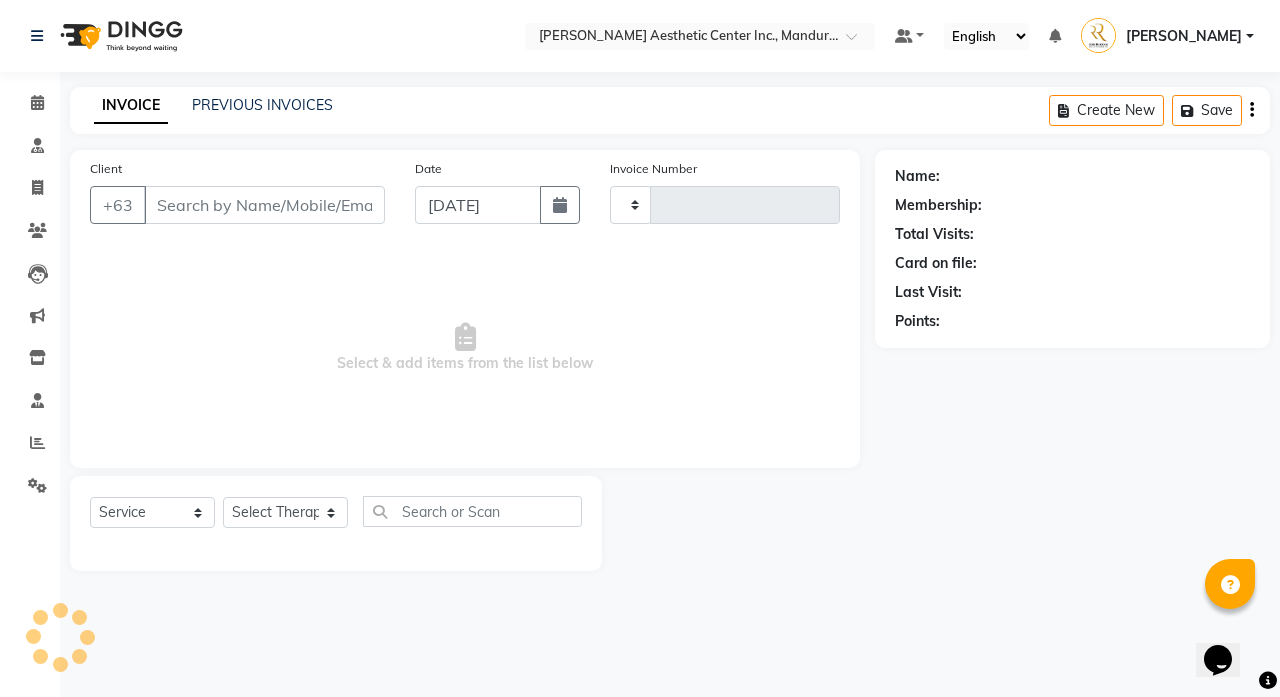 type on "0632" 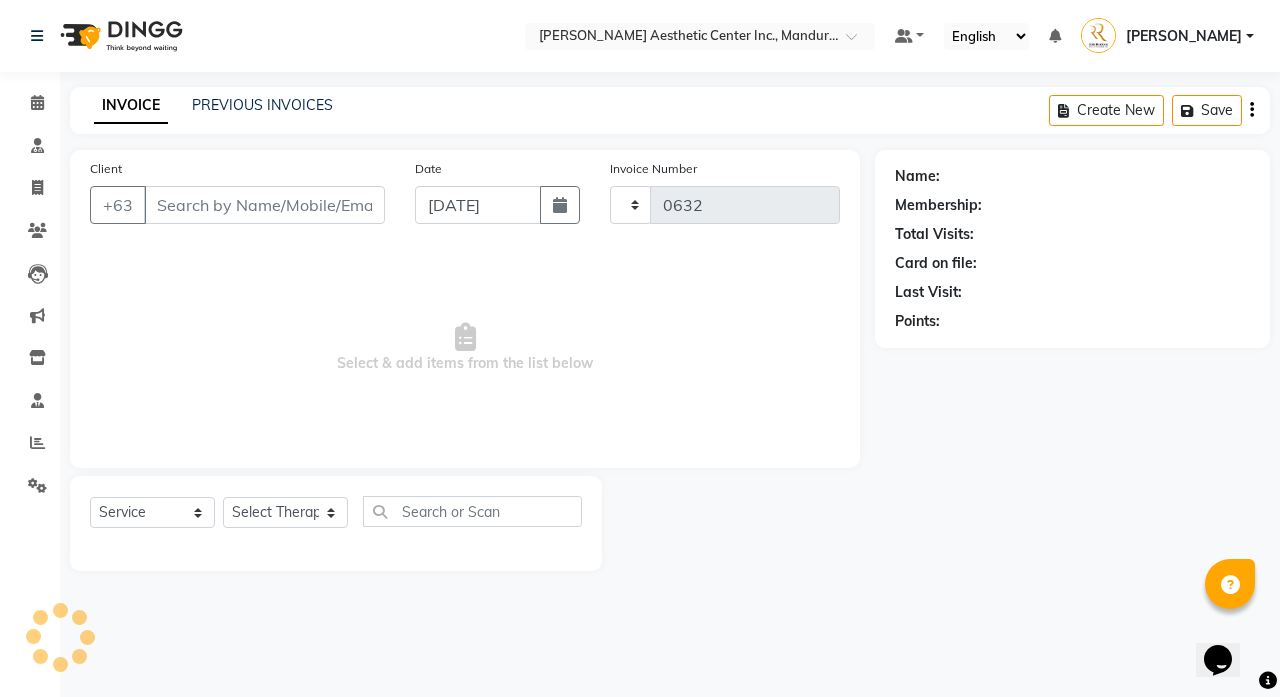 select on "6259" 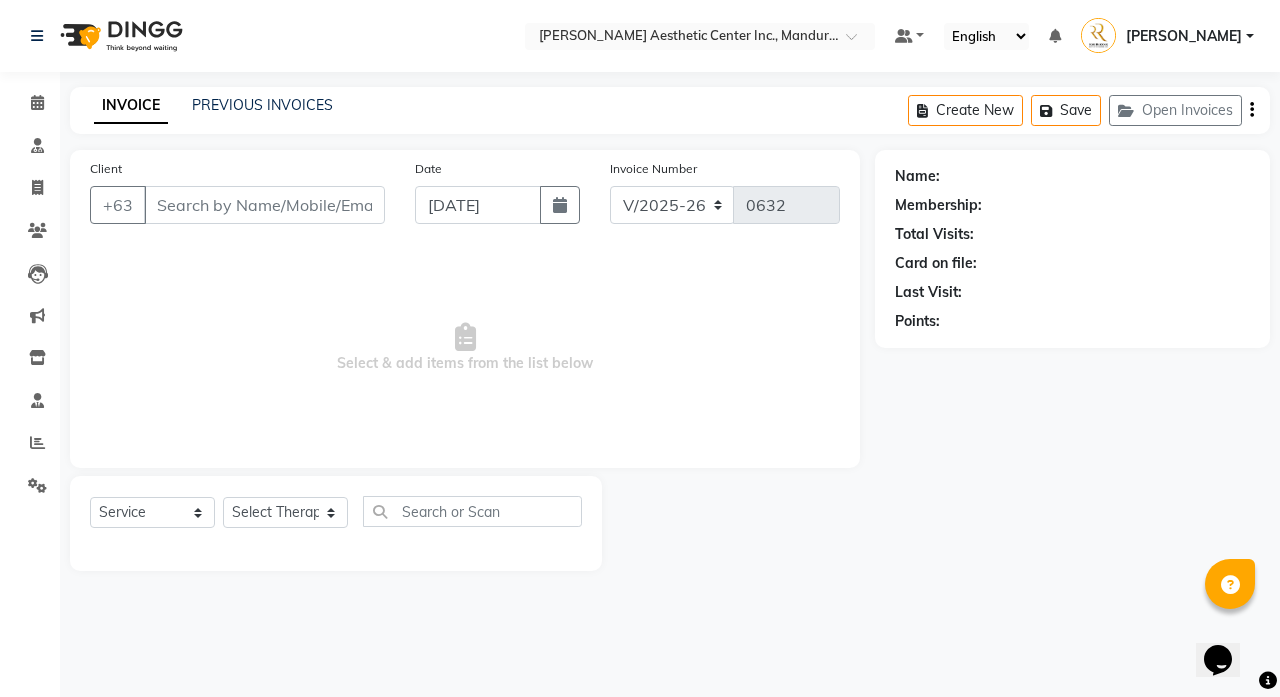 type on "9171450219" 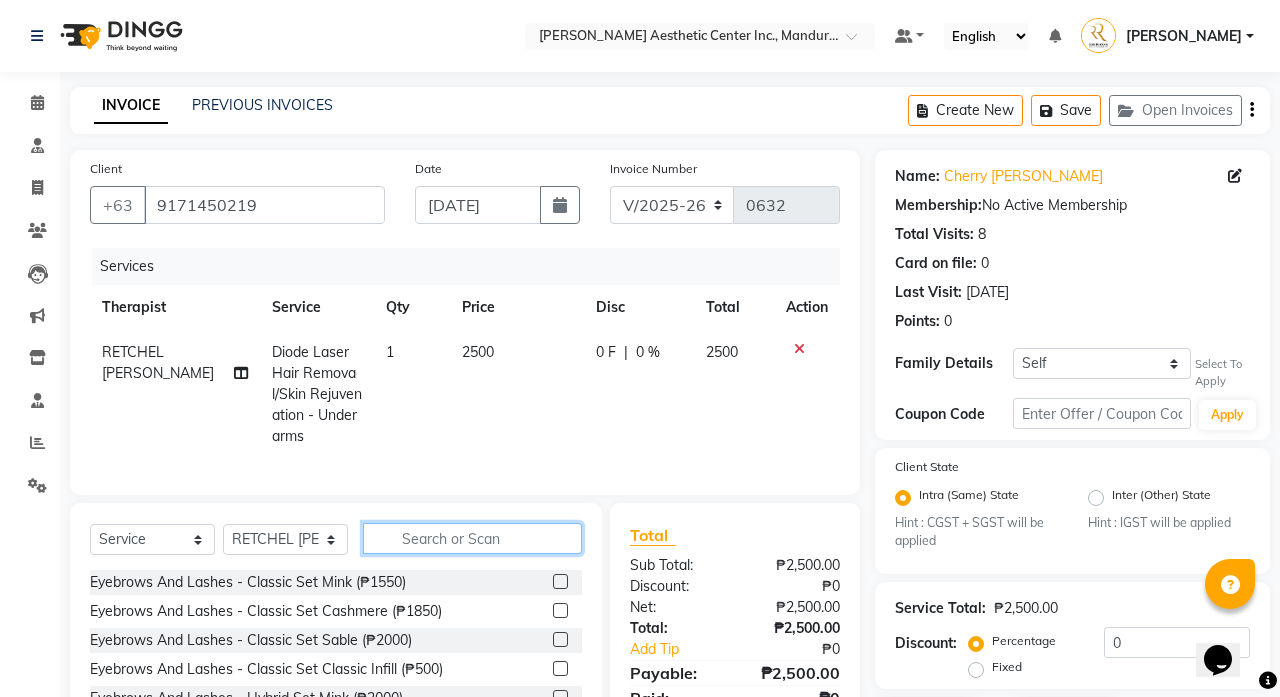 click 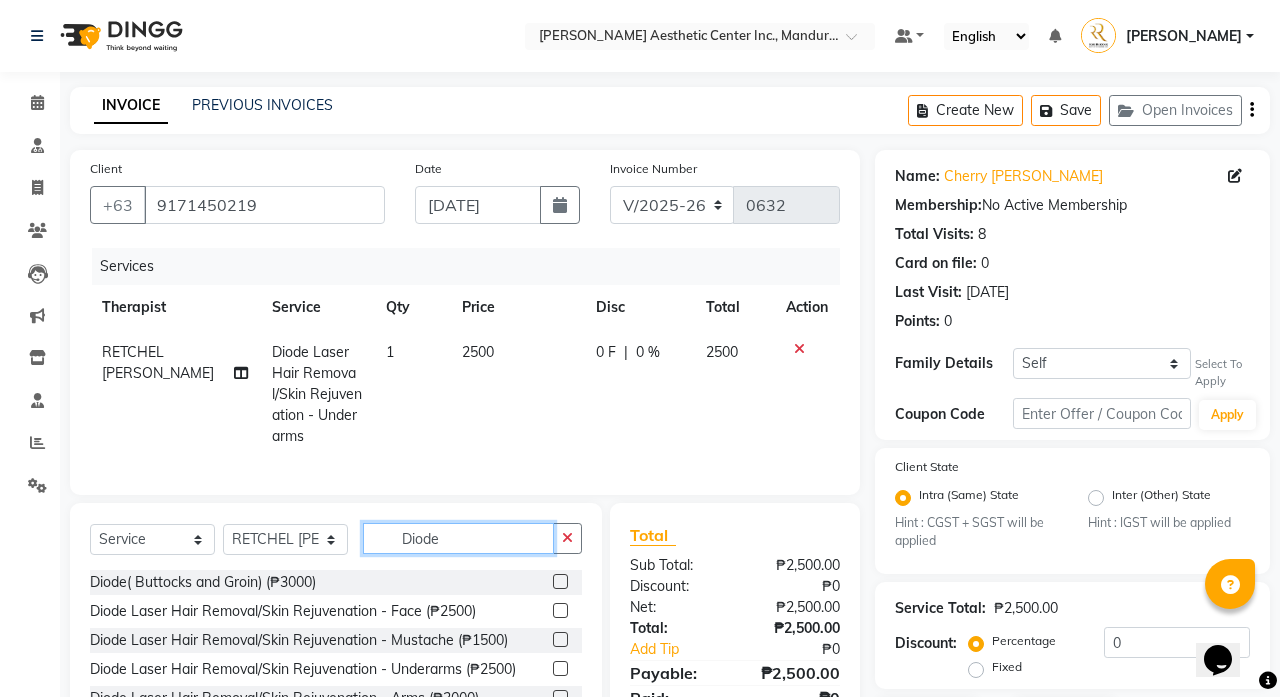 scroll, scrollTop: 0, scrollLeft: 0, axis: both 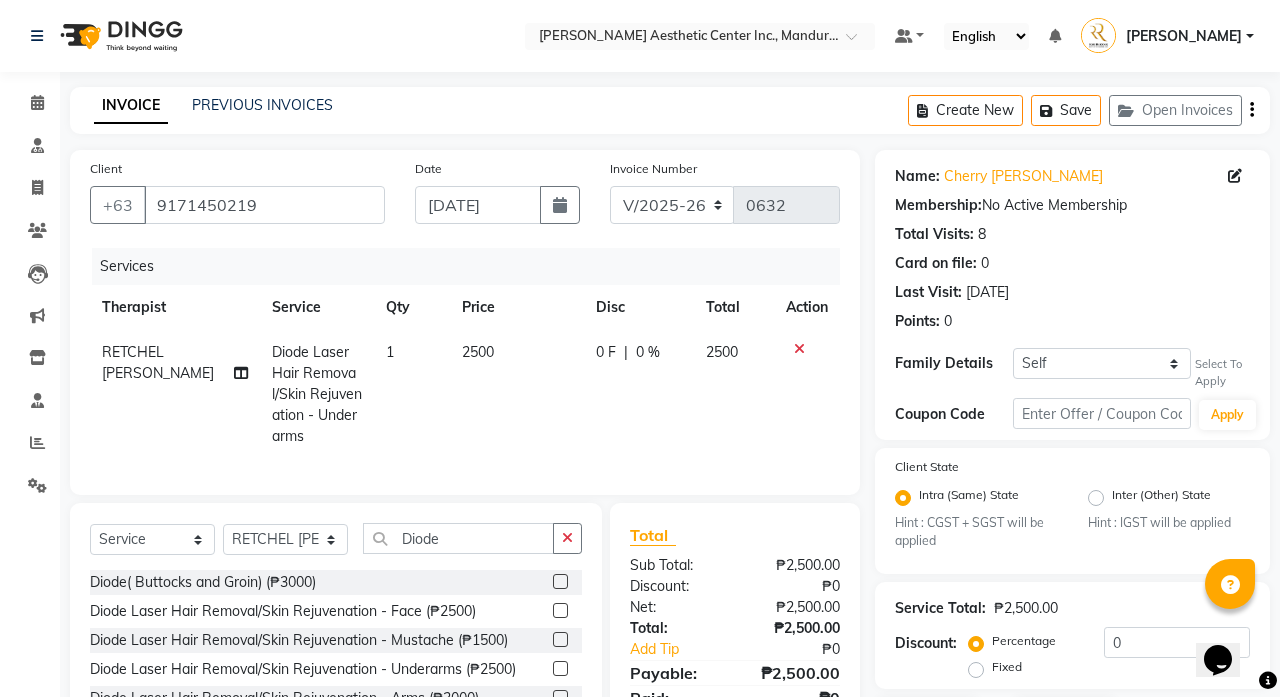 click 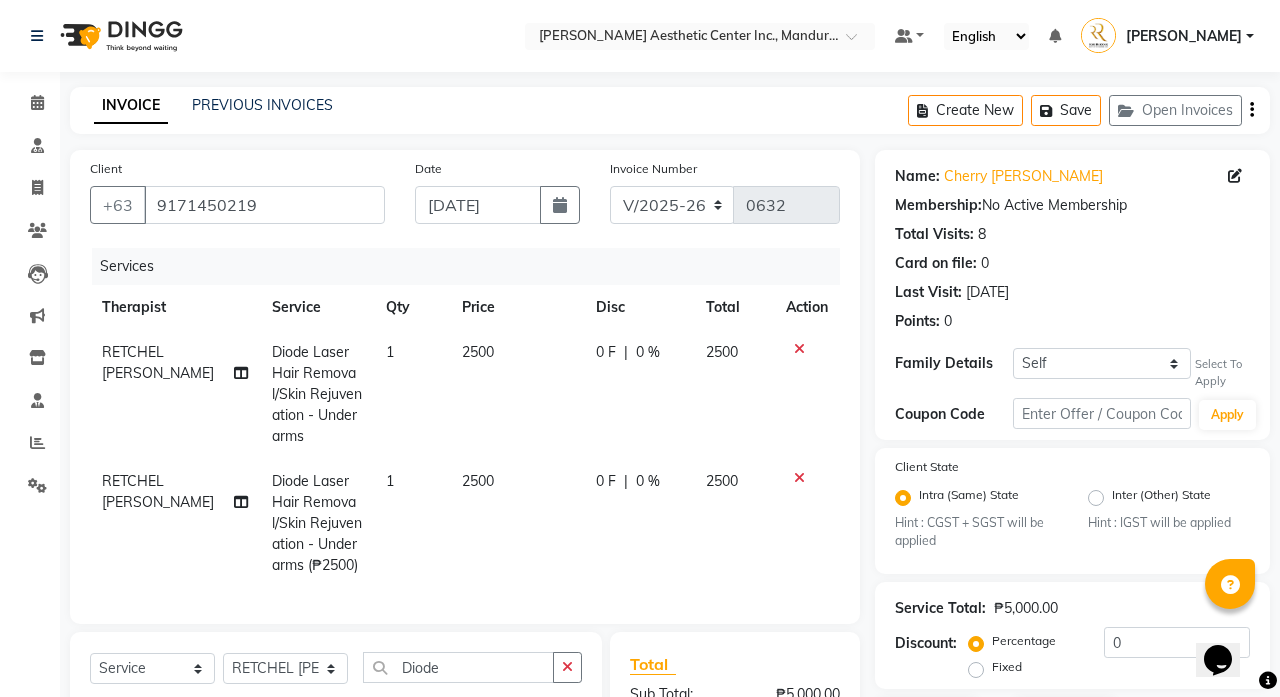 checkbox on "false" 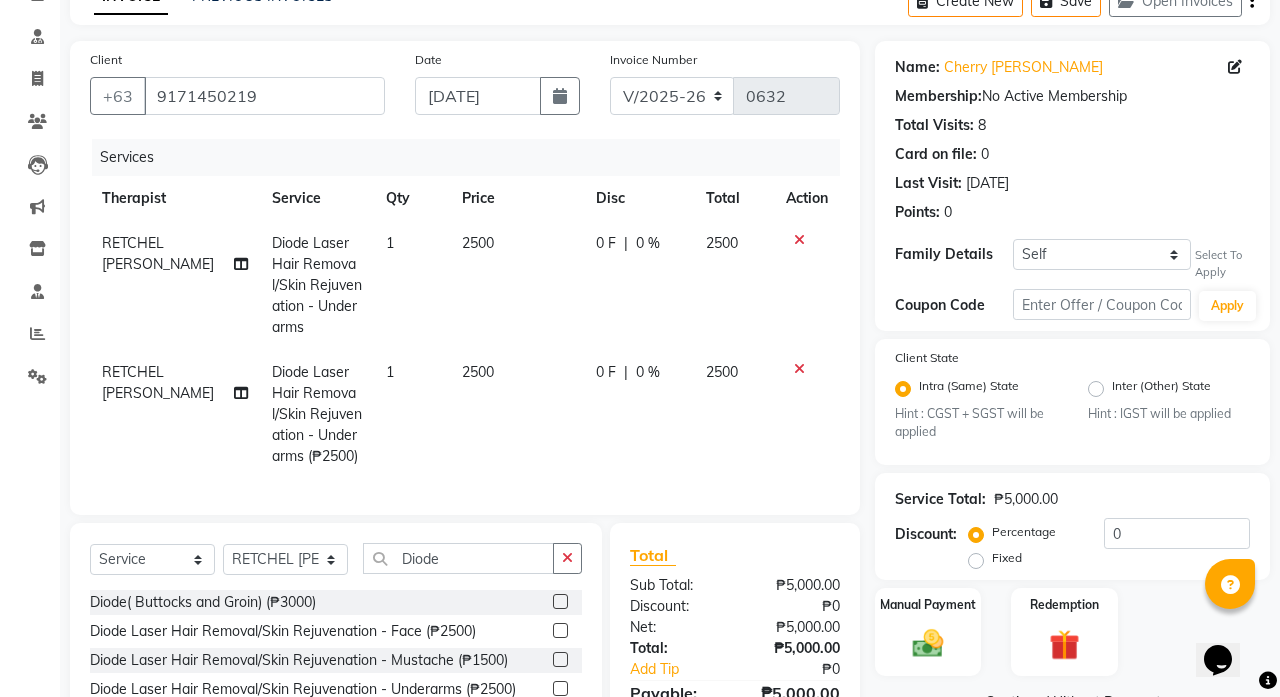 scroll, scrollTop: 164, scrollLeft: 0, axis: vertical 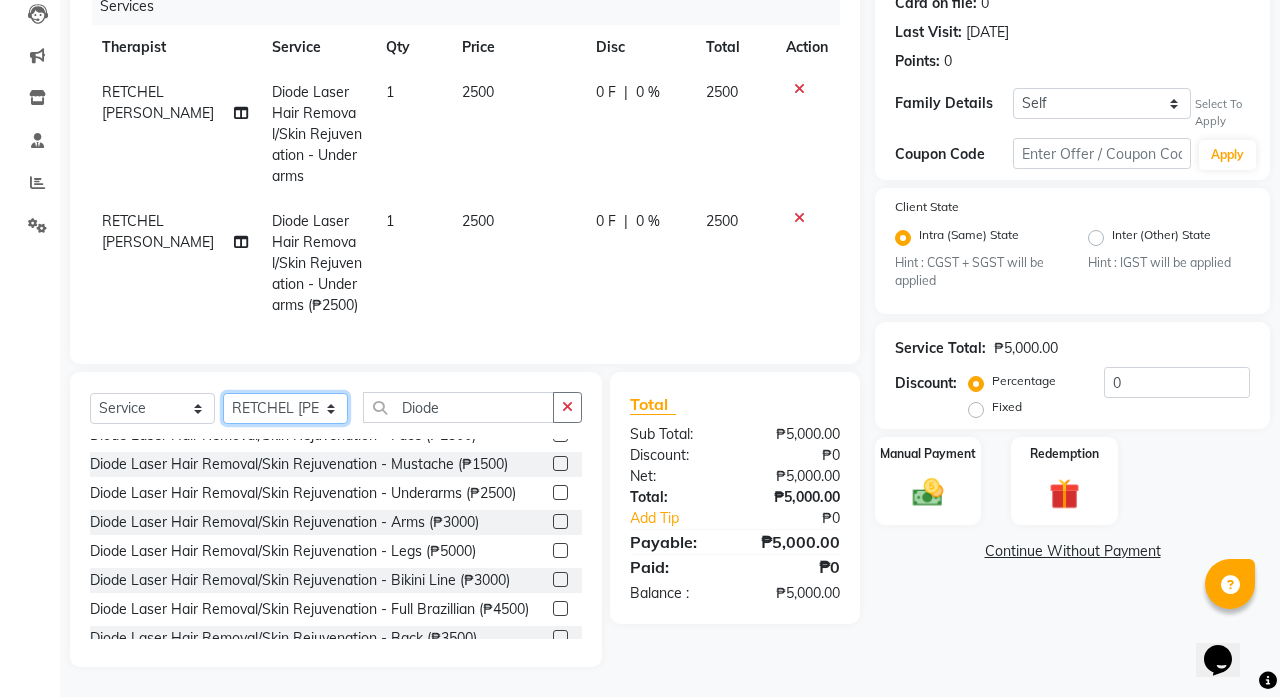 select on "46220" 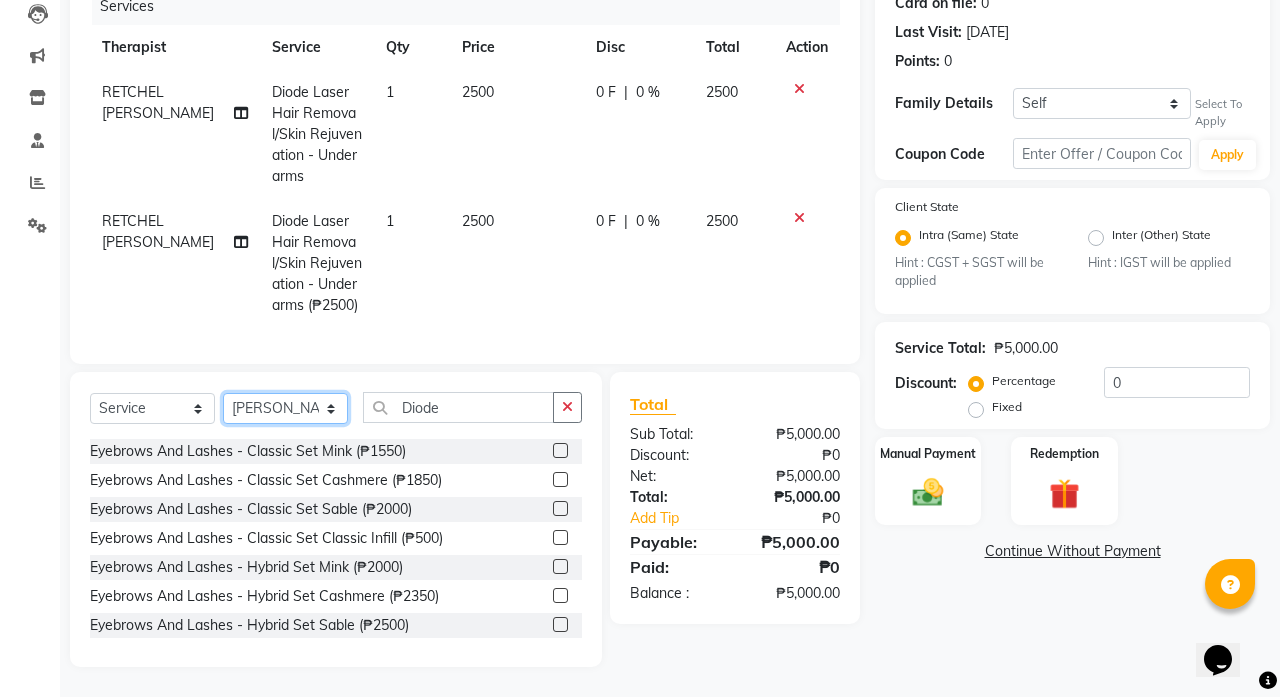 scroll, scrollTop: 0, scrollLeft: 0, axis: both 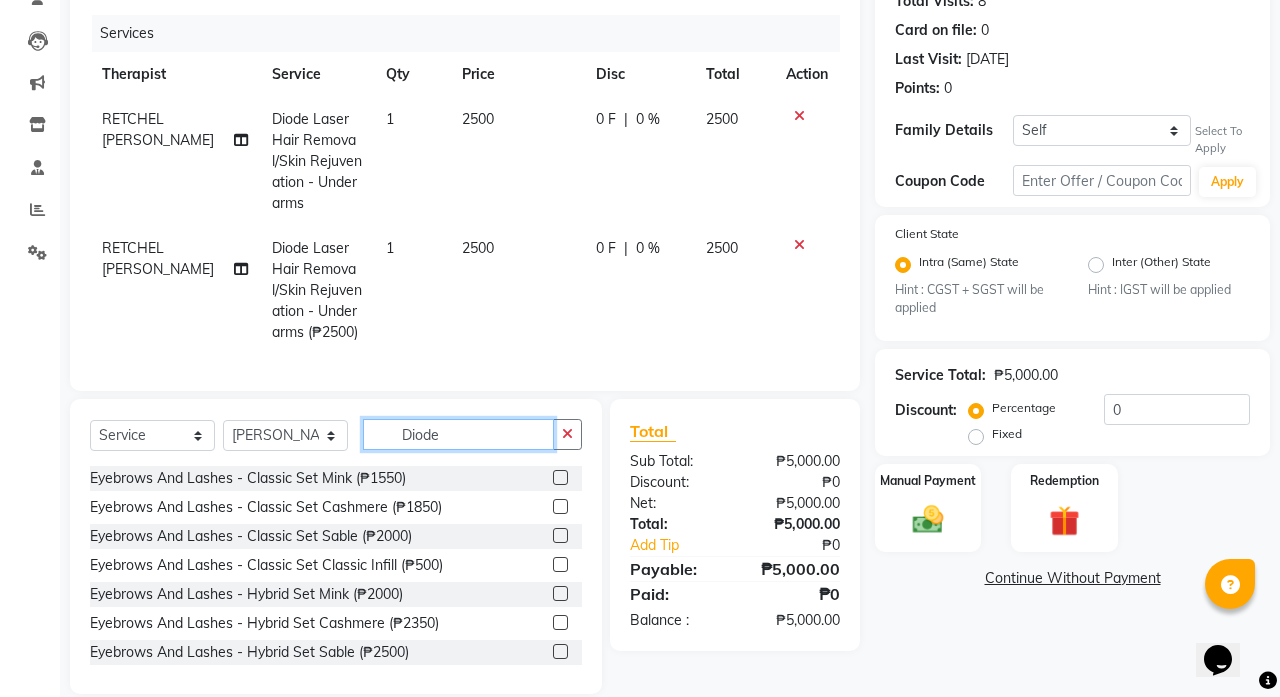 drag, startPoint x: 451, startPoint y: 429, endPoint x: 325, endPoint y: 427, distance: 126.01587 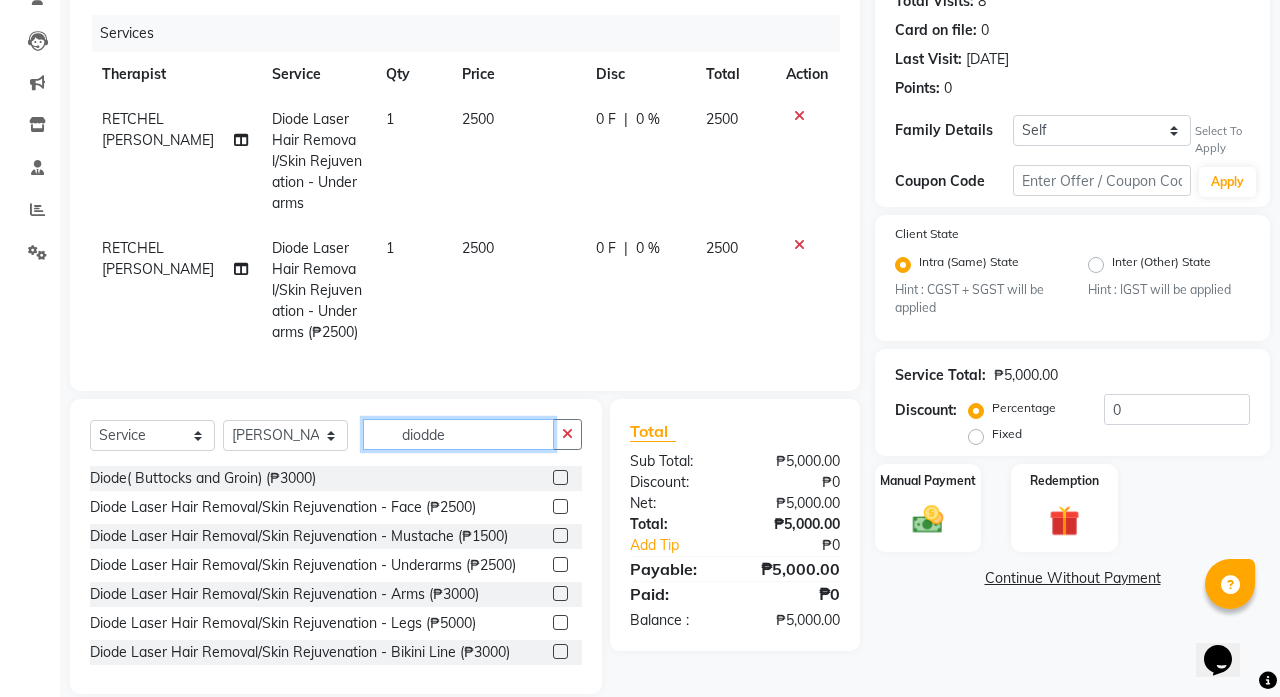 scroll, scrollTop: 217, scrollLeft: 0, axis: vertical 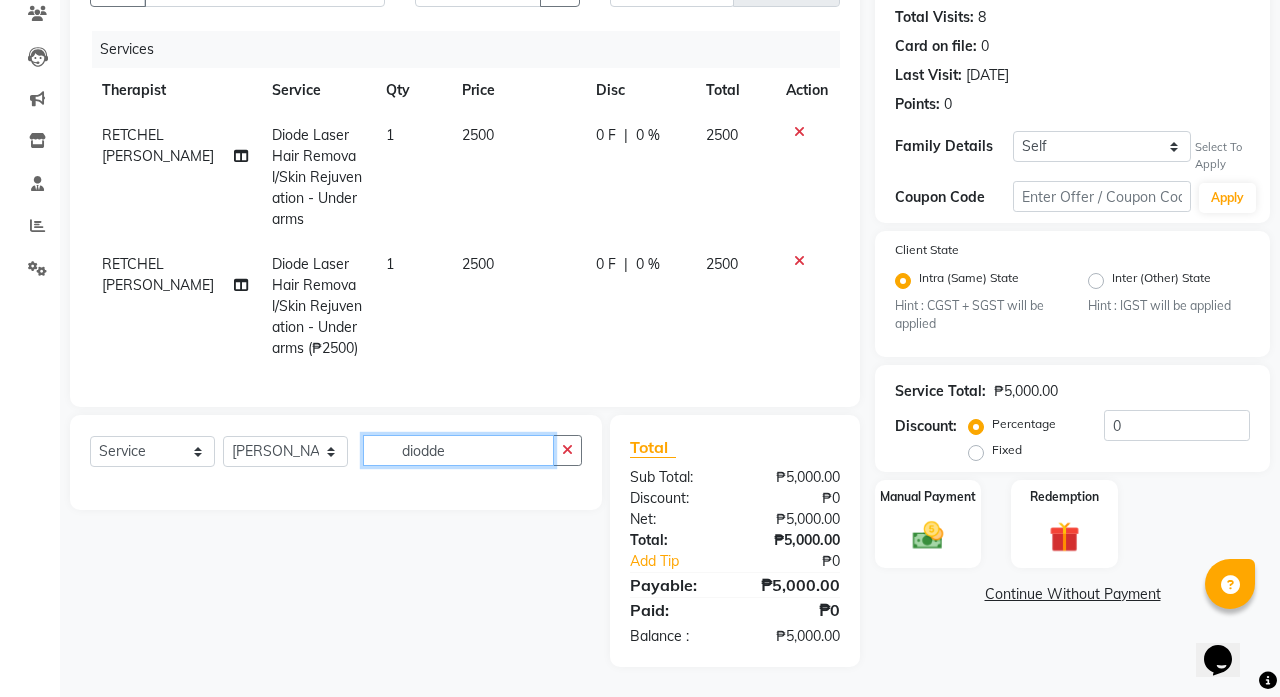 type on "diode" 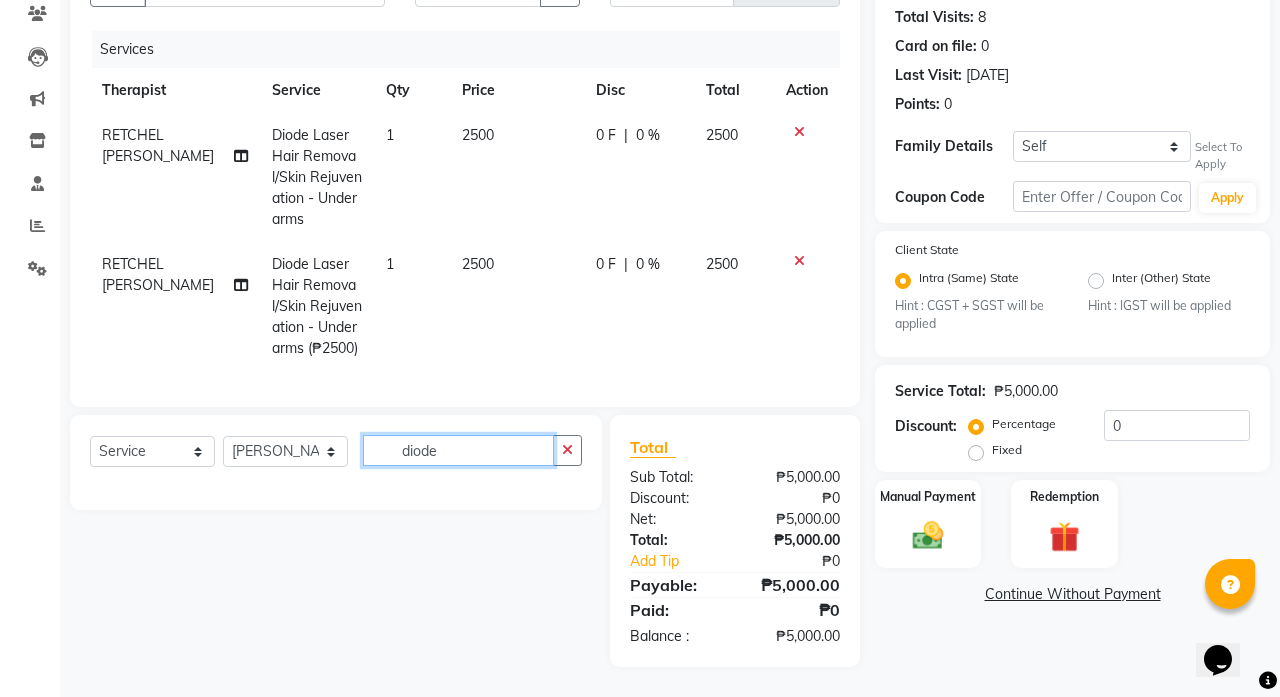 scroll, scrollTop: 217, scrollLeft: 0, axis: vertical 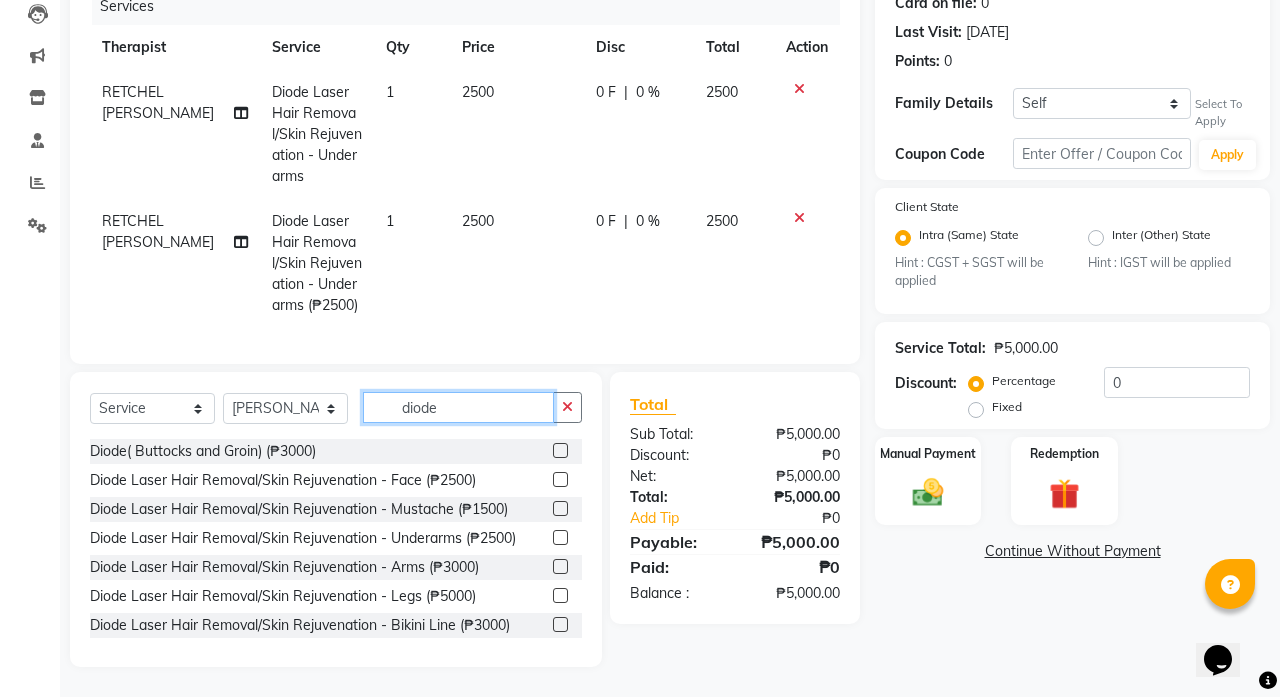 type on "diode" 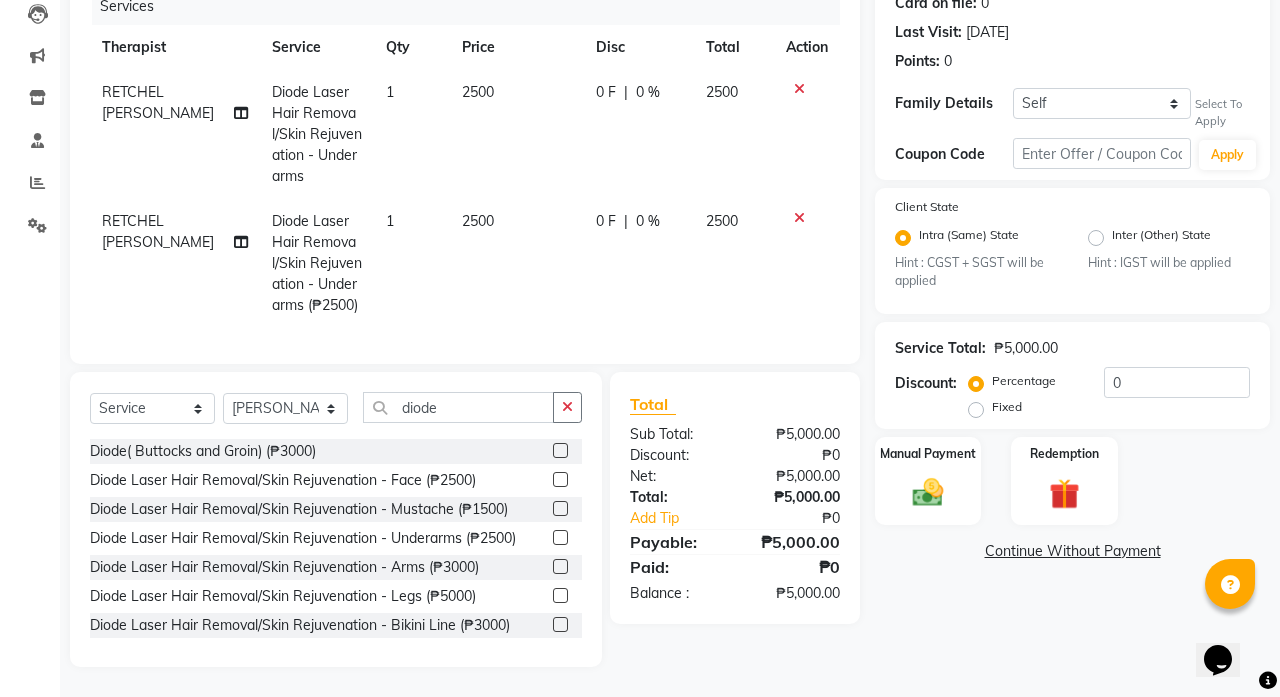 click 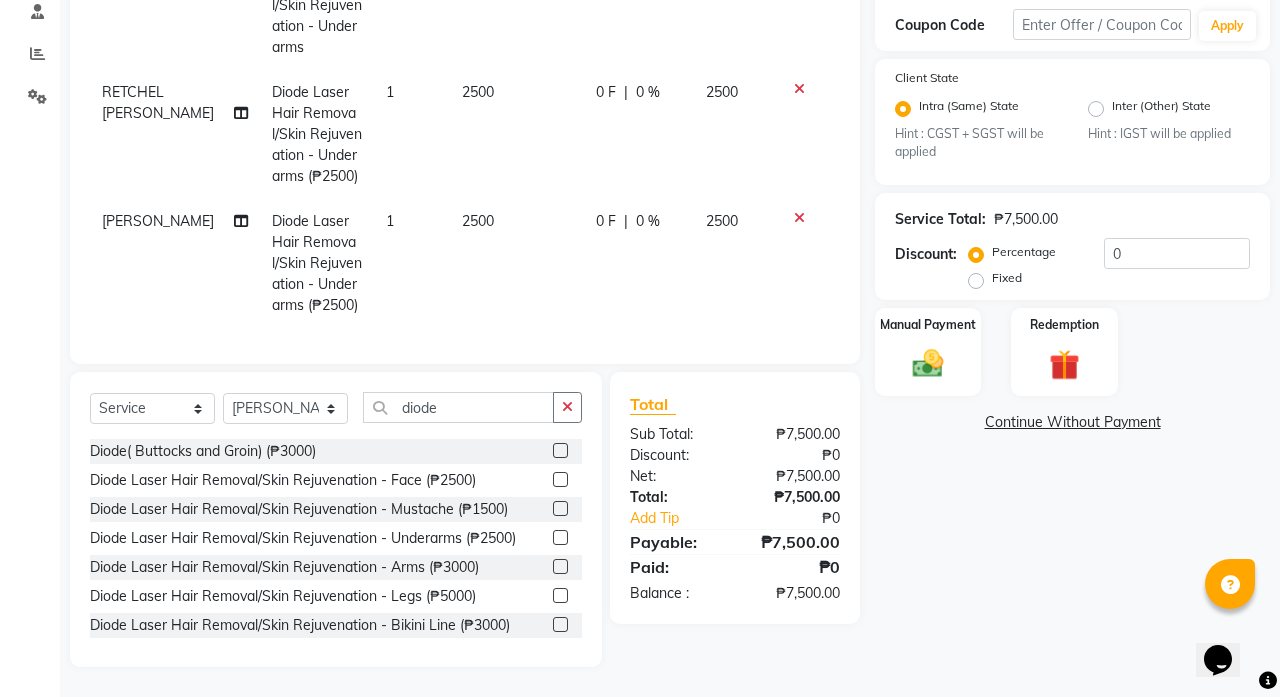 scroll, scrollTop: 389, scrollLeft: 0, axis: vertical 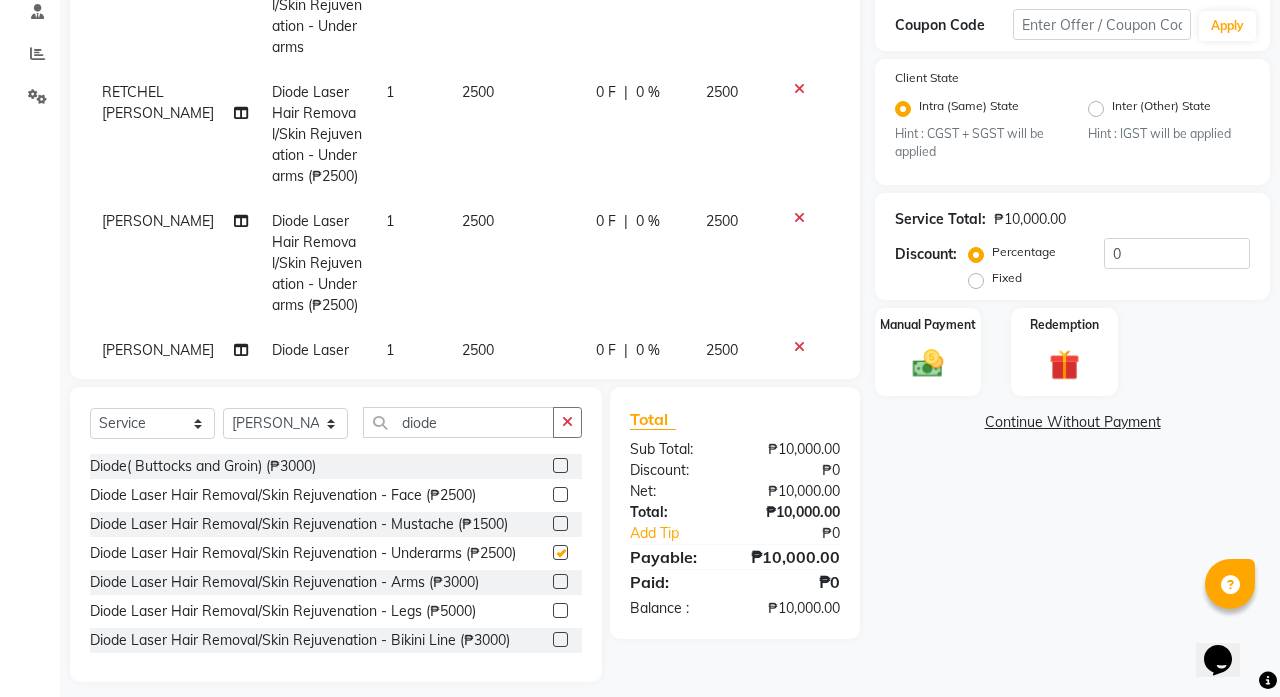 checkbox on "false" 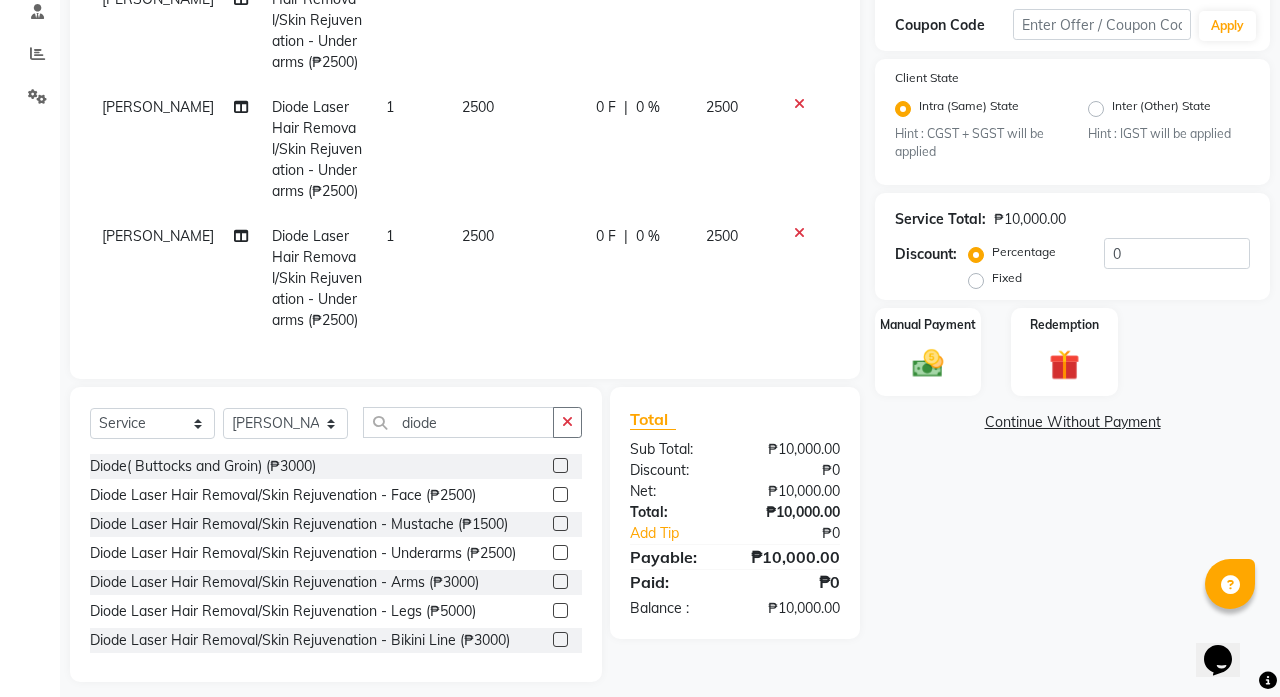 scroll, scrollTop: 114, scrollLeft: 0, axis: vertical 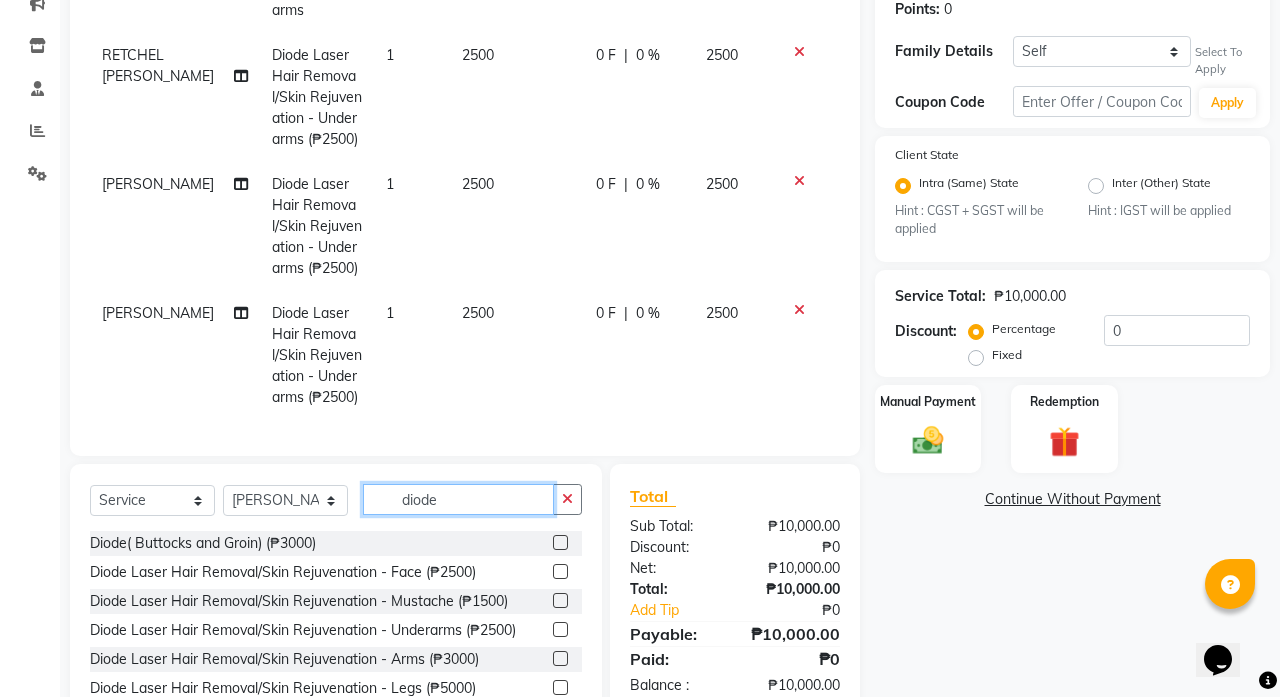 drag, startPoint x: 446, startPoint y: 498, endPoint x: 380, endPoint y: 498, distance: 66 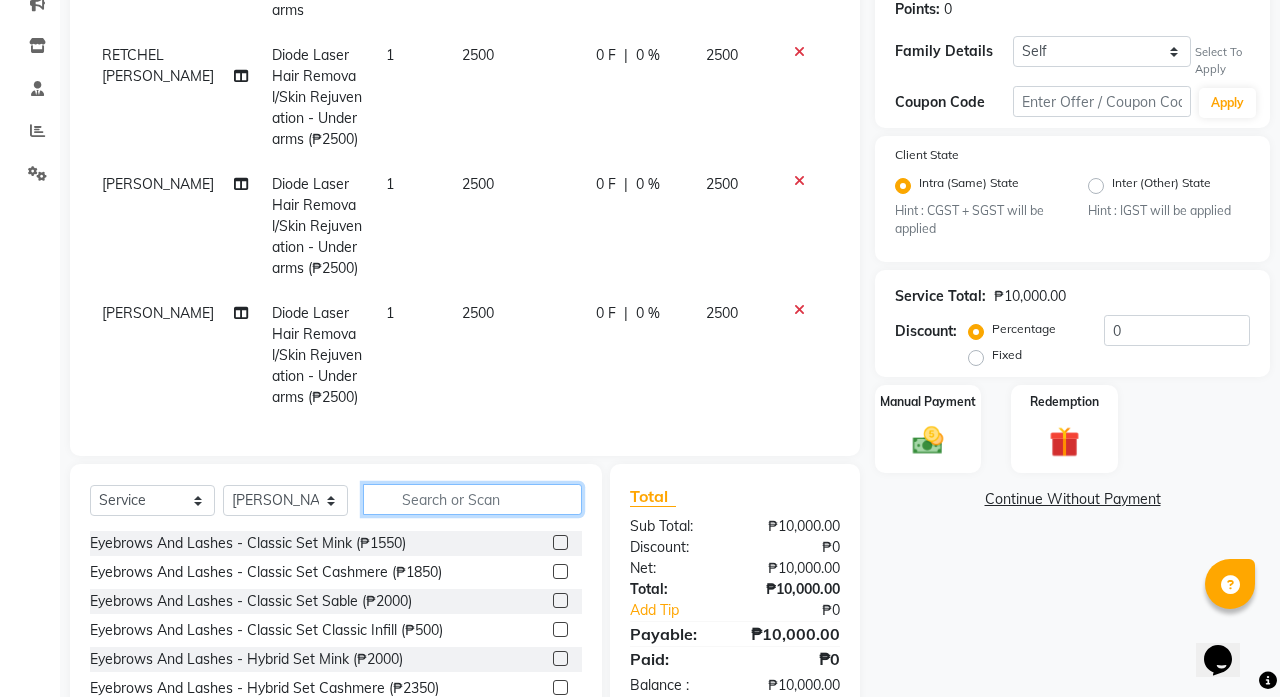 type 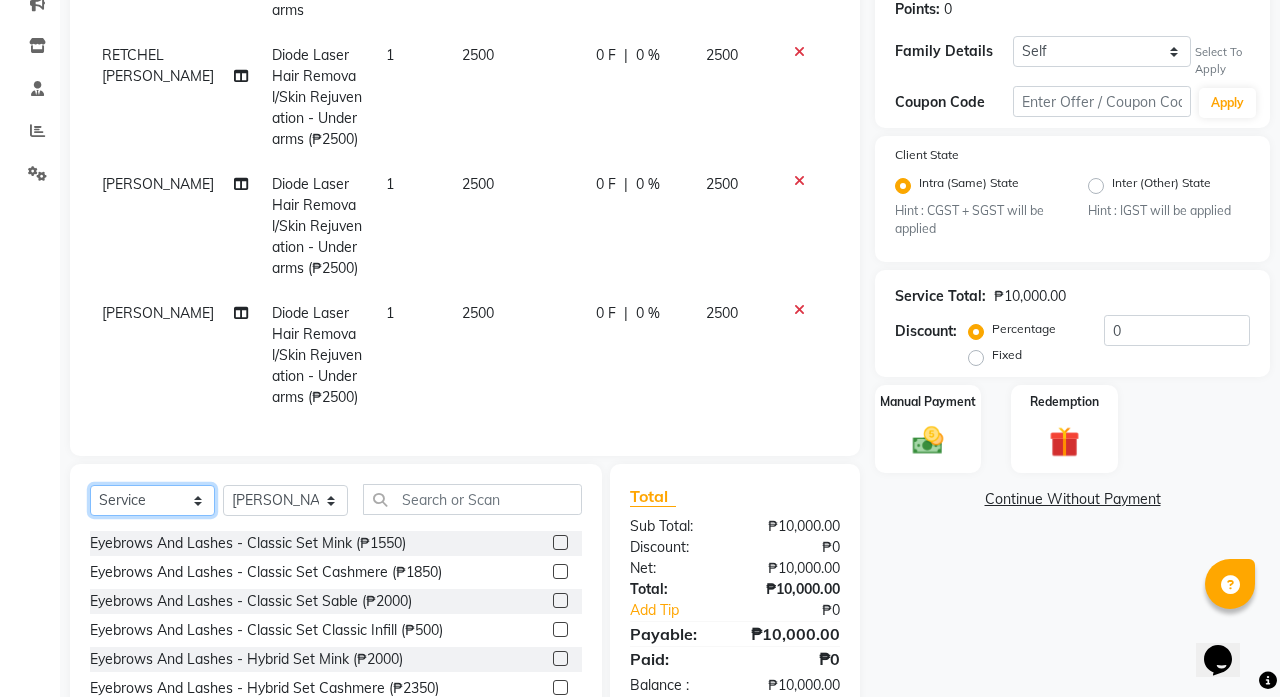 select on "product" 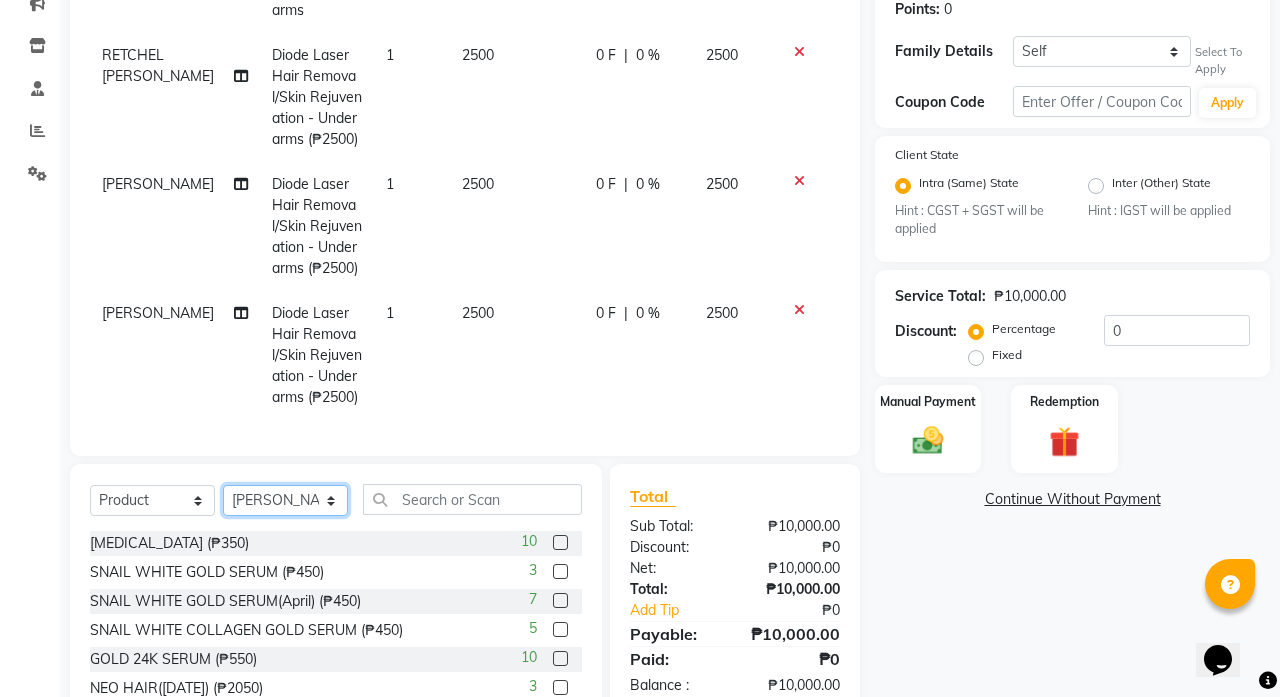 select on "46432" 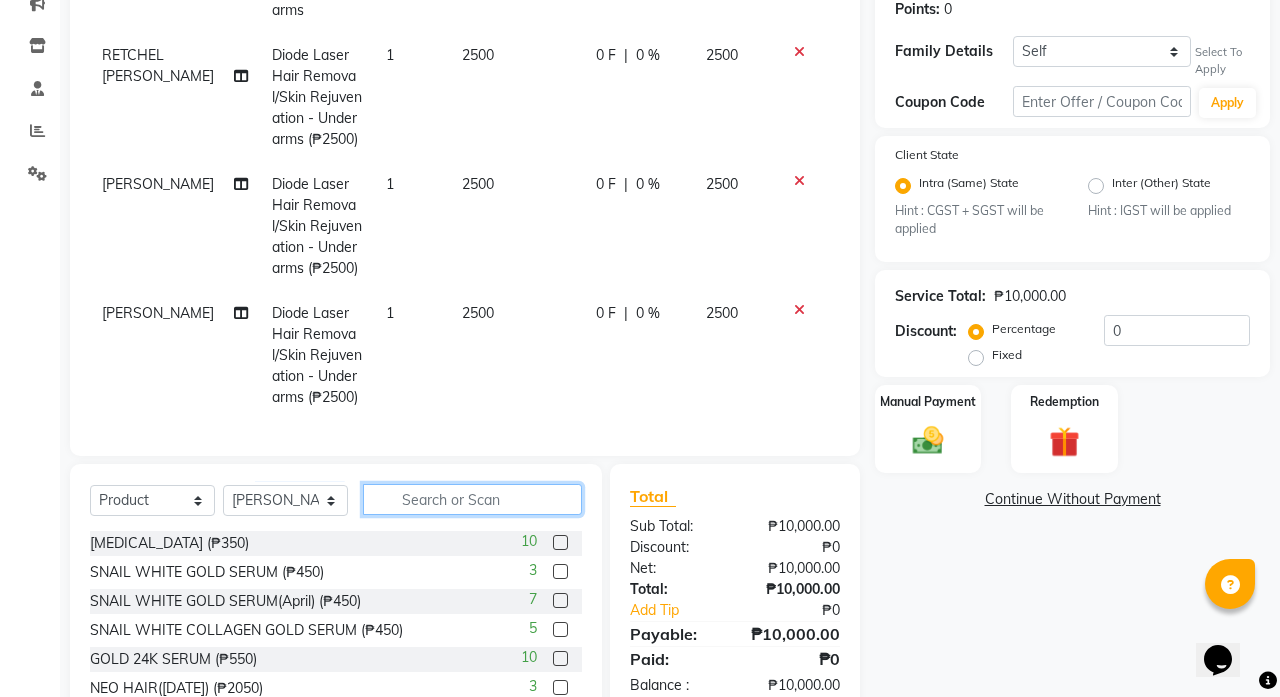 click 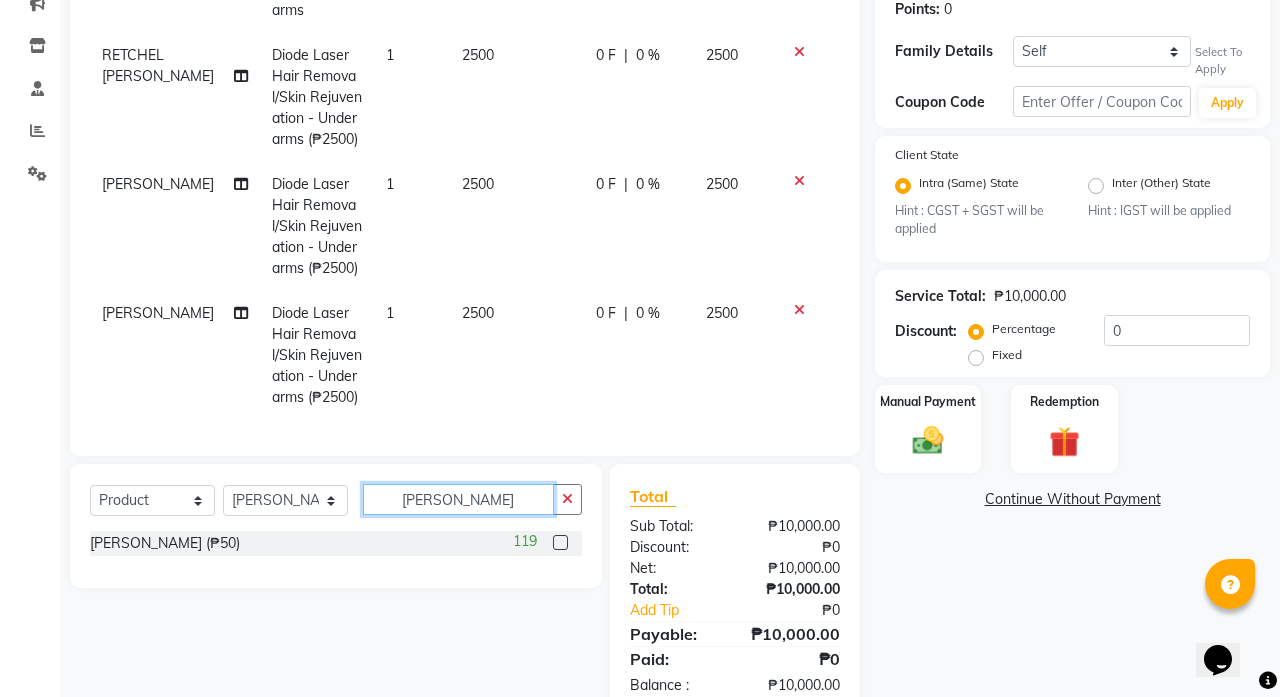 type on "[PERSON_NAME]" 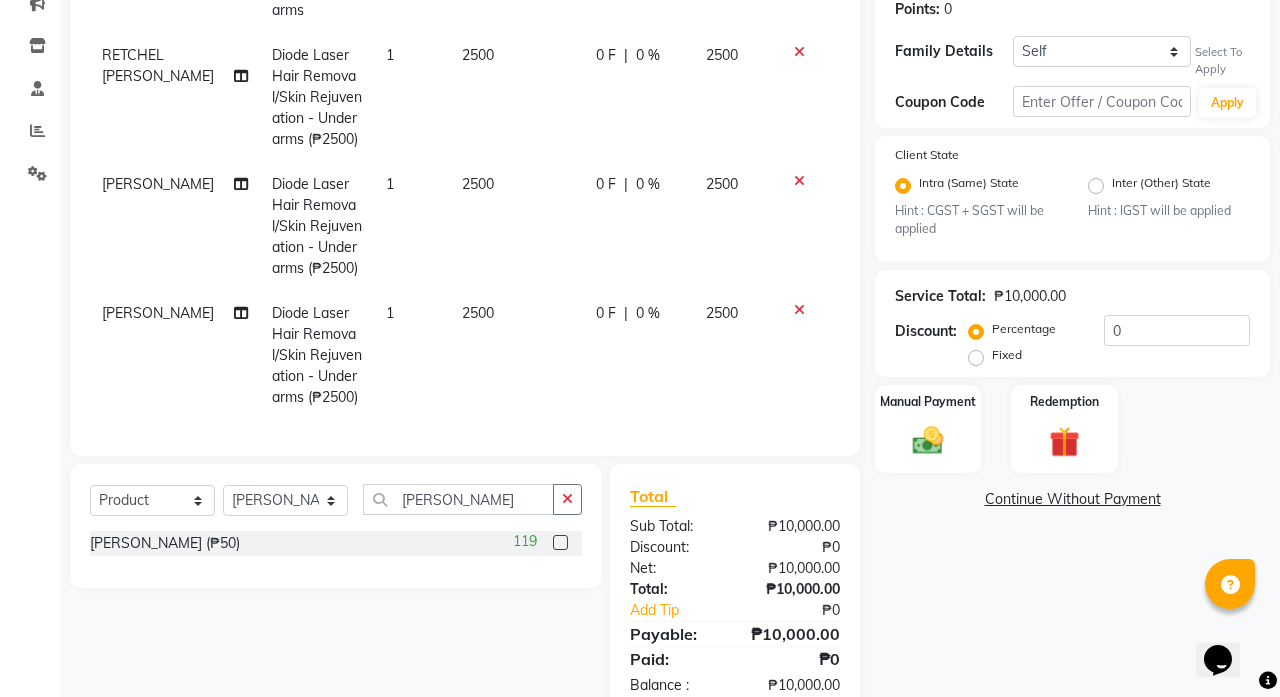 click 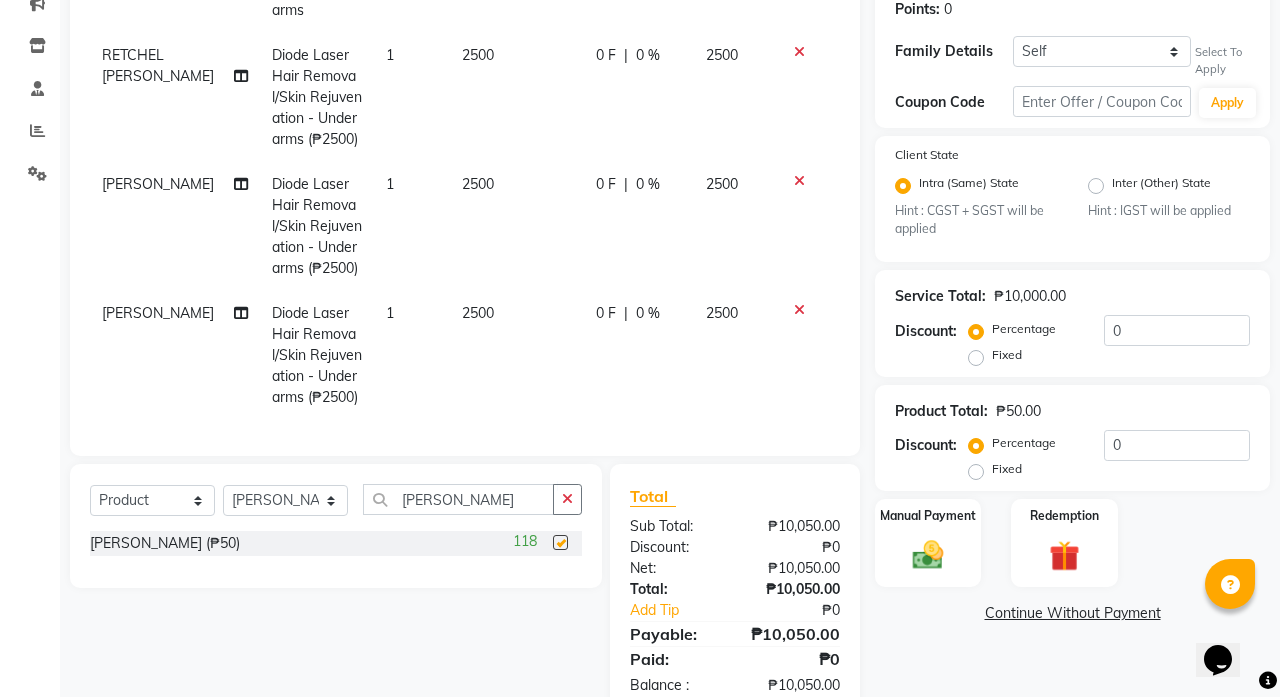 checkbox on "false" 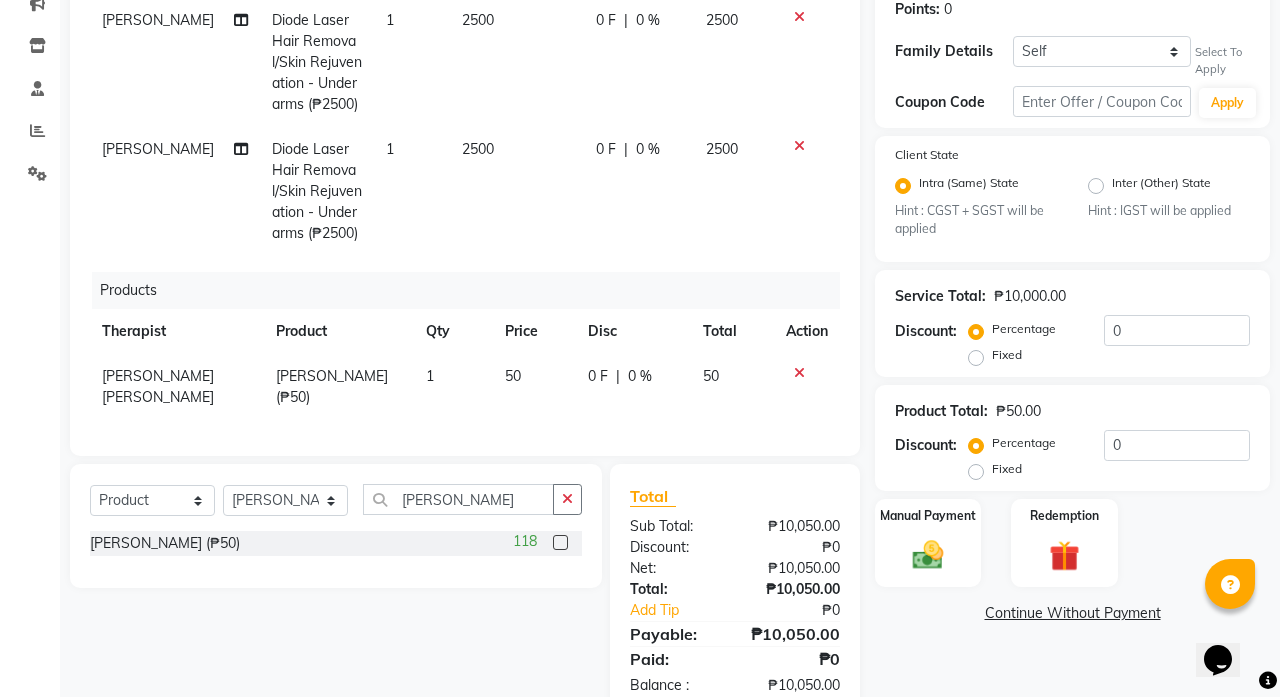 scroll, scrollTop: 278, scrollLeft: 0, axis: vertical 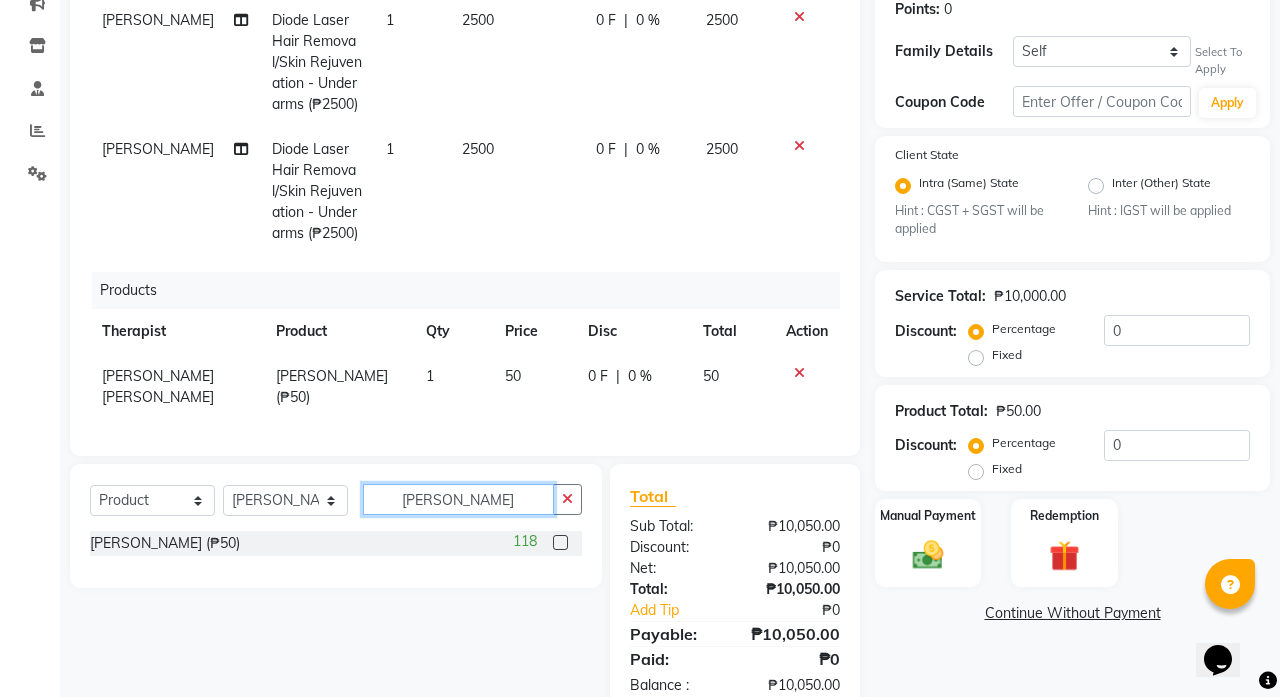 drag, startPoint x: 450, startPoint y: 503, endPoint x: 326, endPoint y: 503, distance: 124 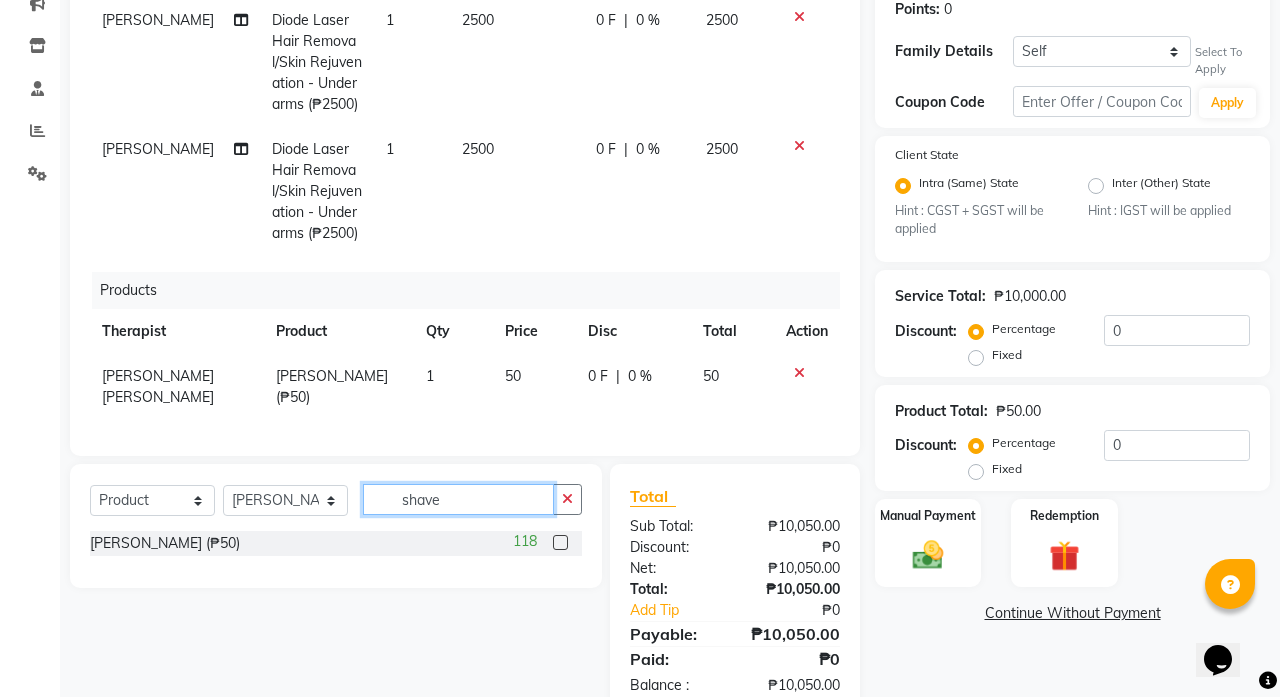 type on "[PERSON_NAME]" 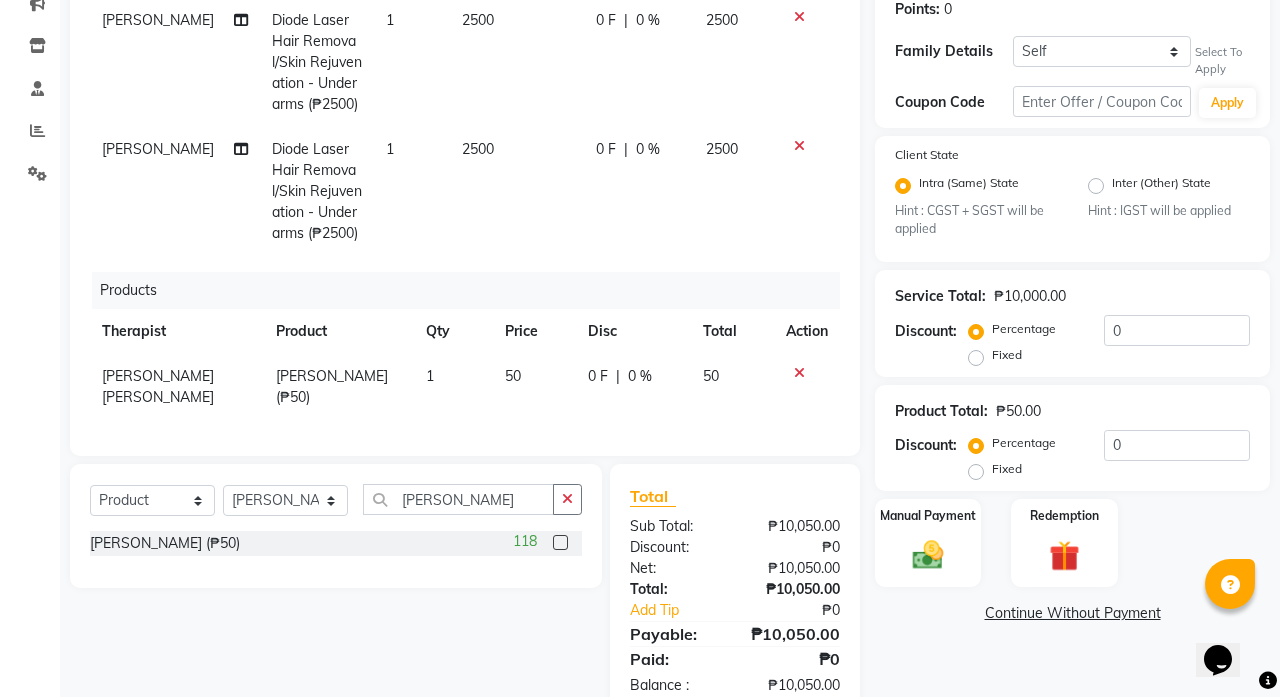 click 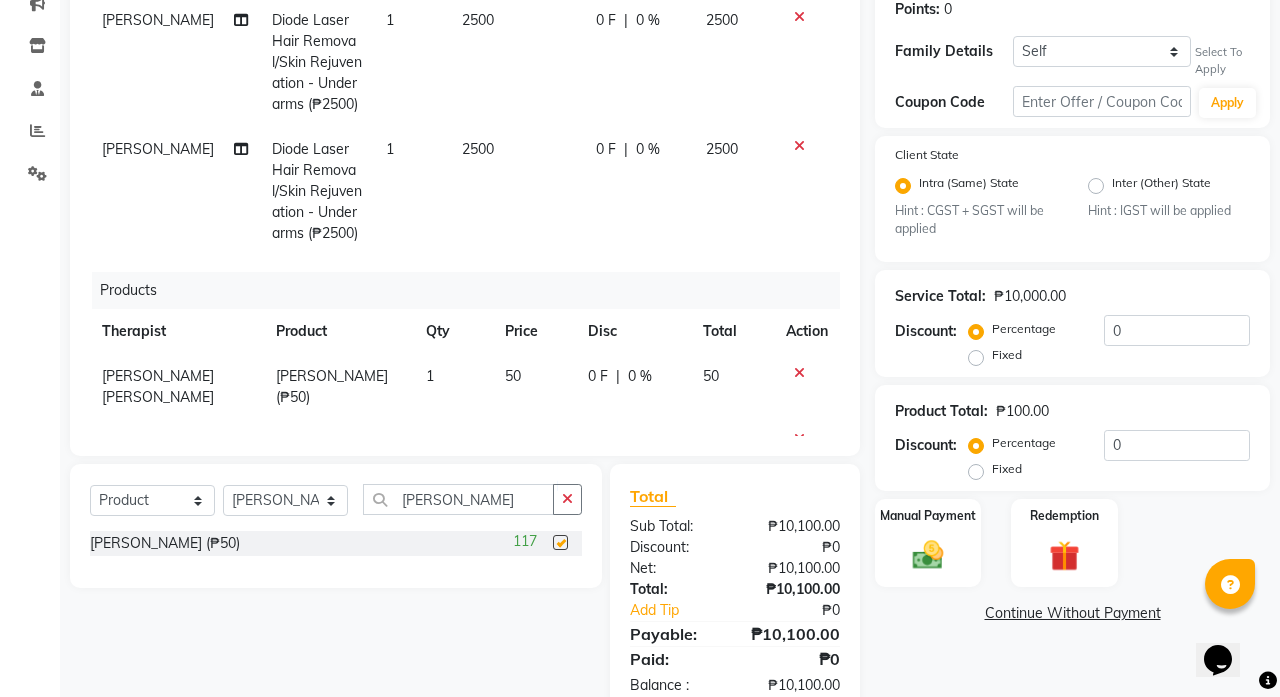 checkbox on "false" 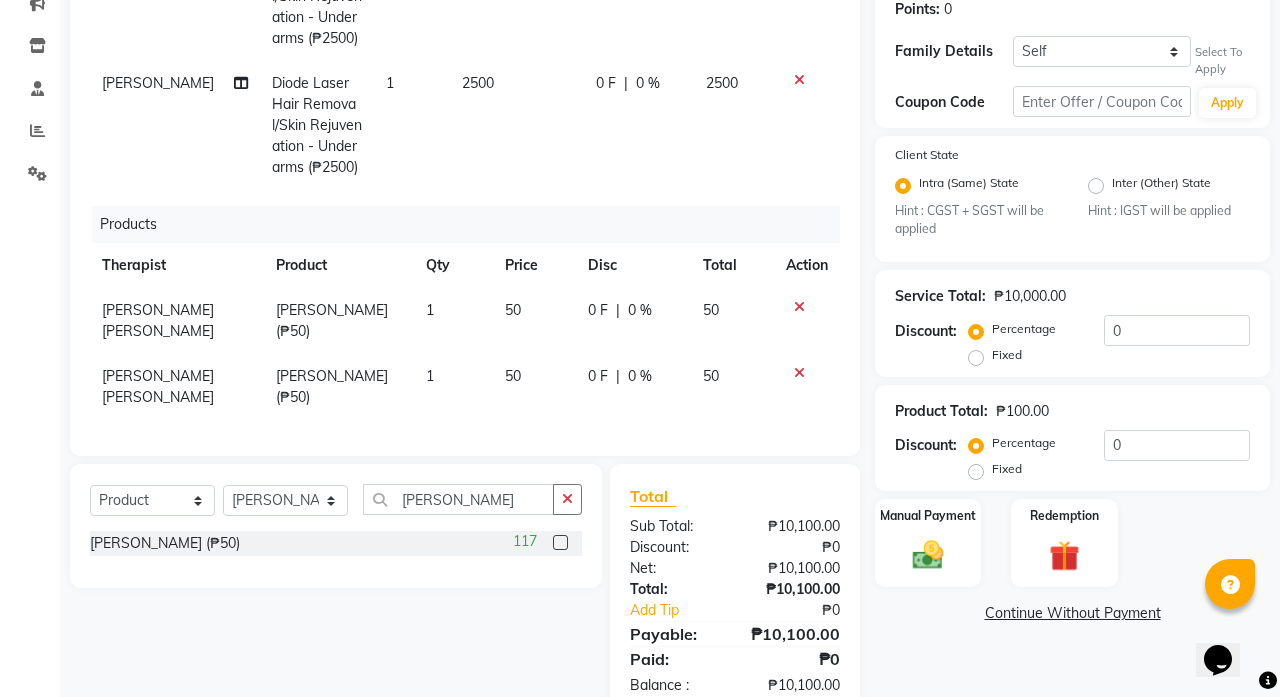 scroll, scrollTop: 344, scrollLeft: 0, axis: vertical 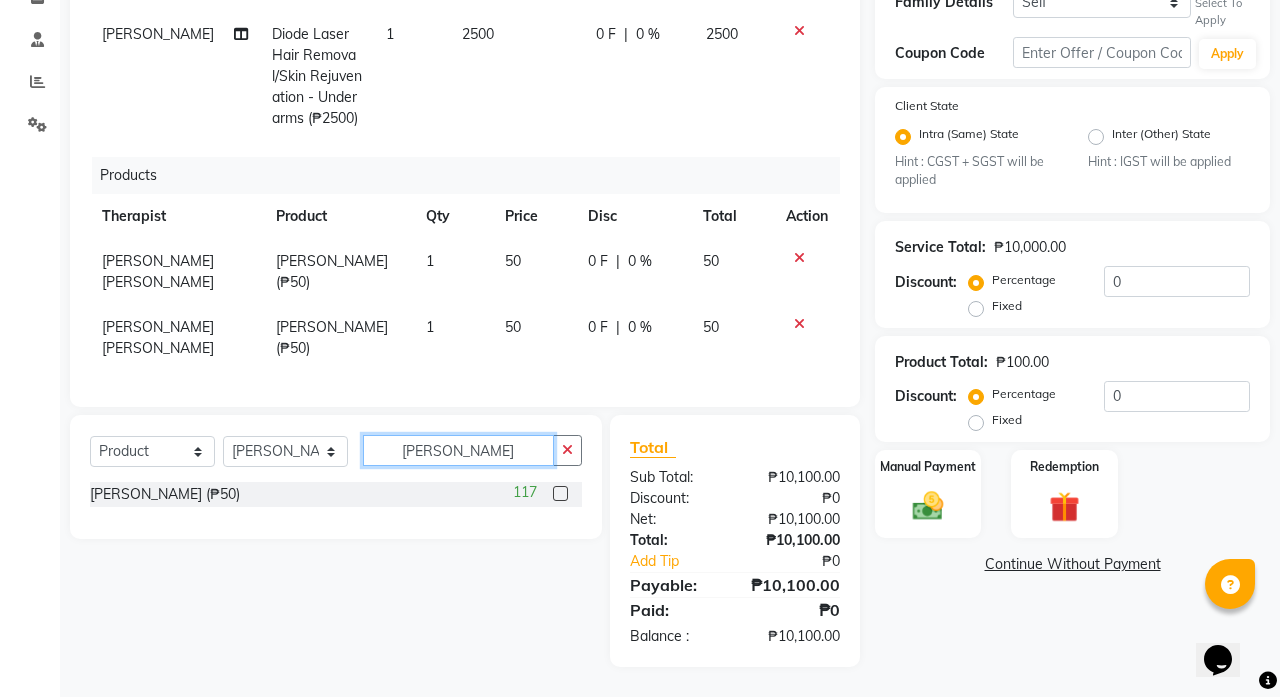 drag, startPoint x: 454, startPoint y: 455, endPoint x: 240, endPoint y: 428, distance: 215.69655 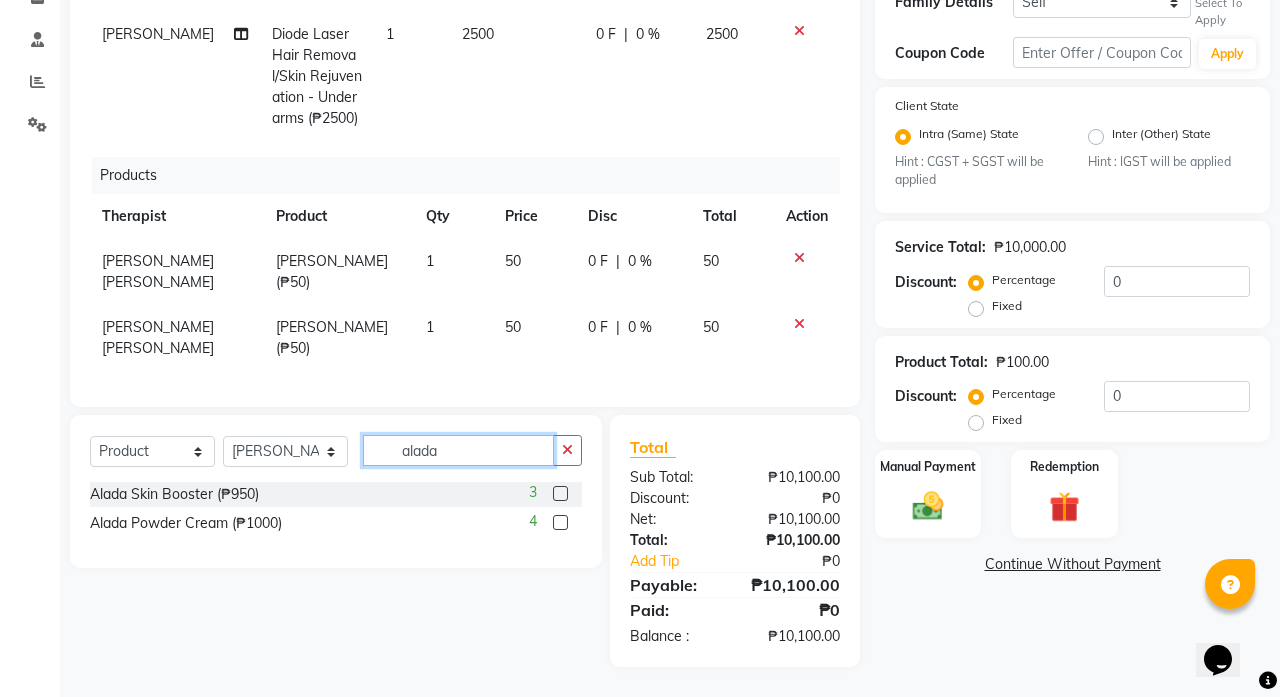 type on "alada" 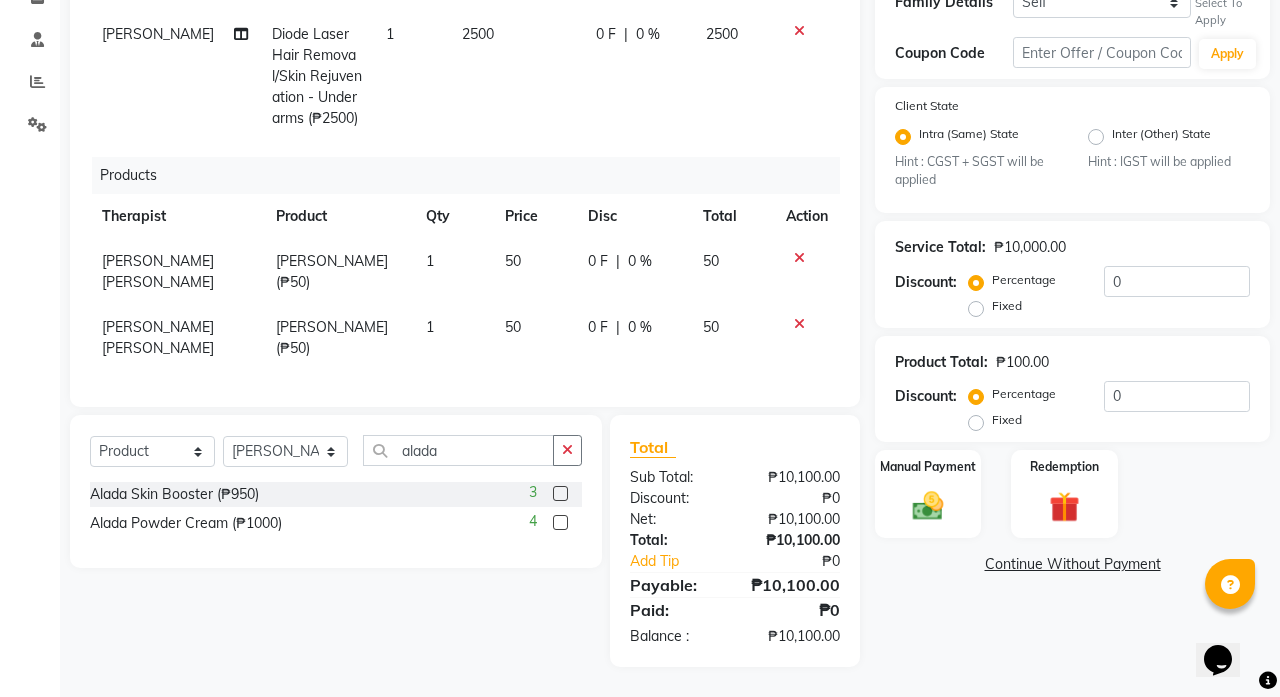 click 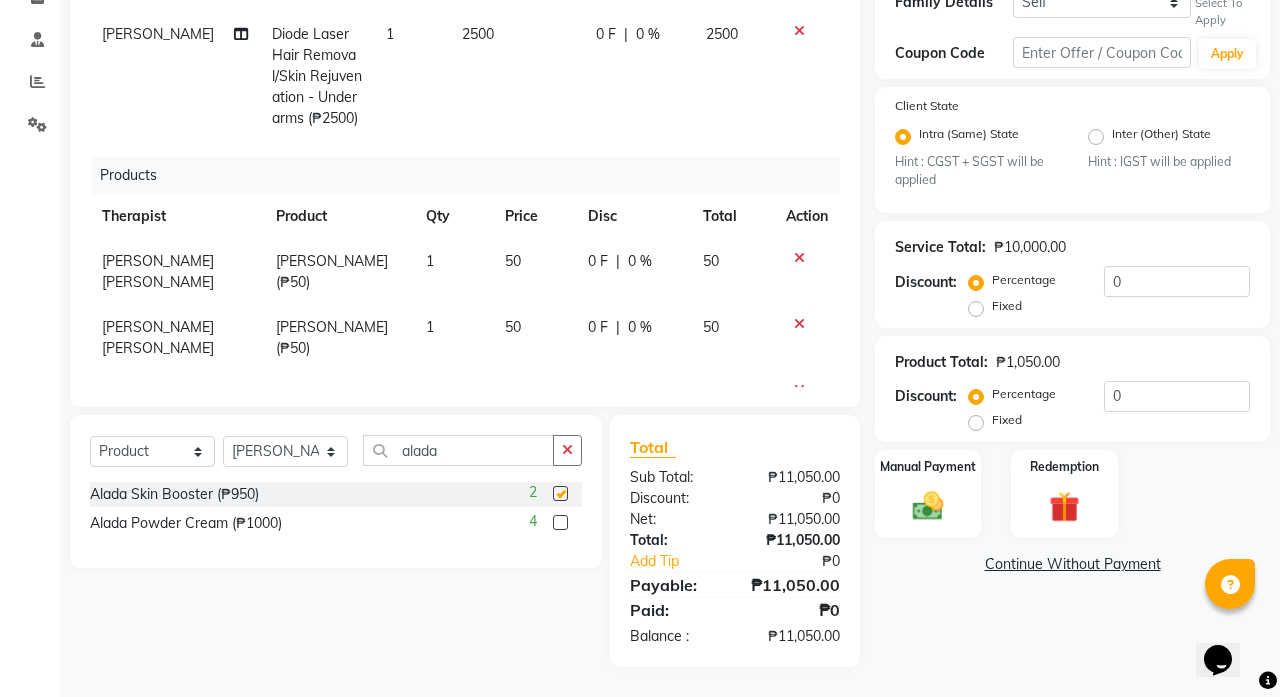 checkbox on "false" 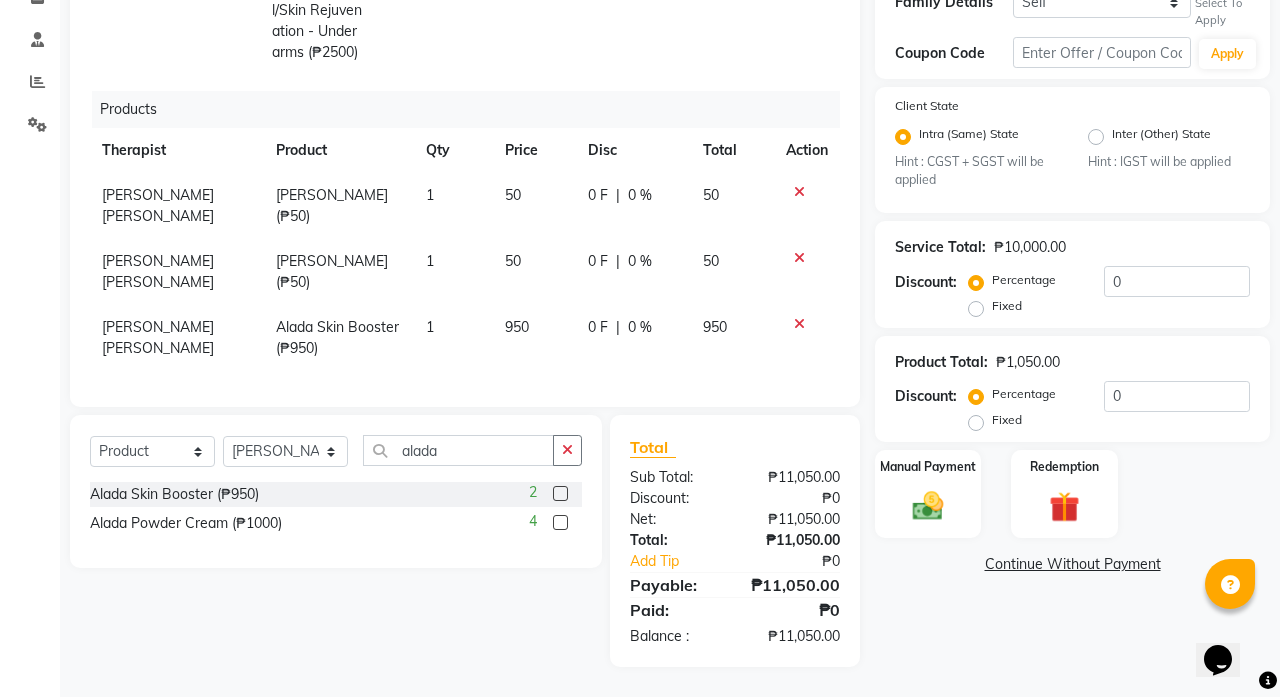 scroll, scrollTop: 410, scrollLeft: 0, axis: vertical 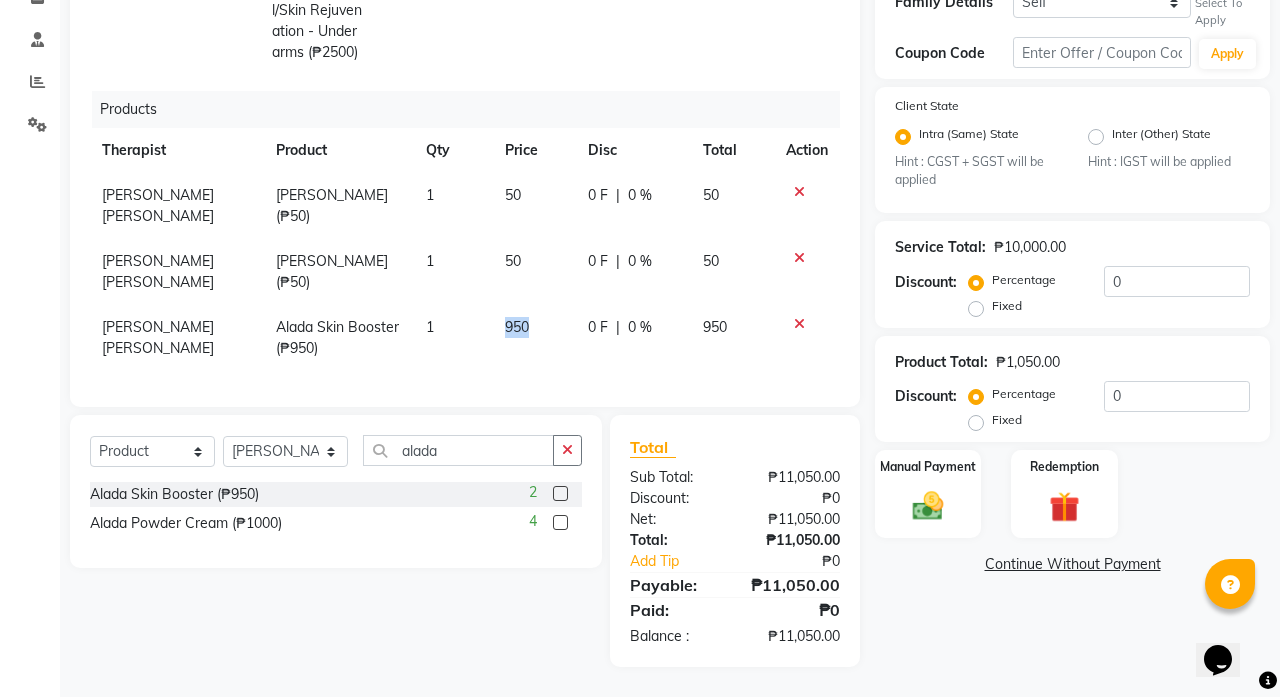 drag, startPoint x: 521, startPoint y: 324, endPoint x: 486, endPoint y: 326, distance: 35.057095 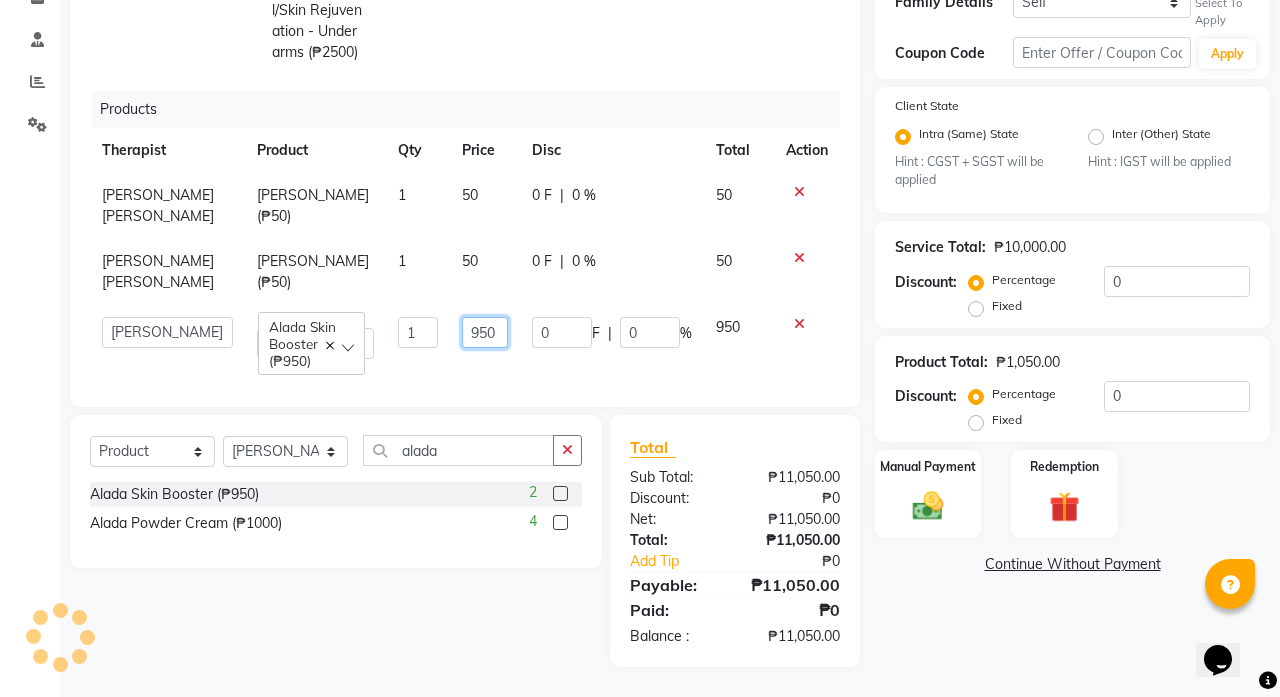 drag, startPoint x: 489, startPoint y: 327, endPoint x: 457, endPoint y: 327, distance: 32 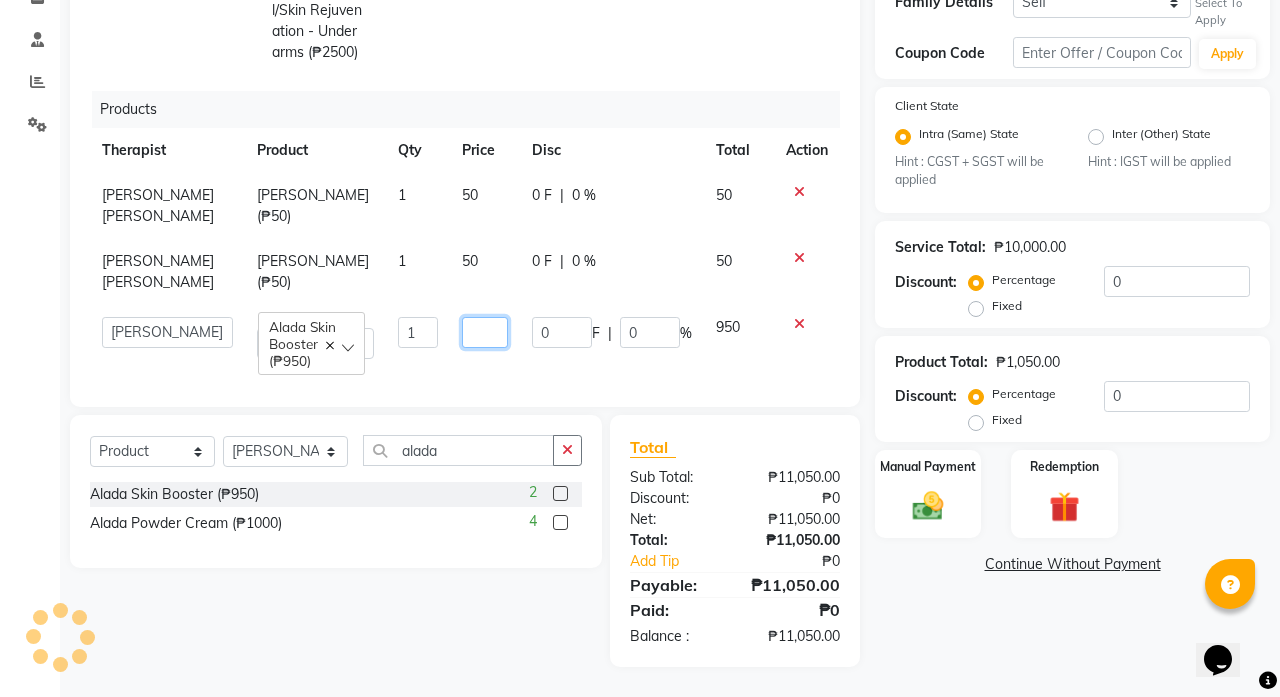 type on "0" 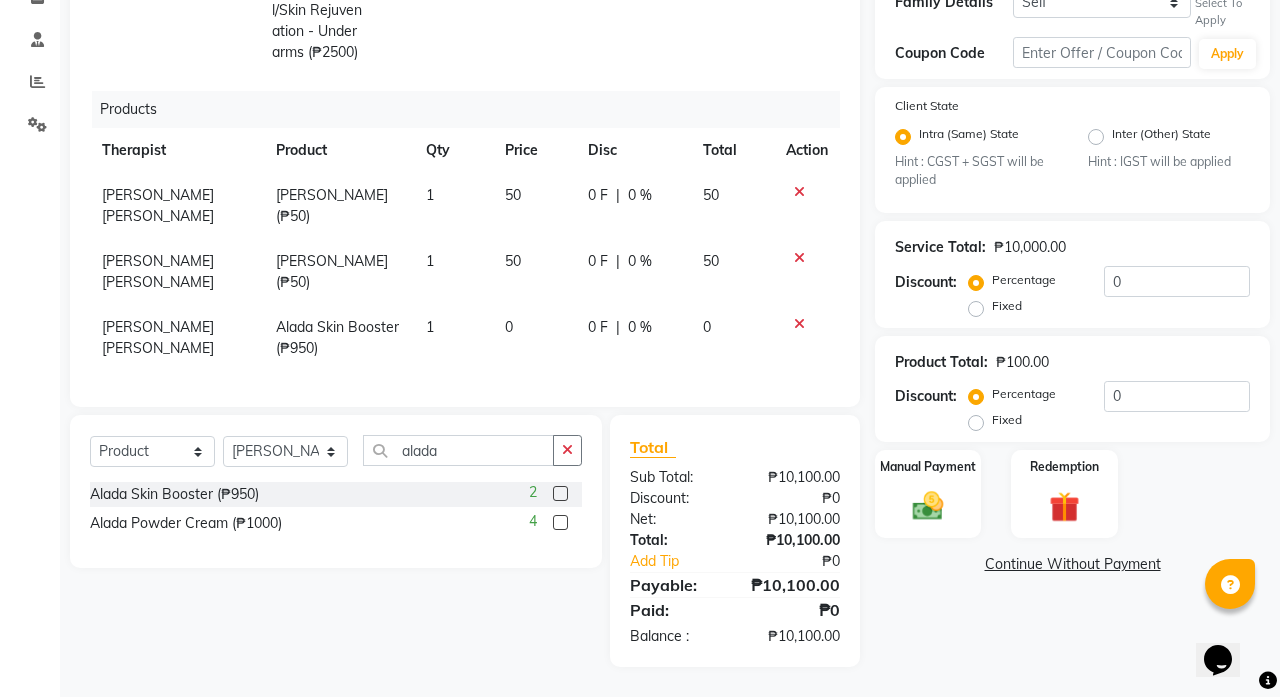 click on "Client [PHONE_NUMBER] Date [DATE] Invoice Number V/2025 V/[PHONE_NUMBER] Services Therapist Service Qty Price Disc Total Action RETCHEL [PERSON_NAME]  Diode Laser Hair Removal/Skin Rejuvenation  - Underarms 1 2500 0 F | 0 % 2500 RETCHEL [PERSON_NAME]  Diode Laser Hair Removal/Skin Rejuvenation  - Underarms (₱2500) 1 2500 0 F | 0 % 2500 [PERSON_NAME]  Diode Laser Hair Removal/Skin Rejuvenation  - Underarms (₱2500) 1 2500 0 F | 0 % 2500 [PERSON_NAME]  Diode Laser Hair Removal/Skin Rejuvenation  - Underarms (₱2500) 1 2500 0 F | 0 % 2500 Products Therapist Product Qty Price Disc Total Action [PERSON_NAME] [PERSON_NAME]  (₱50) 1 50 0 F | 0 % 50 [PERSON_NAME] [PERSON_NAME]  (₱50) 1 50 0 F | 0 % 50 [PERSON_NAME] [PERSON_NAME] Alada Skin Booster (₱950) 1 0 0 F | 0 % 0" 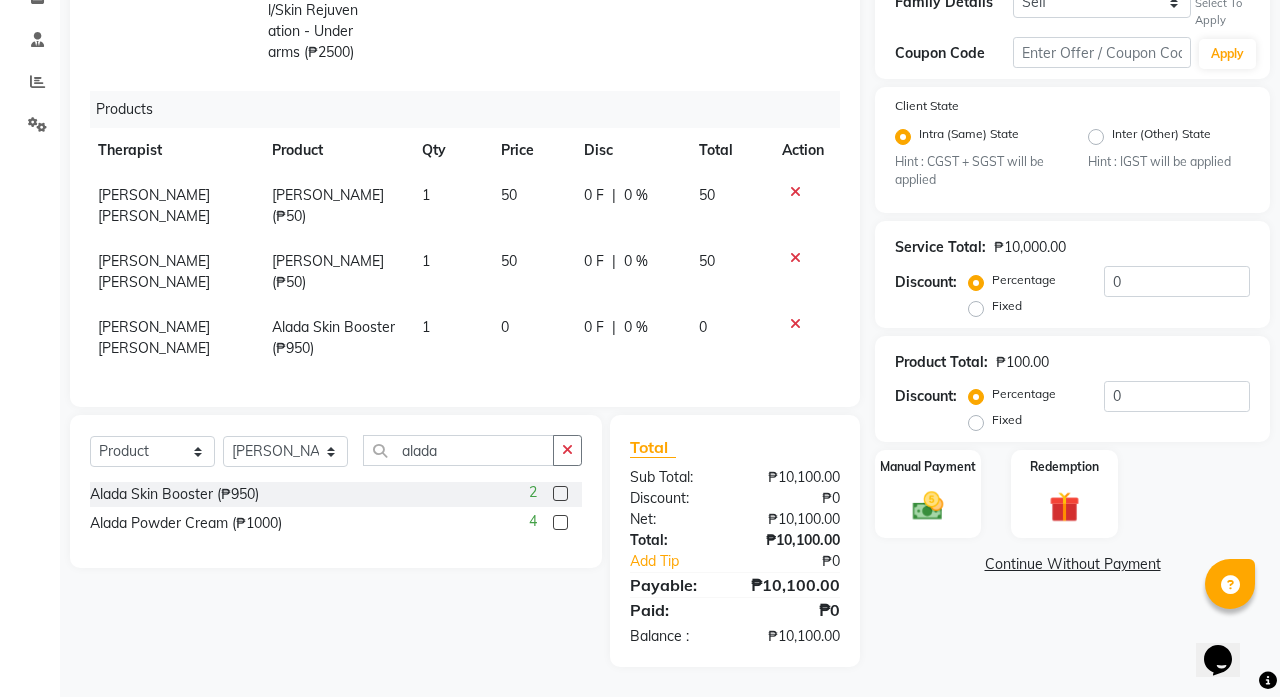 scroll, scrollTop: 410, scrollLeft: 4, axis: both 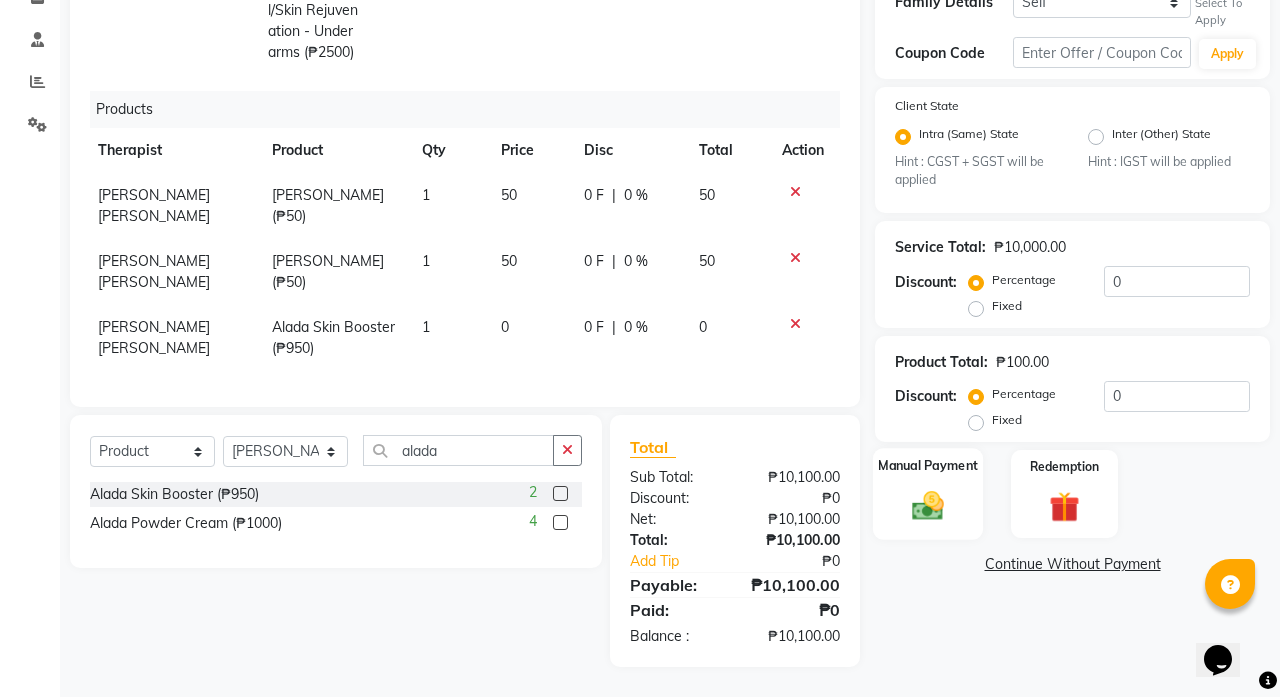 click 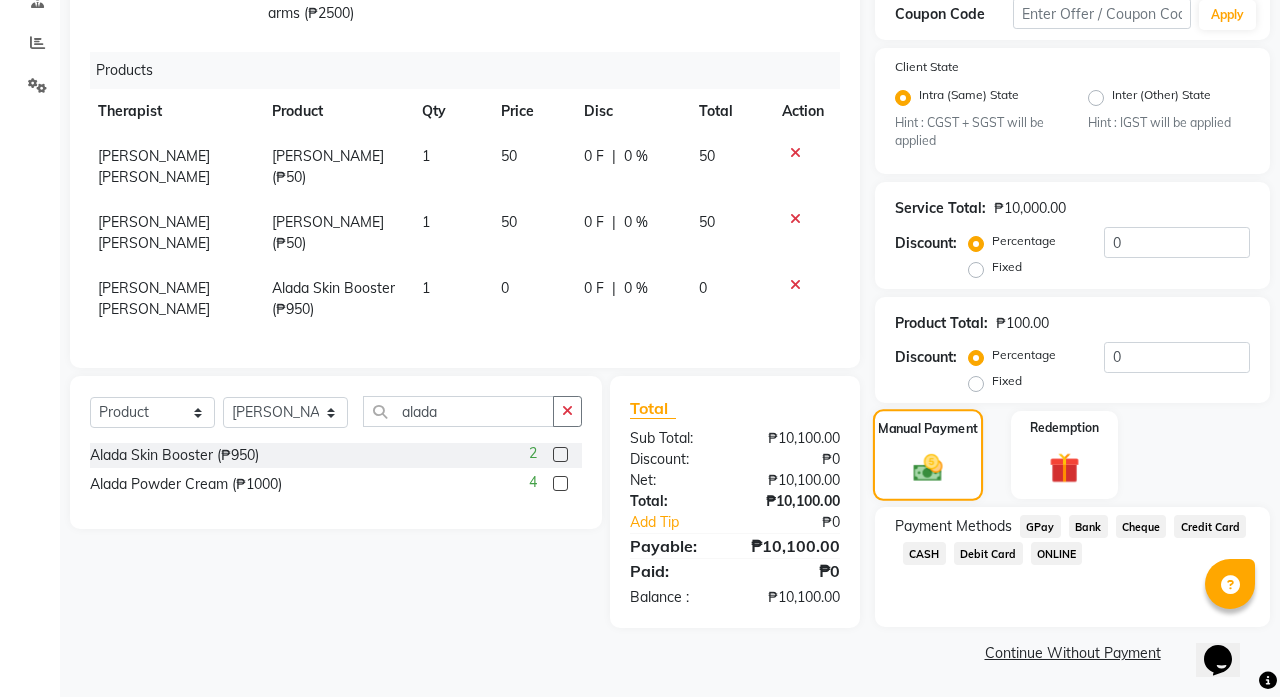 scroll, scrollTop: 398, scrollLeft: 0, axis: vertical 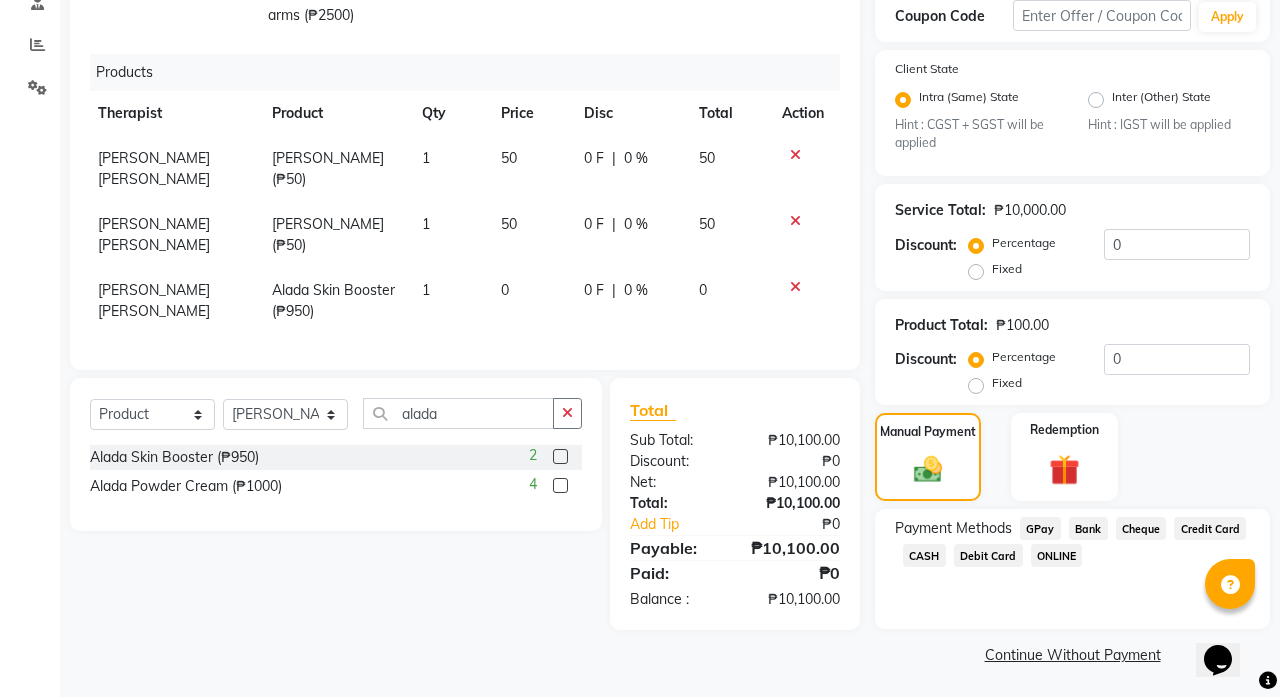 click on "Debit Card" 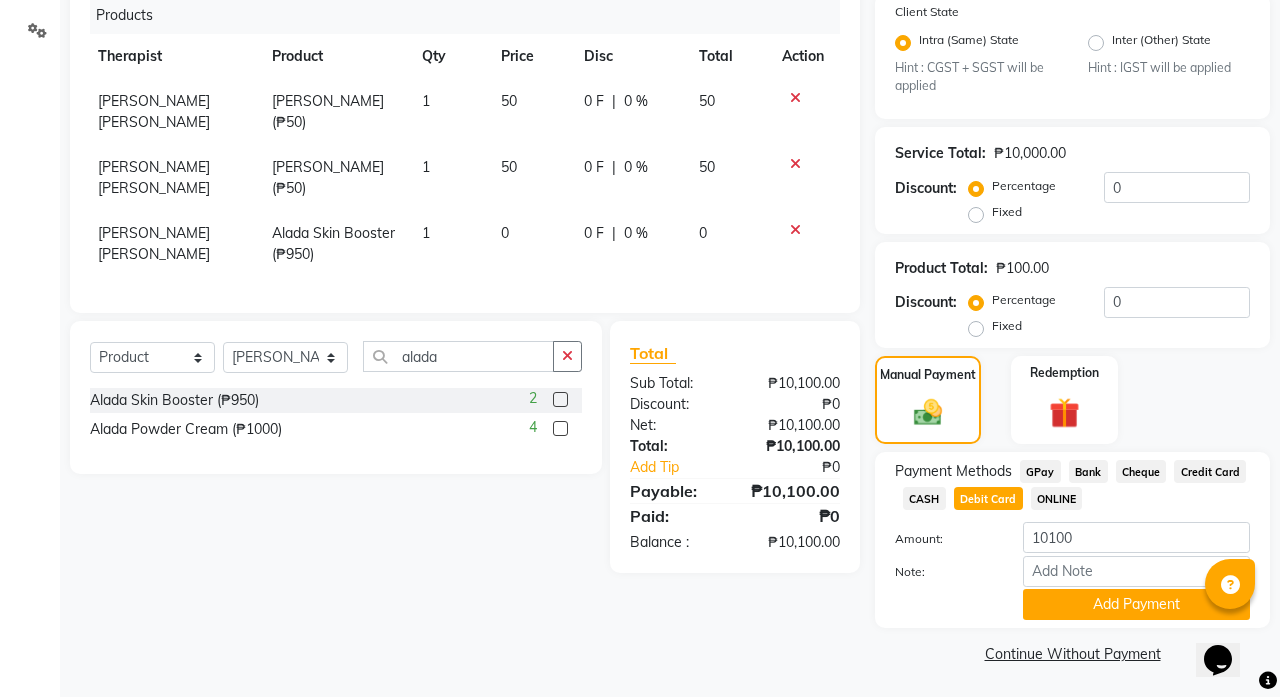 scroll, scrollTop: 453, scrollLeft: 0, axis: vertical 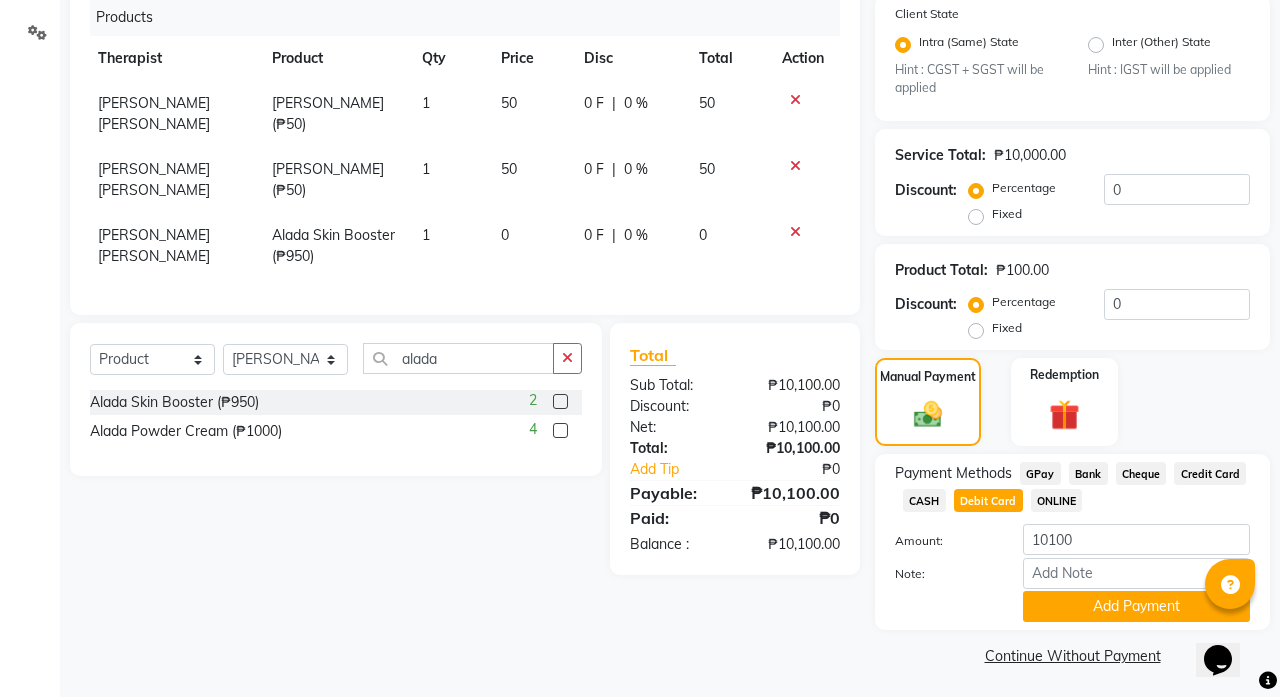 click on "CASH" 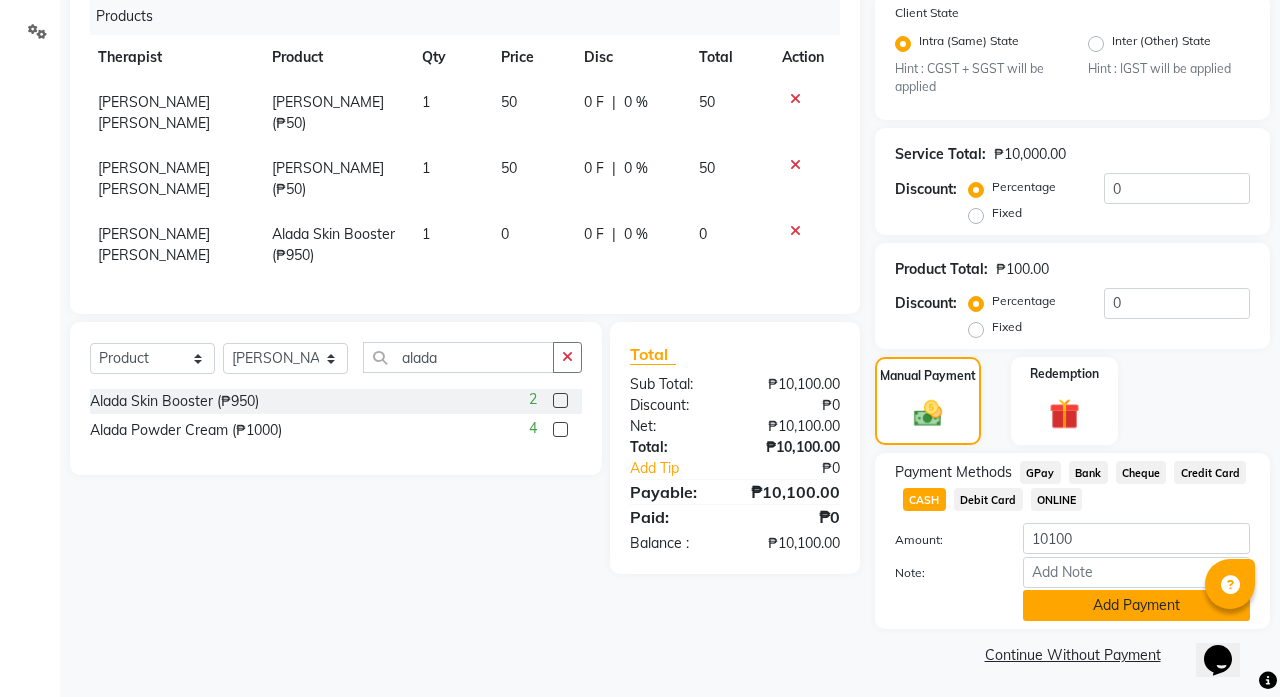 scroll, scrollTop: 453, scrollLeft: 0, axis: vertical 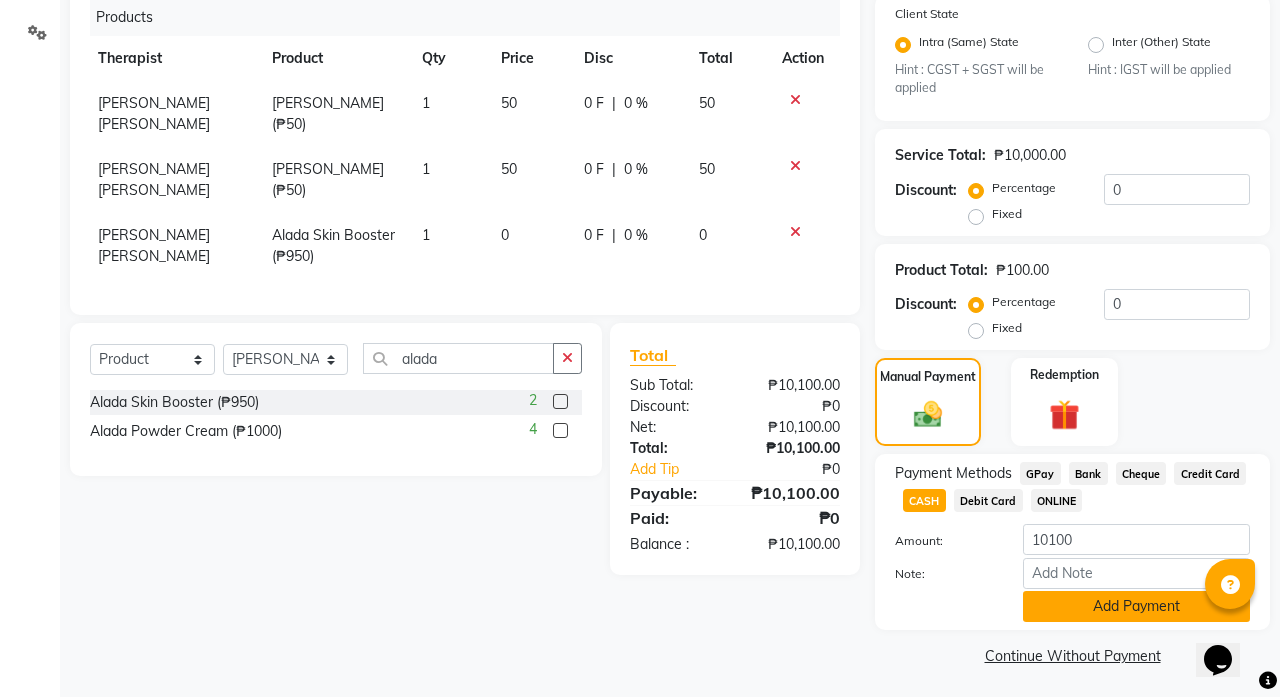 click on "Add Payment" 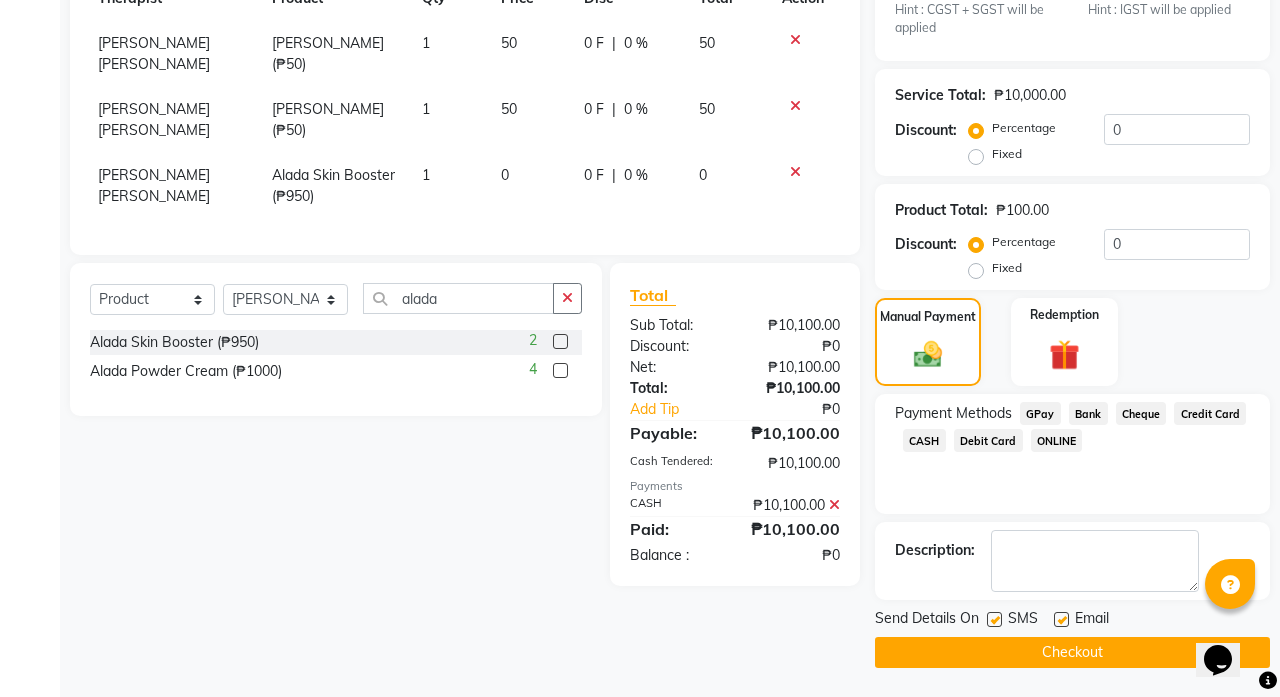 scroll, scrollTop: 511, scrollLeft: 0, axis: vertical 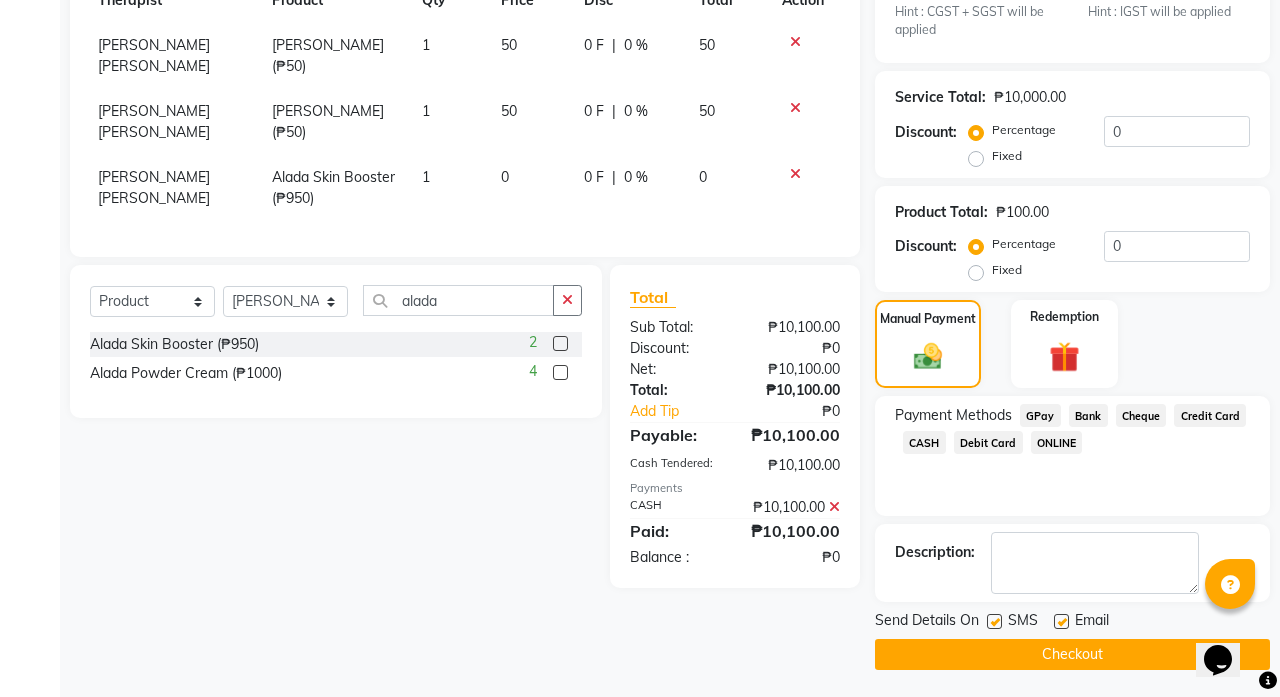 click on "Checkout" 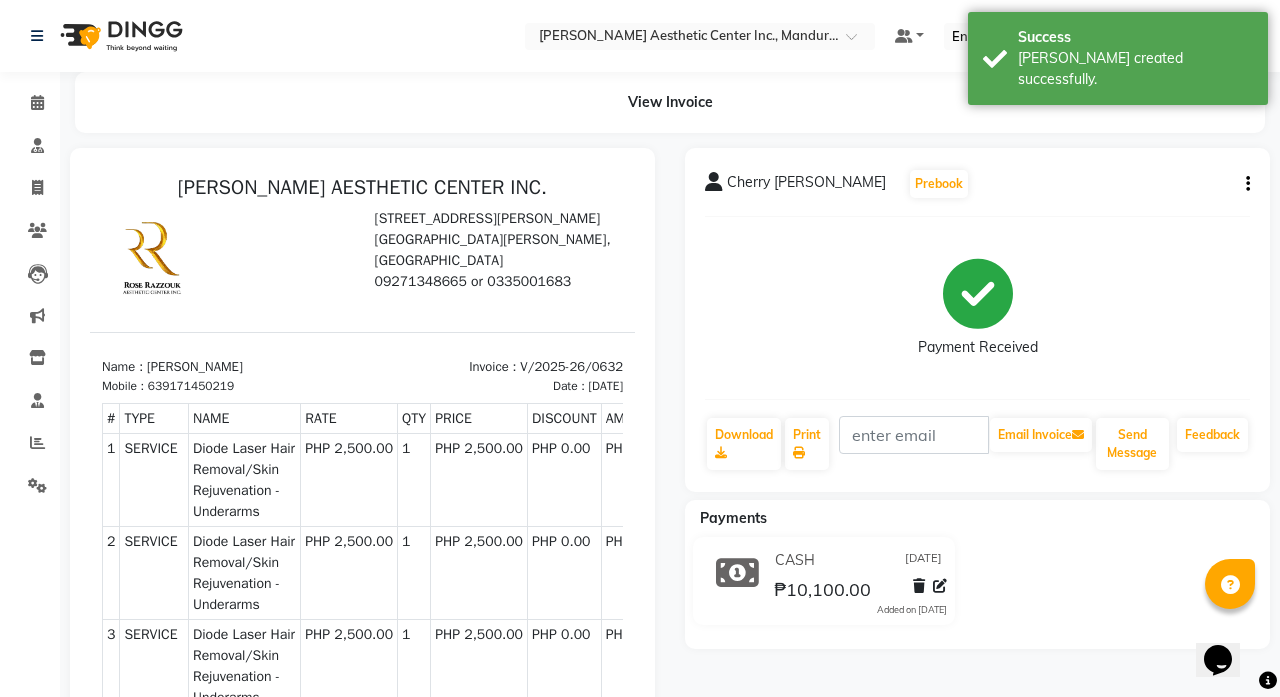 scroll, scrollTop: 0, scrollLeft: 0, axis: both 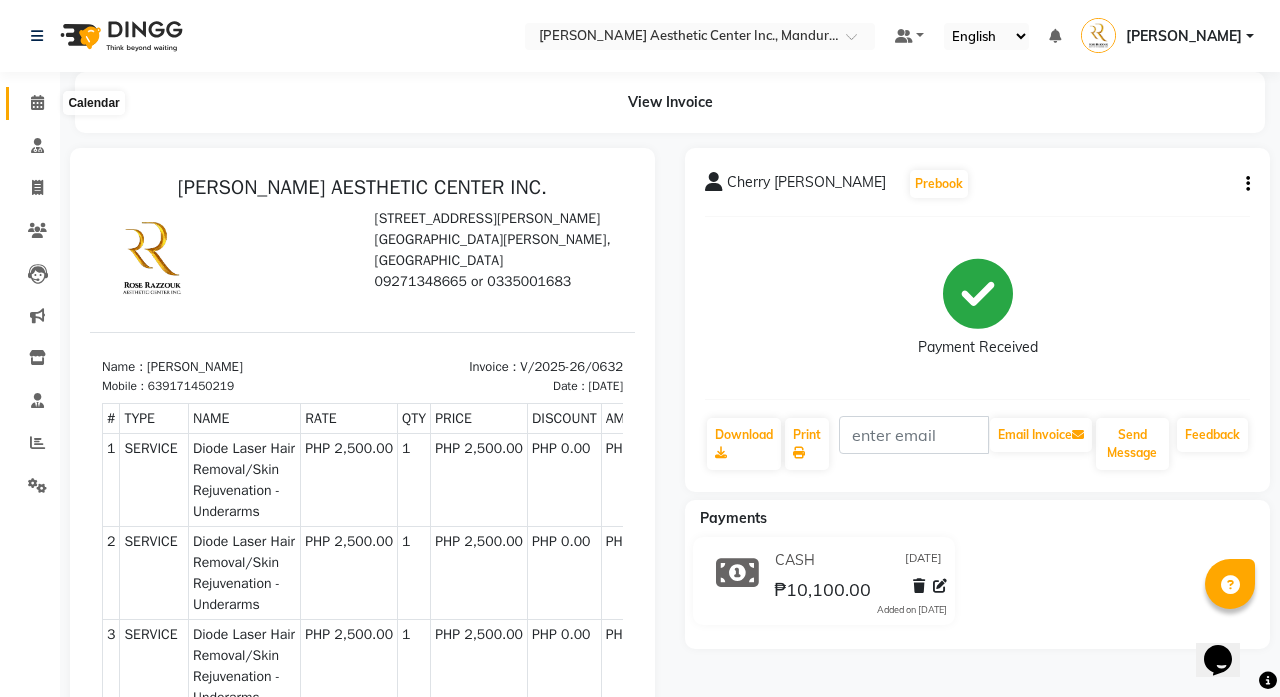 click 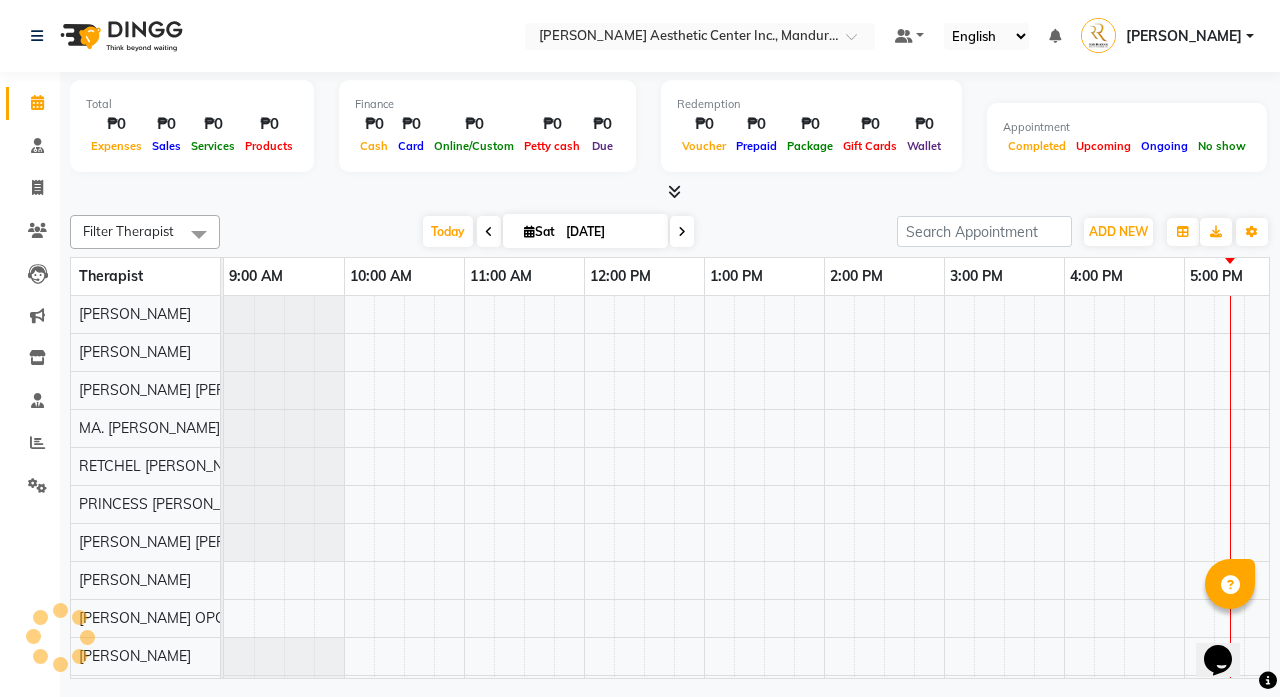 scroll, scrollTop: 0, scrollLeft: 0, axis: both 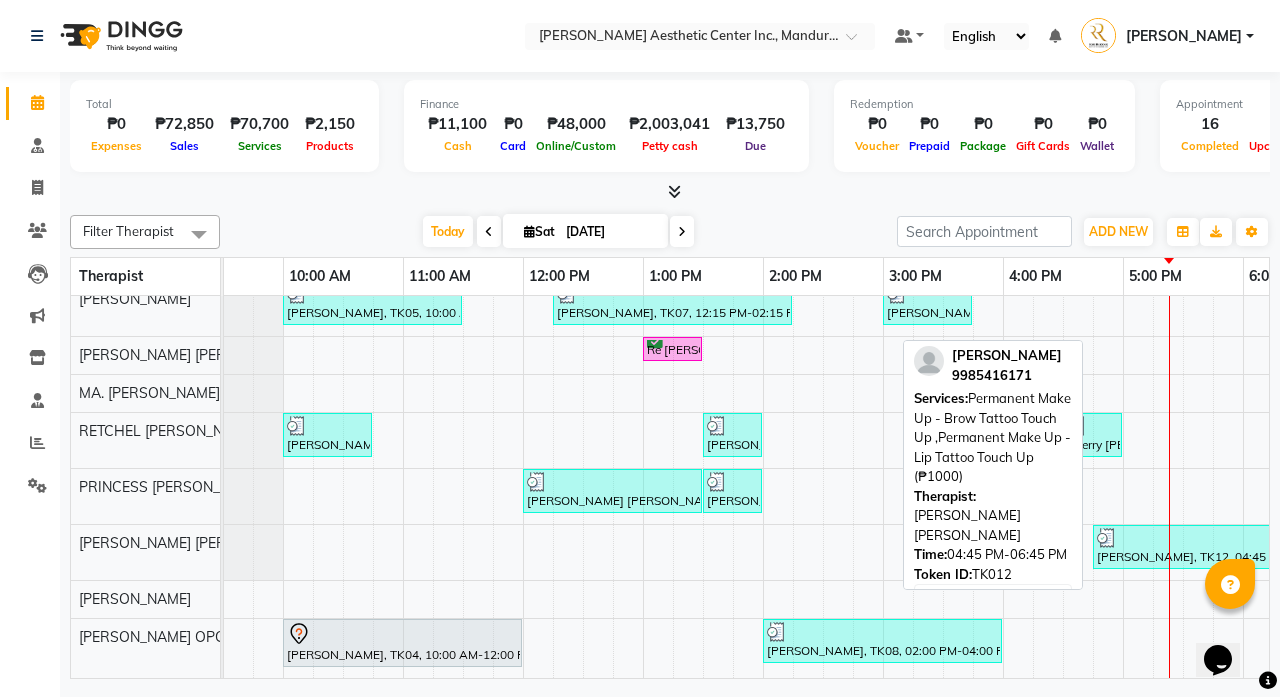 click on "[PERSON_NAME], TK12, 04:45 PM-06:45 PM, Permanent Make Up - Brow Tattoo Touch Up ,Permanent Make Up - Lip Tattoo Touch Up (₱1000)" at bounding box center [1212, 547] 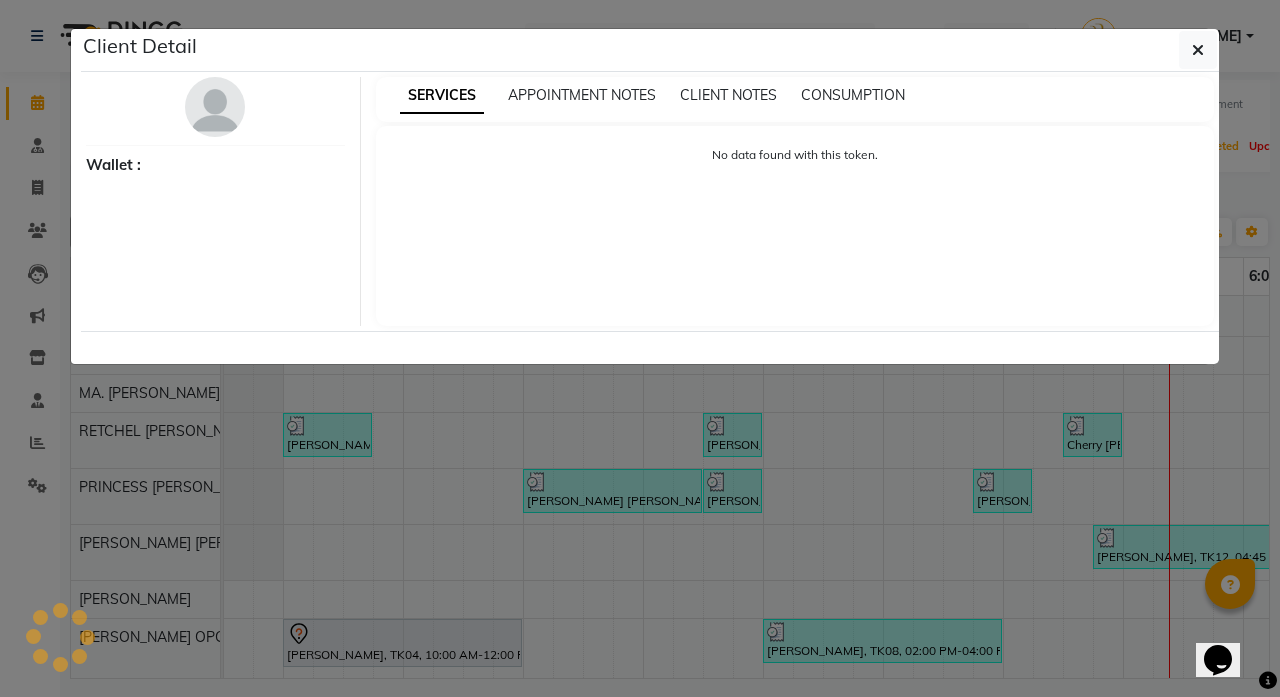 select on "3" 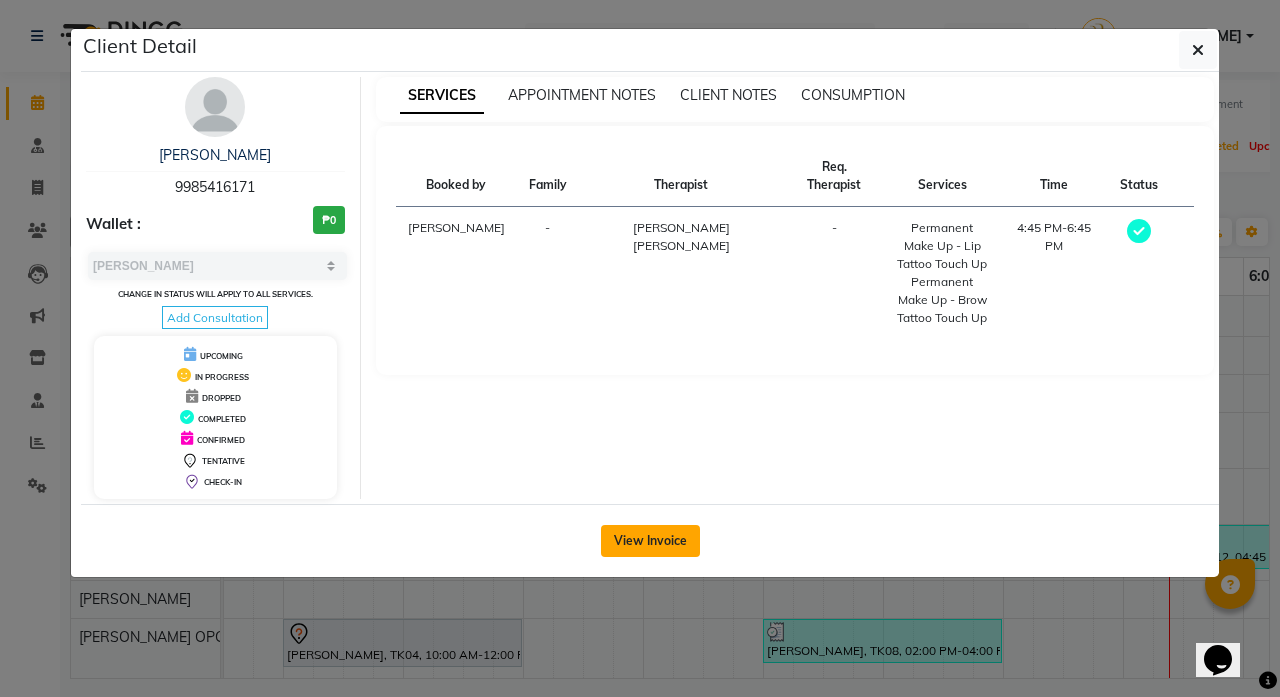 click on "View Invoice" 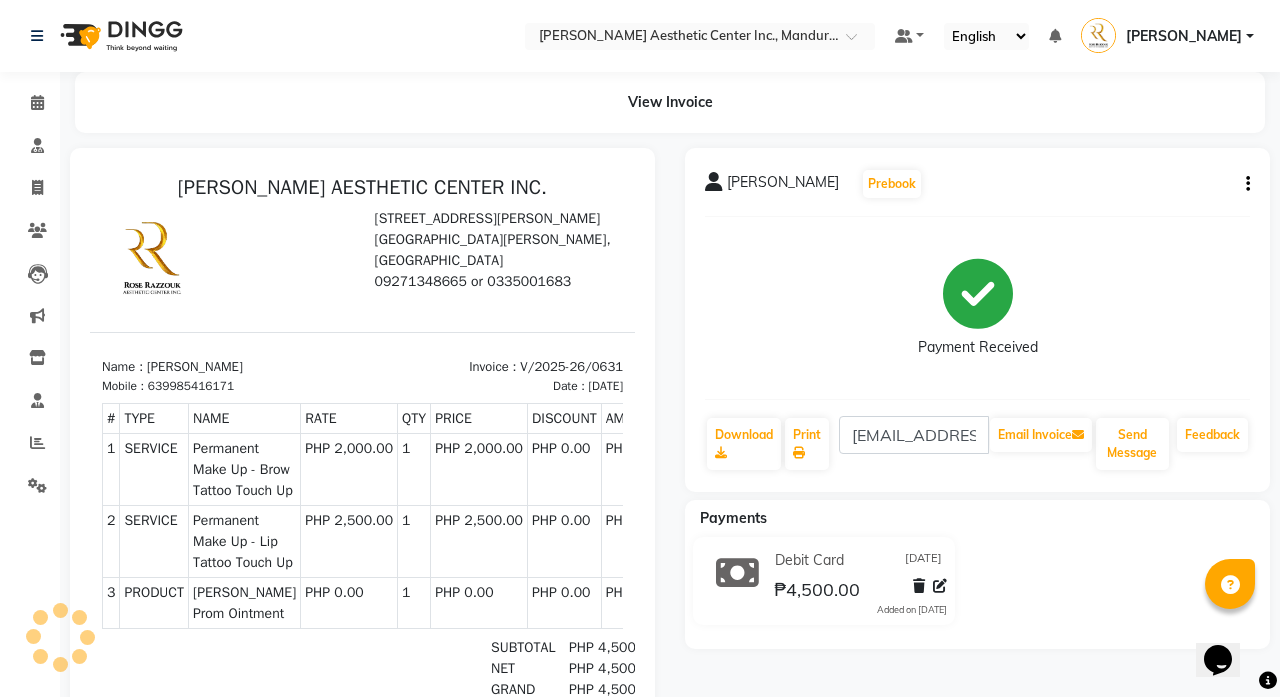 scroll, scrollTop: 0, scrollLeft: 0, axis: both 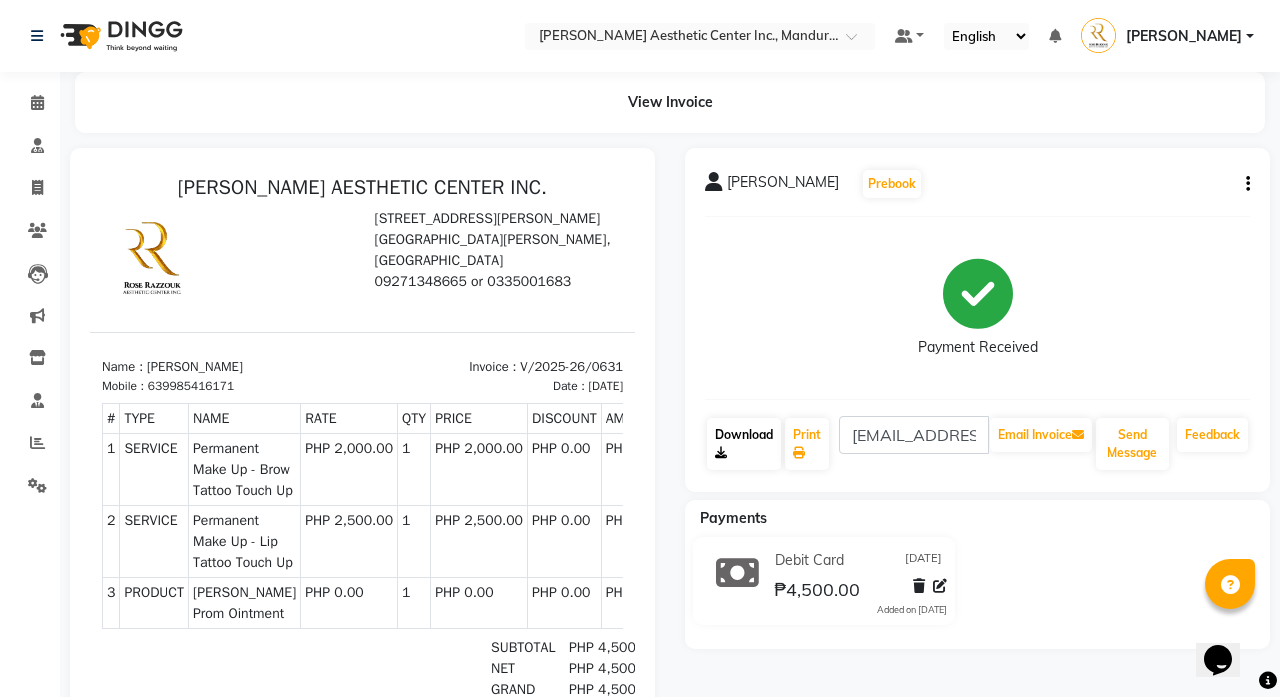 click on "Download" 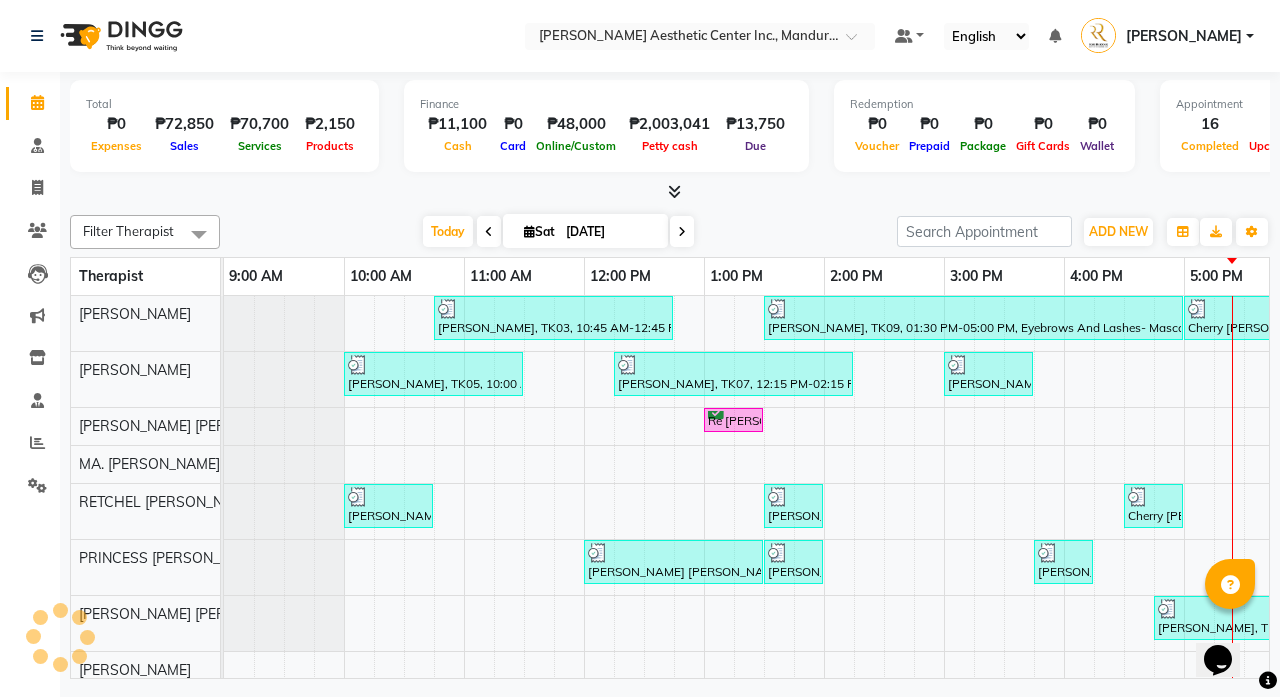 scroll, scrollTop: 0, scrollLeft: 0, axis: both 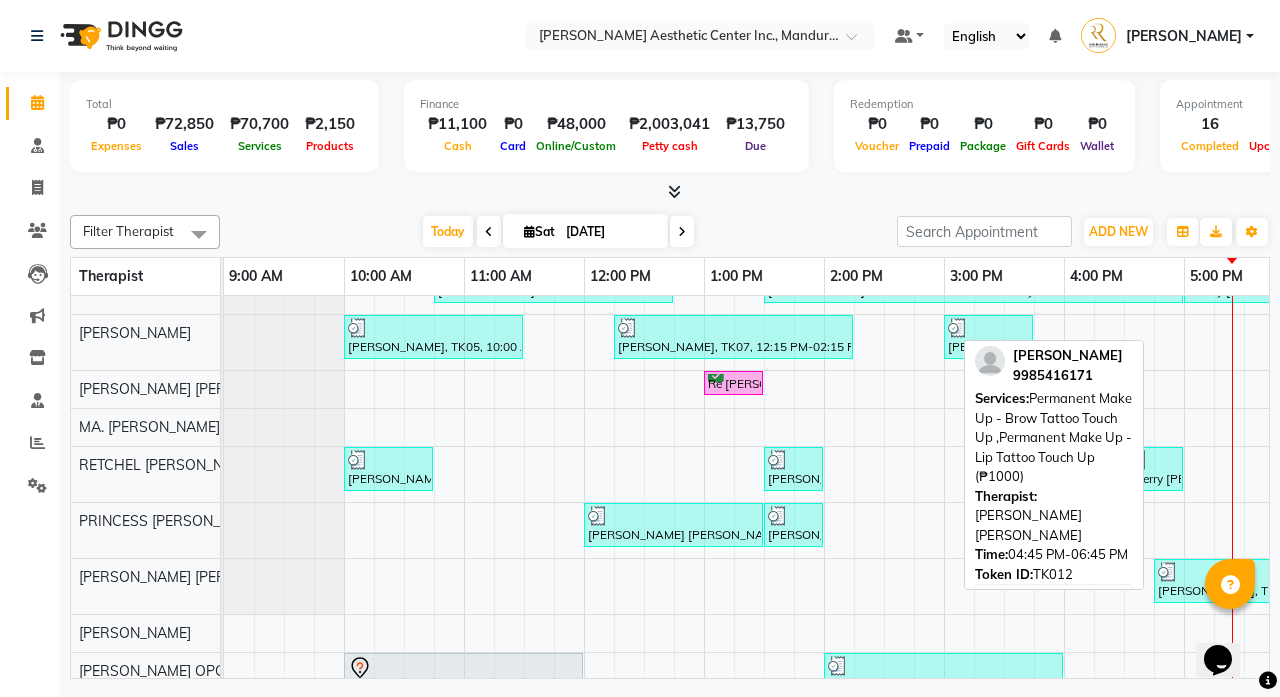 click on "[PERSON_NAME], TK12, 04:45 PM-06:45 PM, Permanent Make Up - Brow Tattoo Touch Up ,Permanent Make Up - Lip Tattoo Touch Up (₱1000)" at bounding box center [1273, 581] 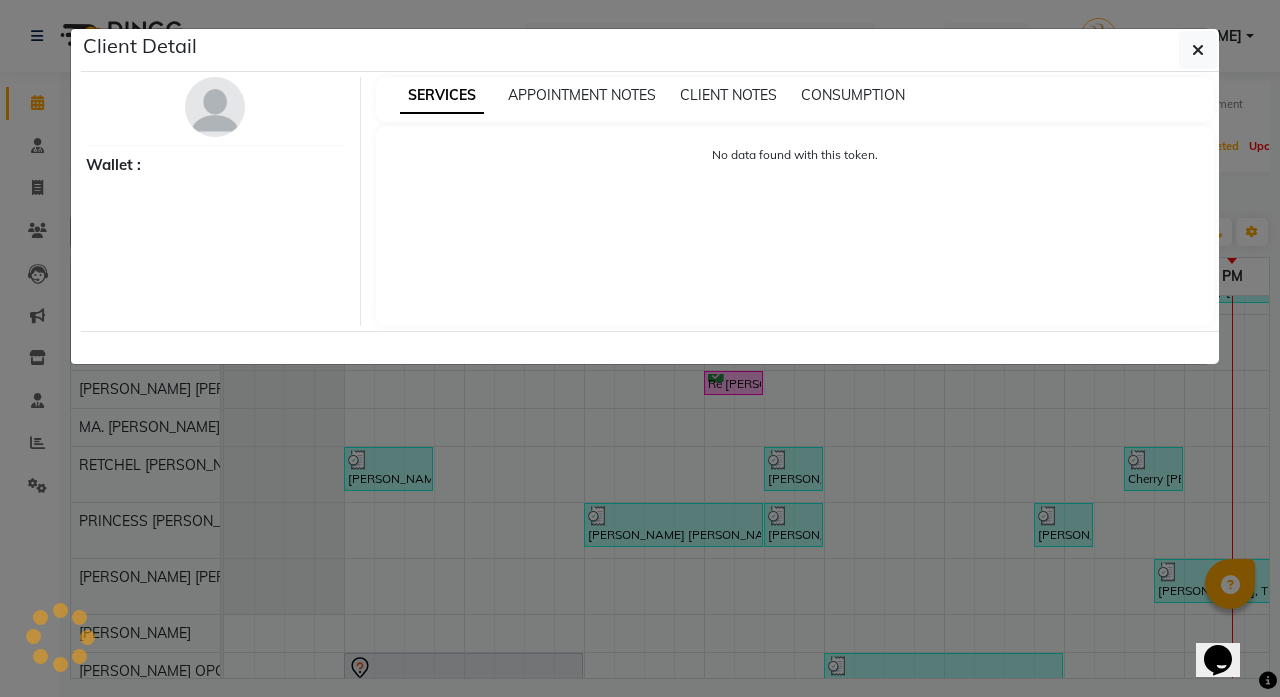 select on "3" 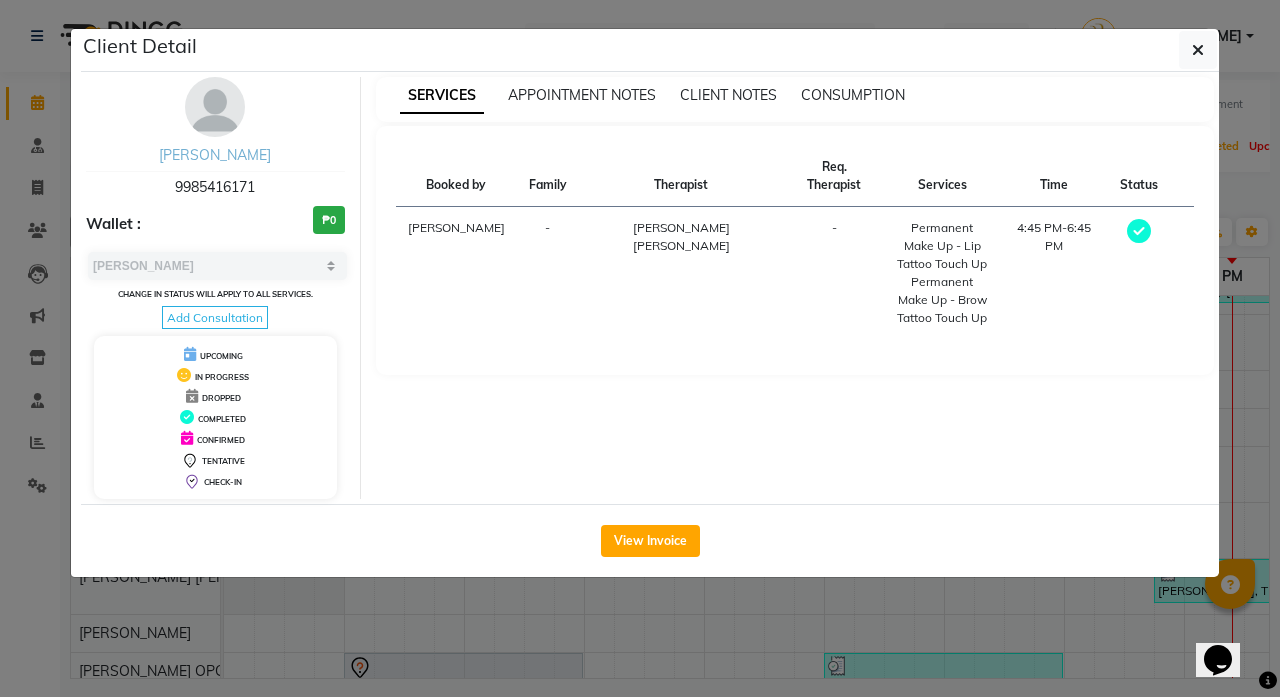 click on "[PERSON_NAME]" at bounding box center [215, 155] 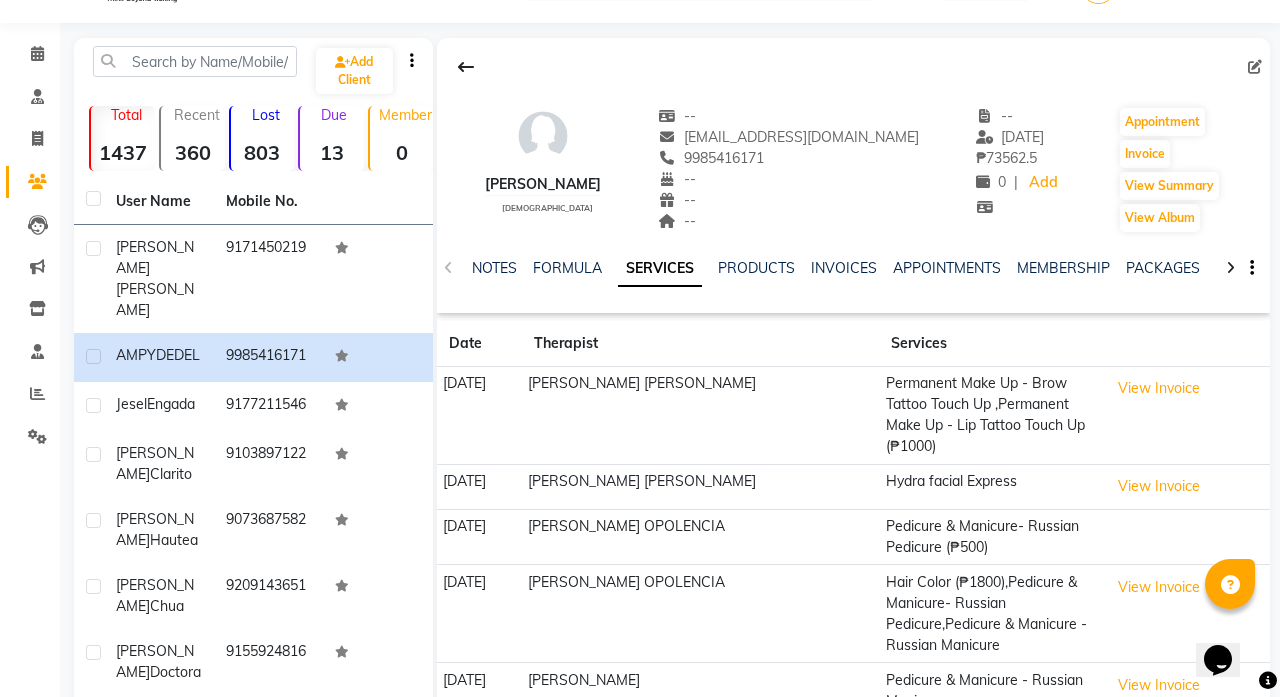 scroll, scrollTop: 51, scrollLeft: 0, axis: vertical 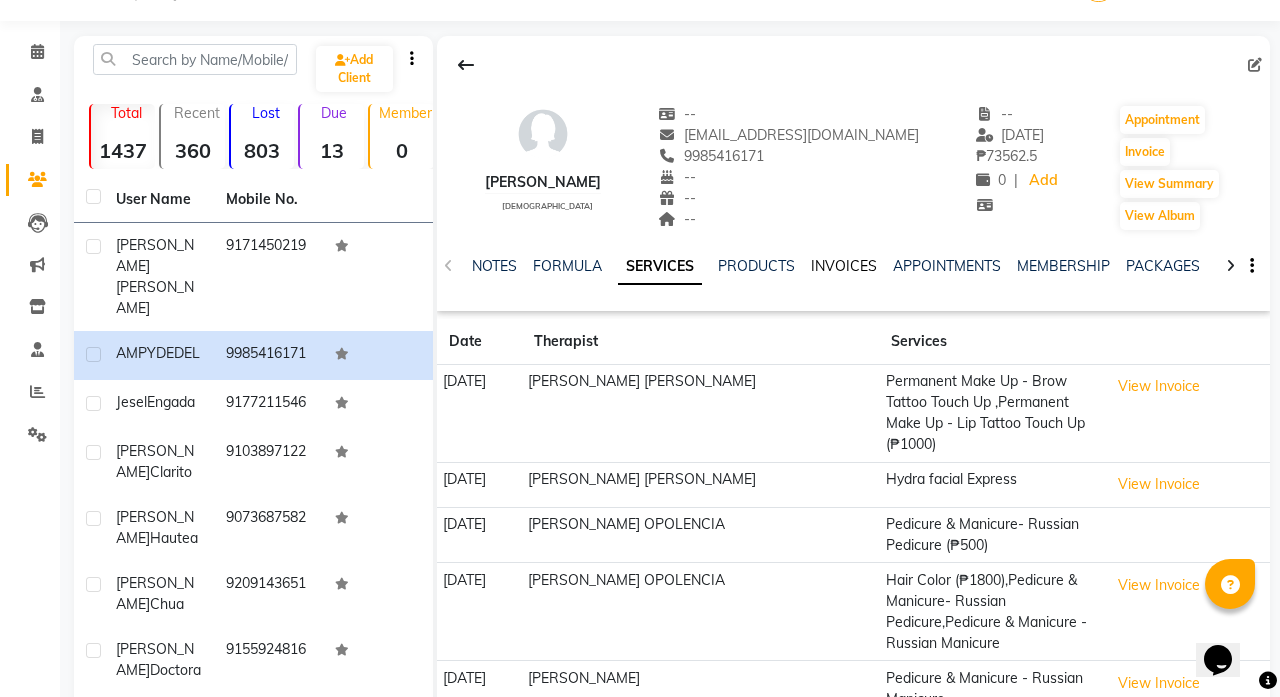 click on "INVOICES" 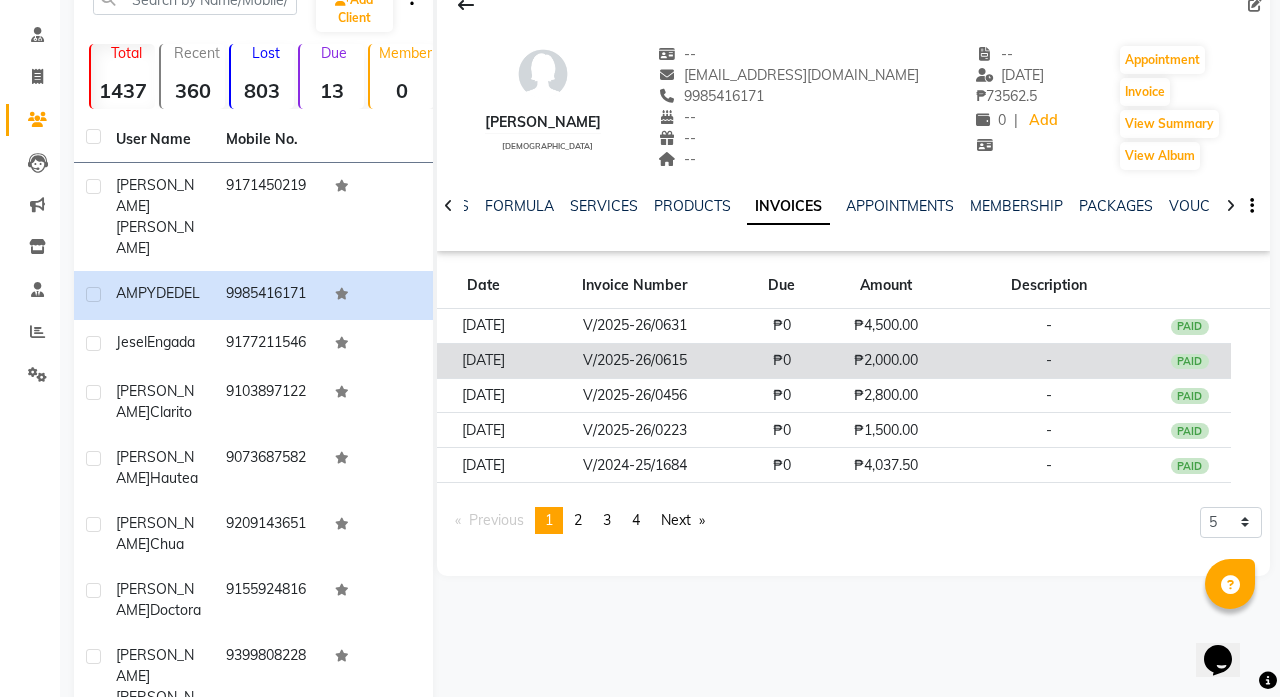 scroll, scrollTop: 114, scrollLeft: 0, axis: vertical 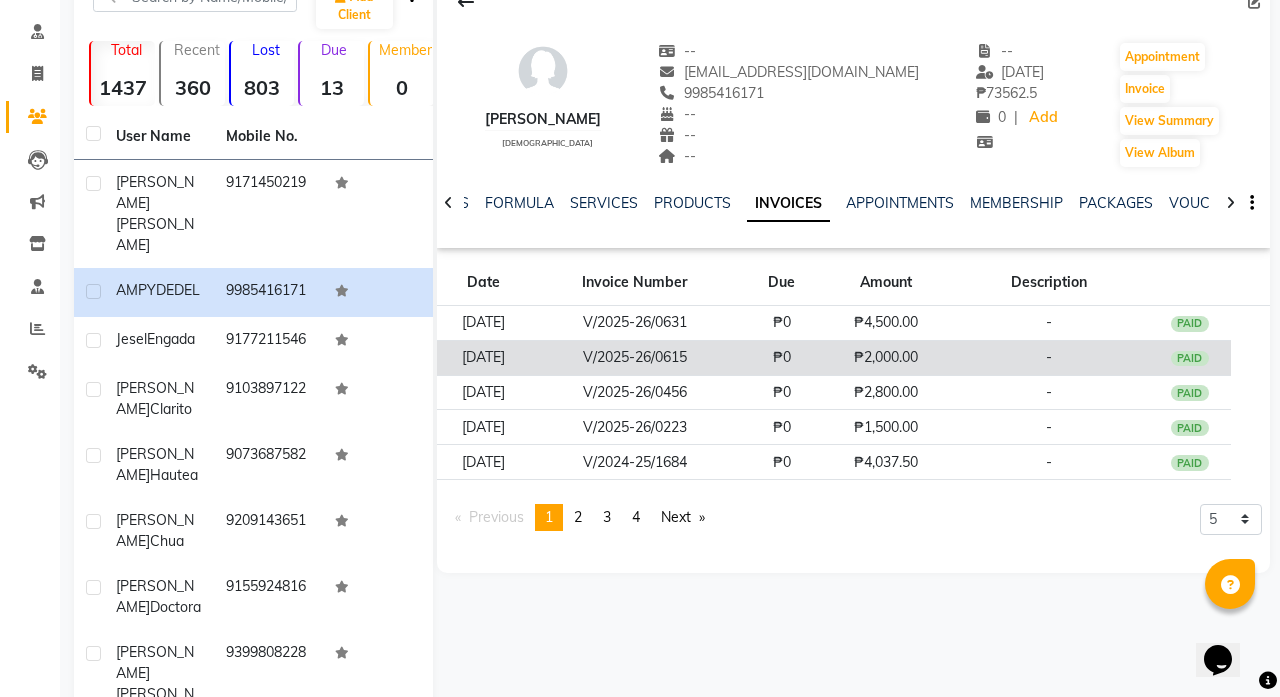 click on "PAID" 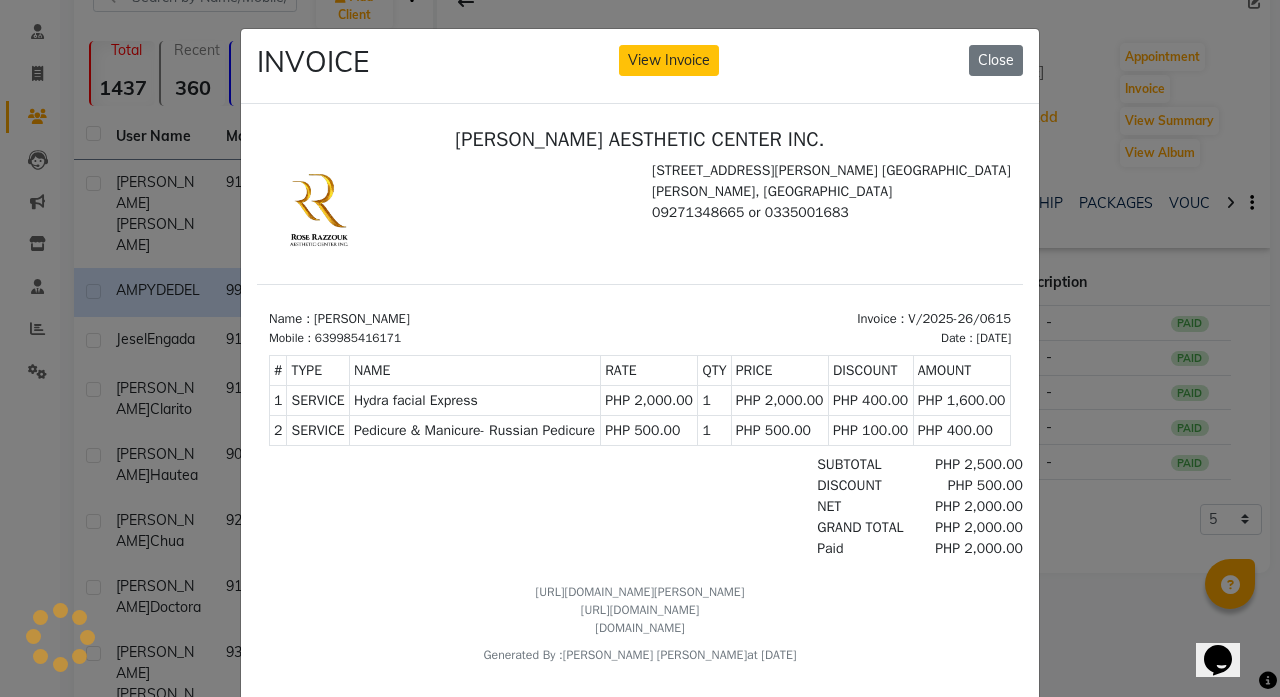 scroll, scrollTop: 0, scrollLeft: 0, axis: both 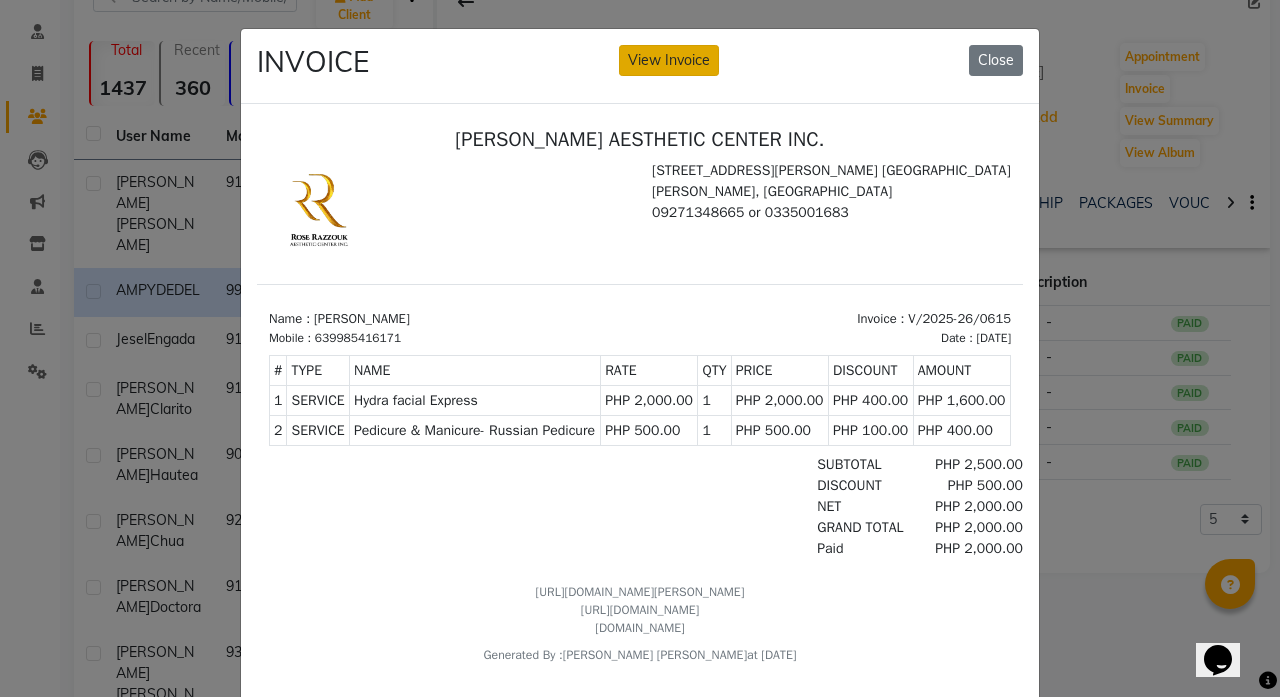 click on "View Invoice" 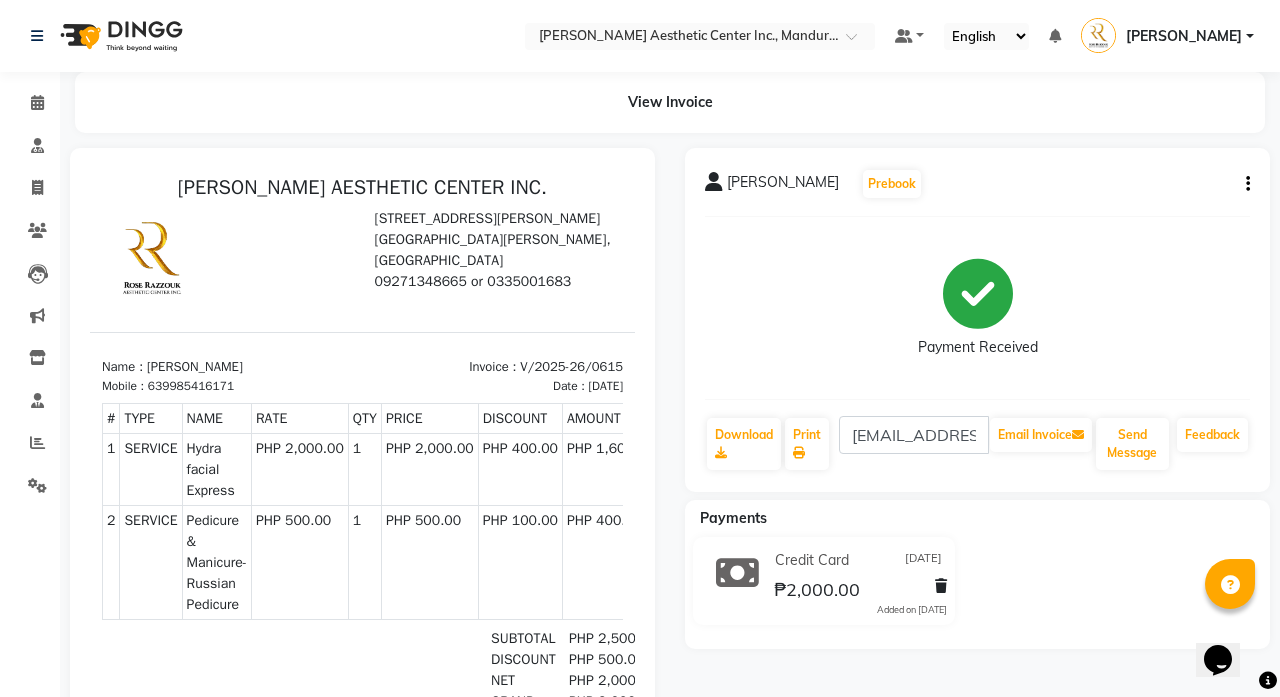scroll, scrollTop: 0, scrollLeft: 0, axis: both 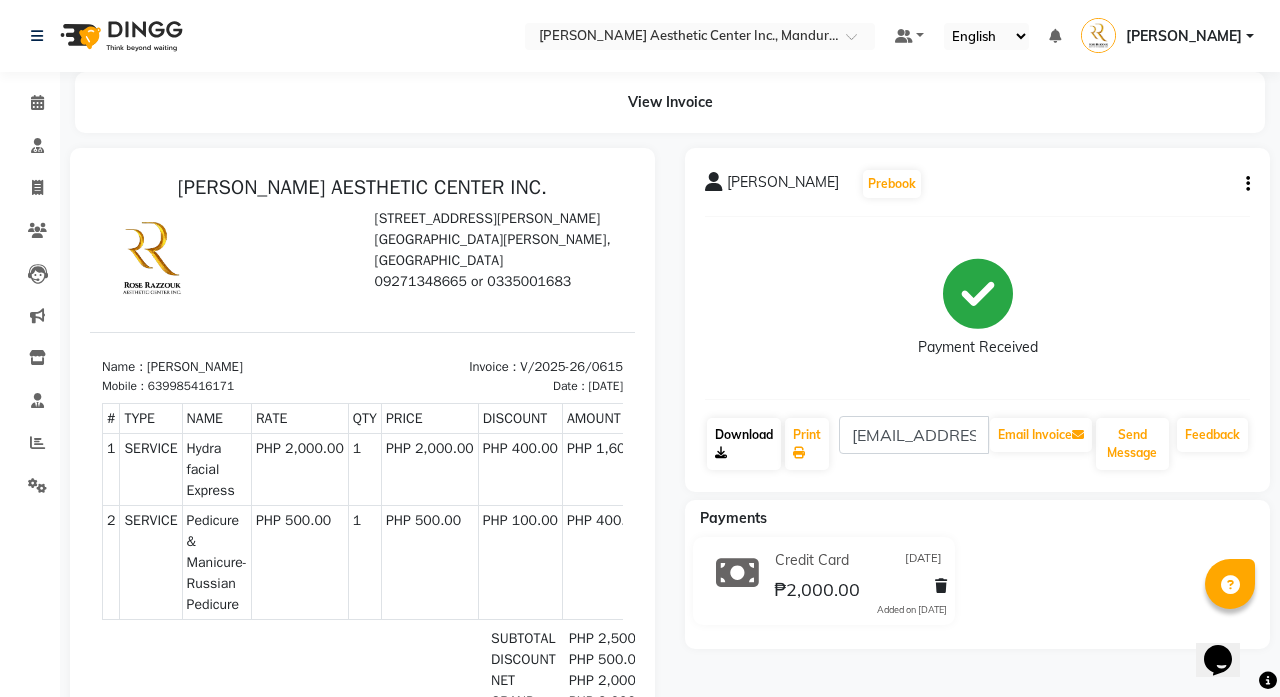 click on "Download" 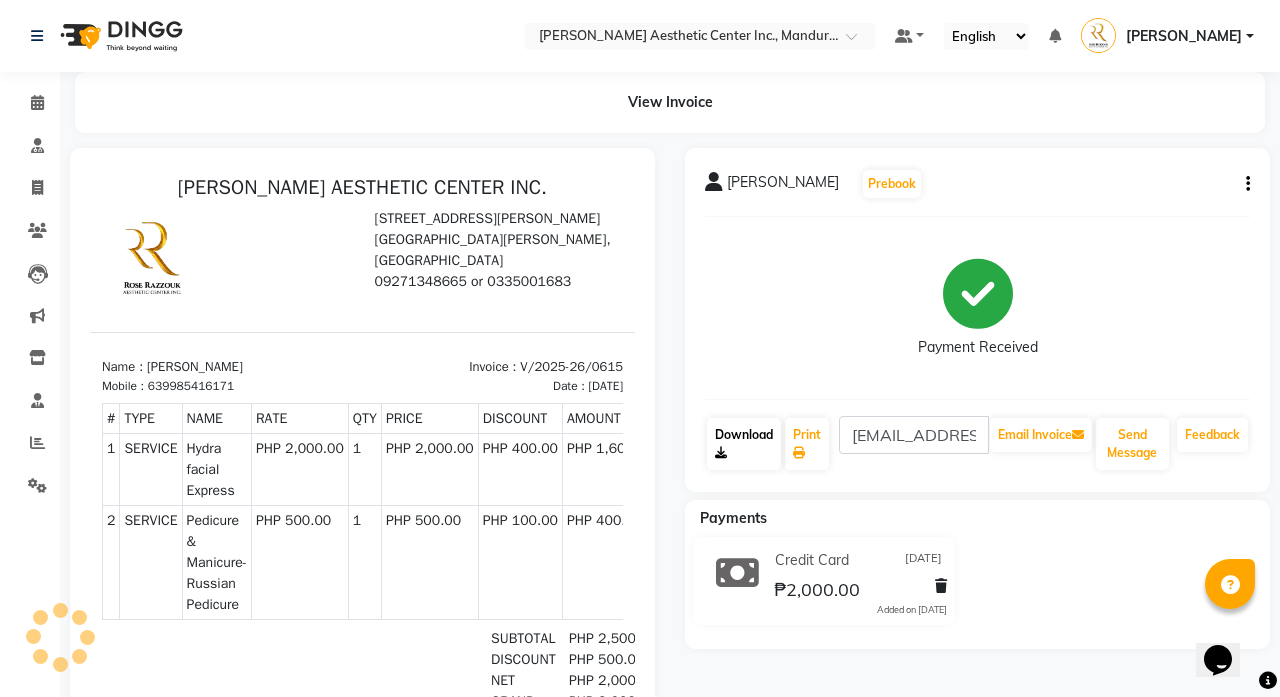 click on "Download" 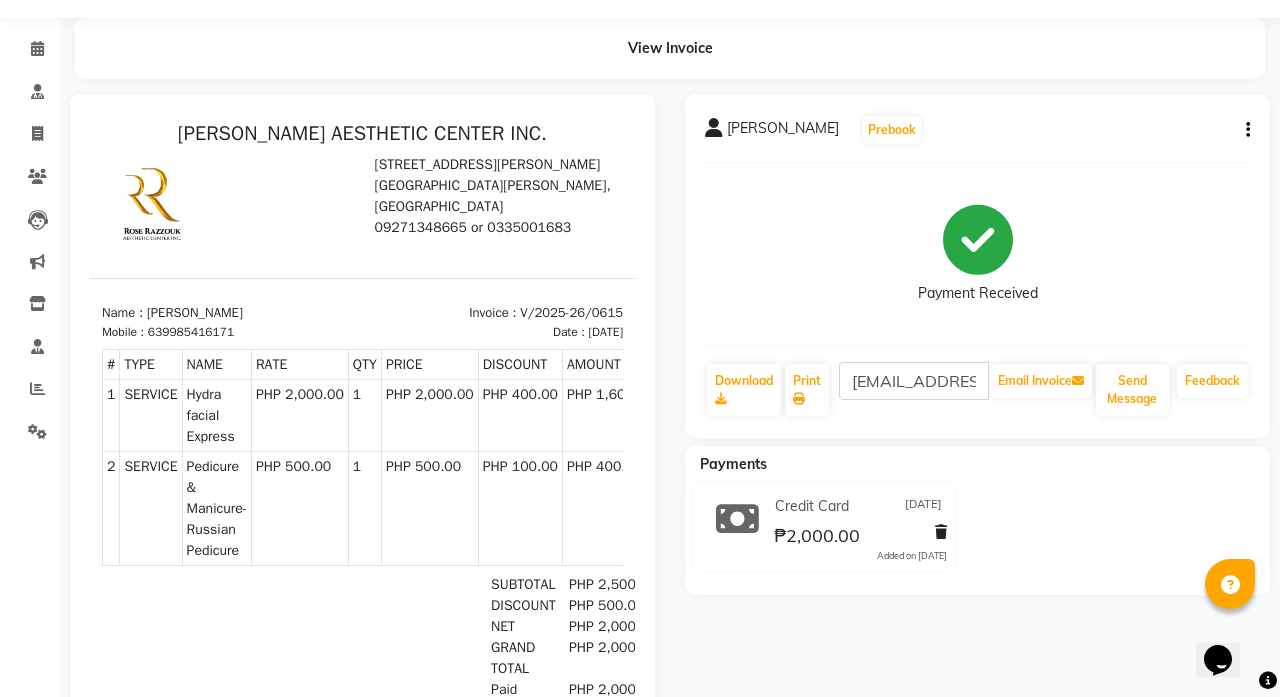 scroll, scrollTop: 54, scrollLeft: 0, axis: vertical 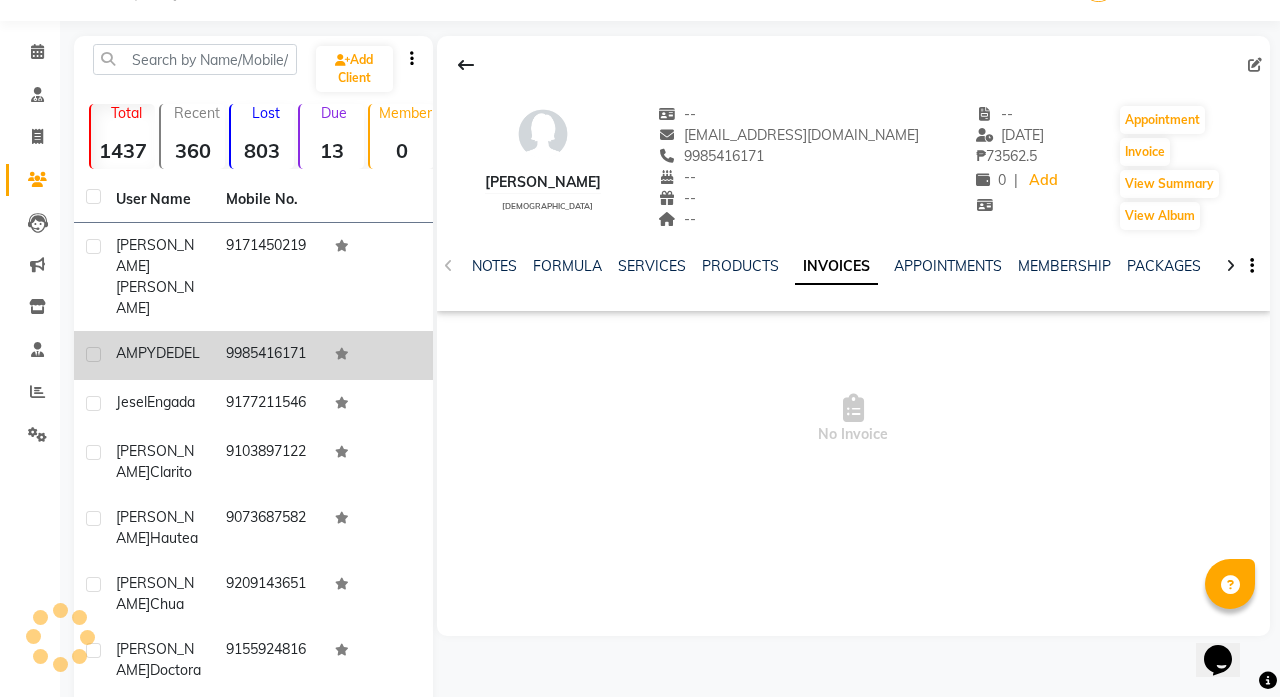 click on "9985416171" 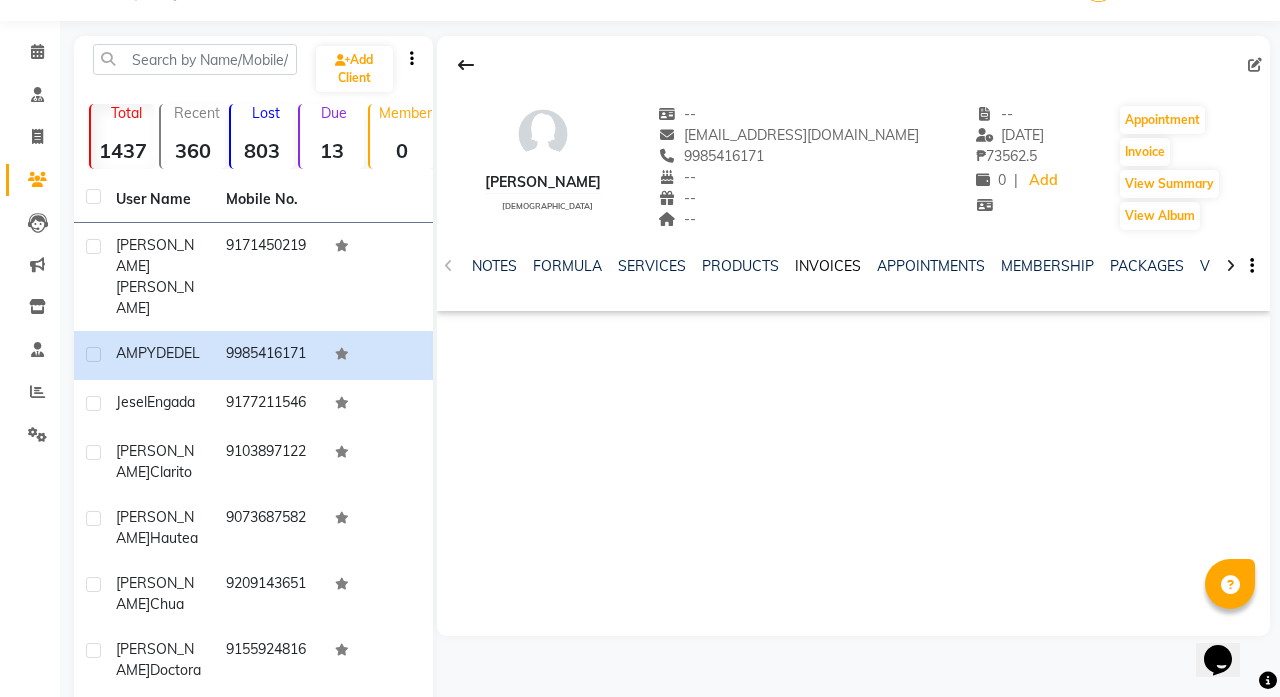 click on "INVOICES" 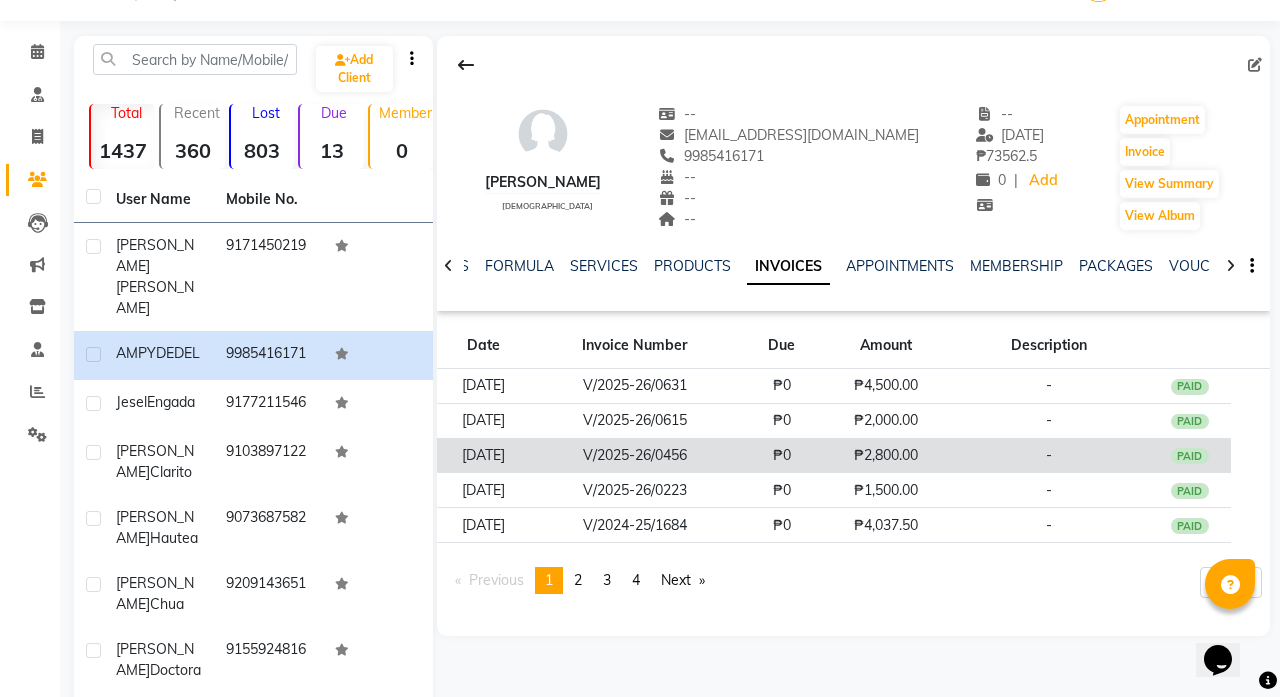 click on "PAID" 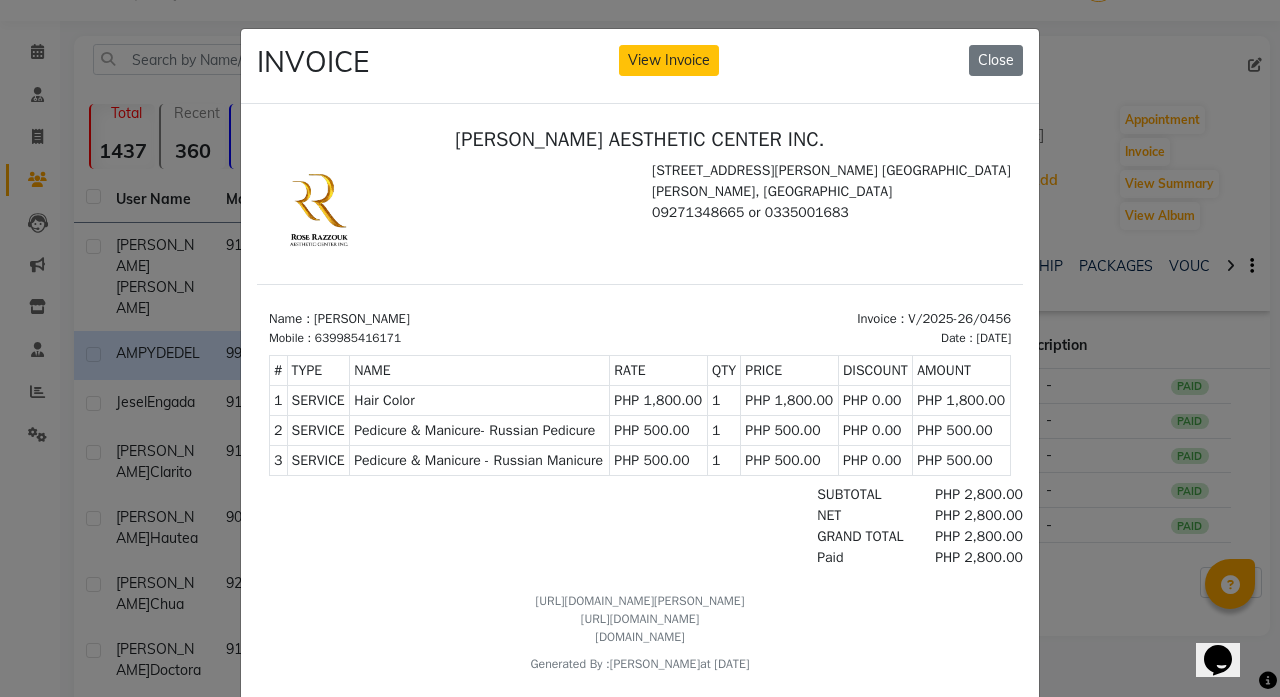 scroll, scrollTop: 0, scrollLeft: 0, axis: both 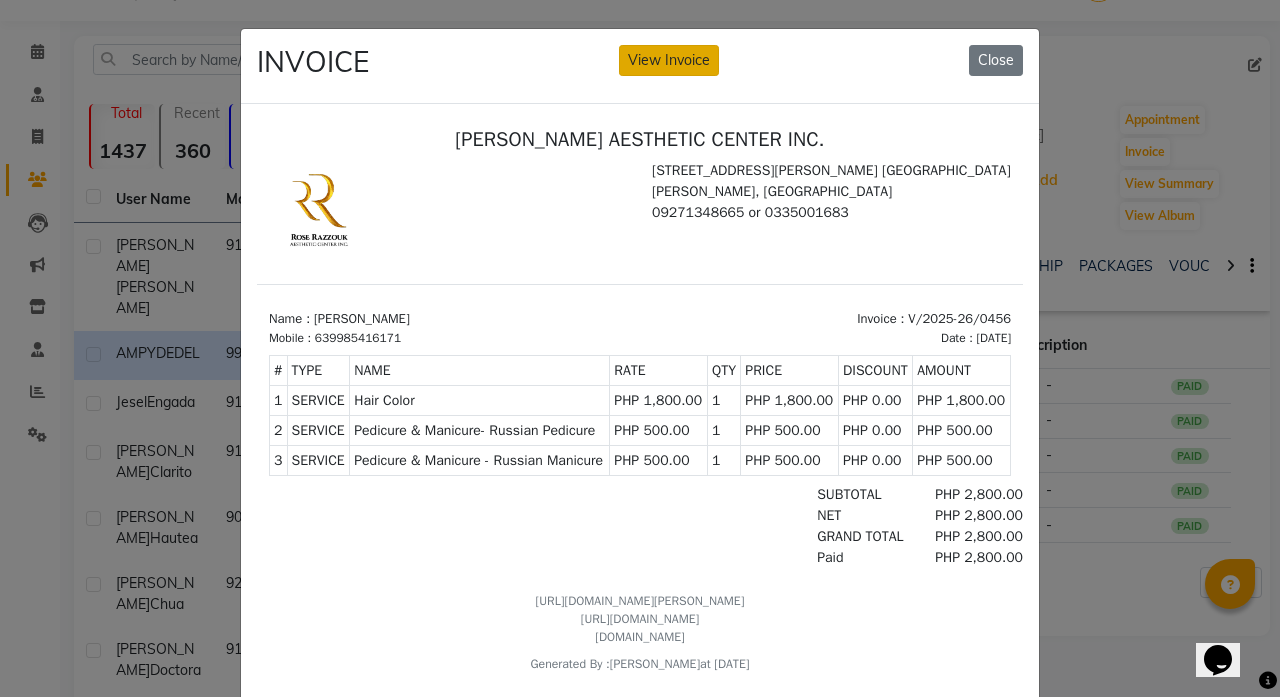 click on "View Invoice" 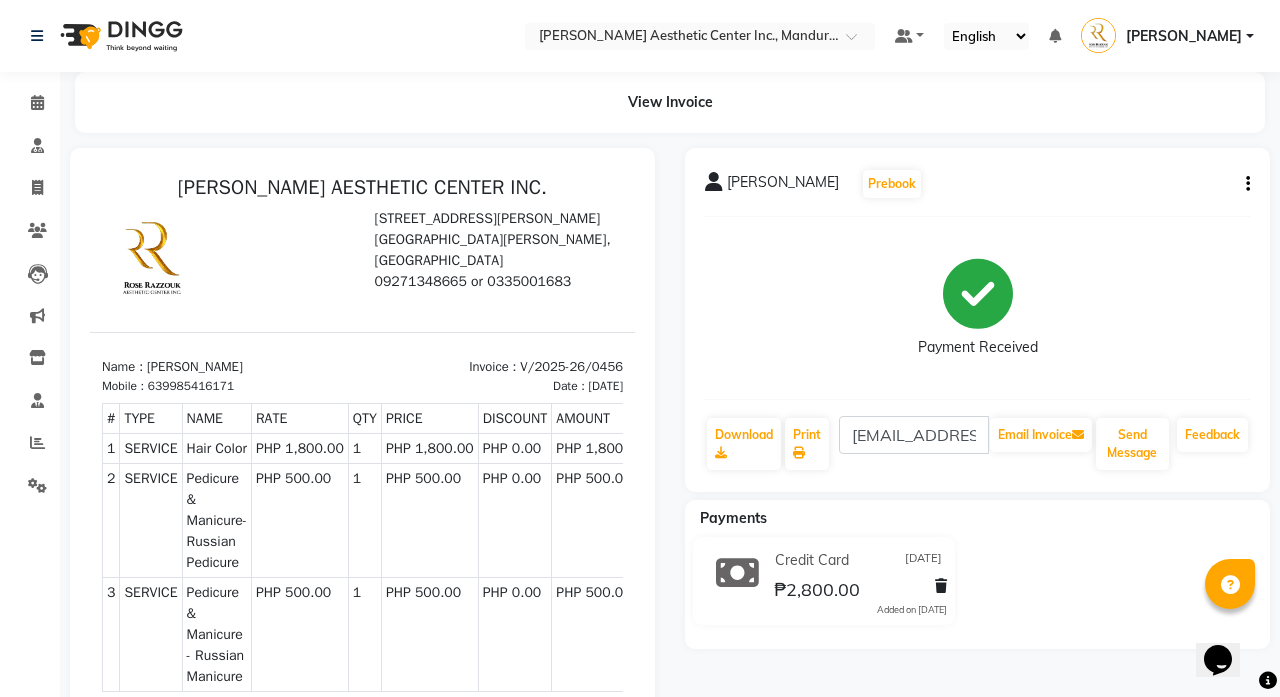 scroll, scrollTop: 0, scrollLeft: 0, axis: both 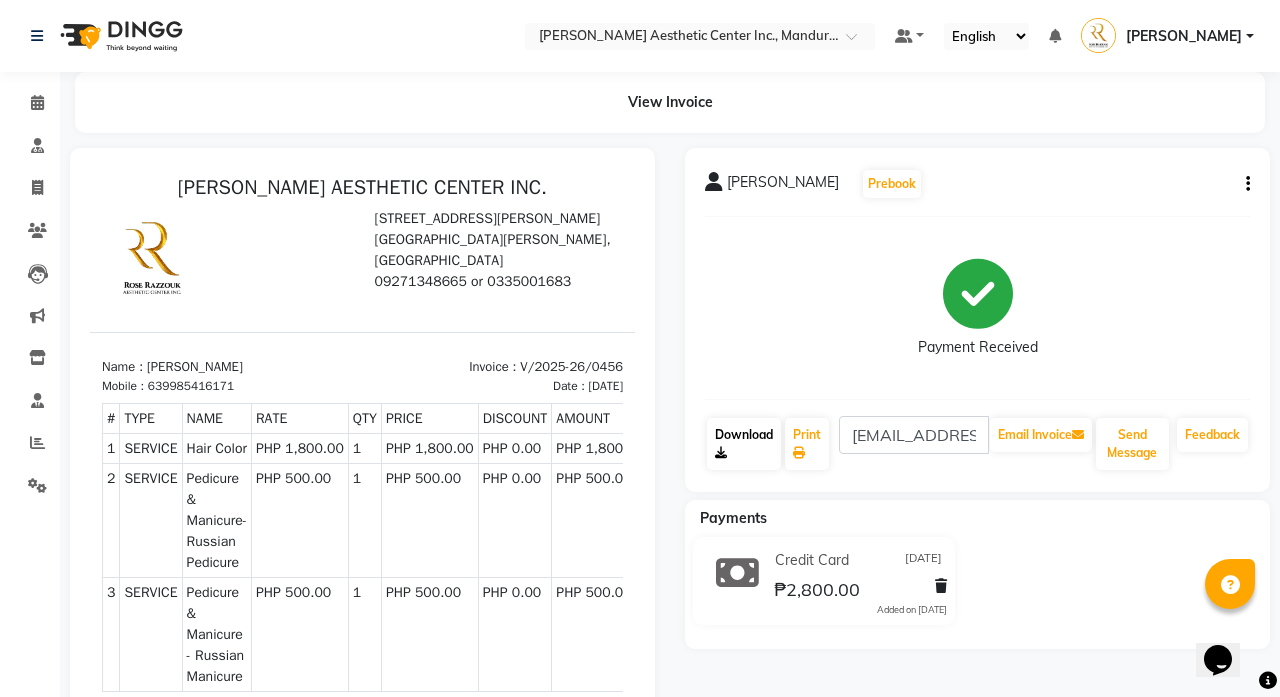 click 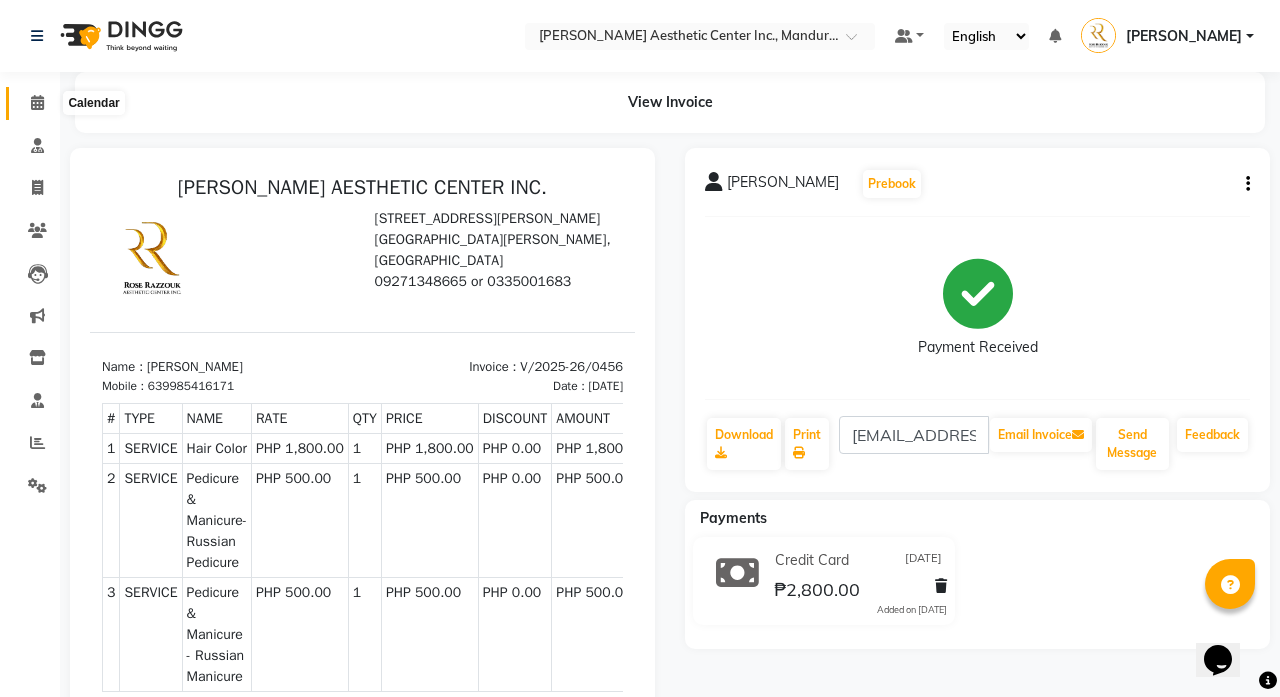 click 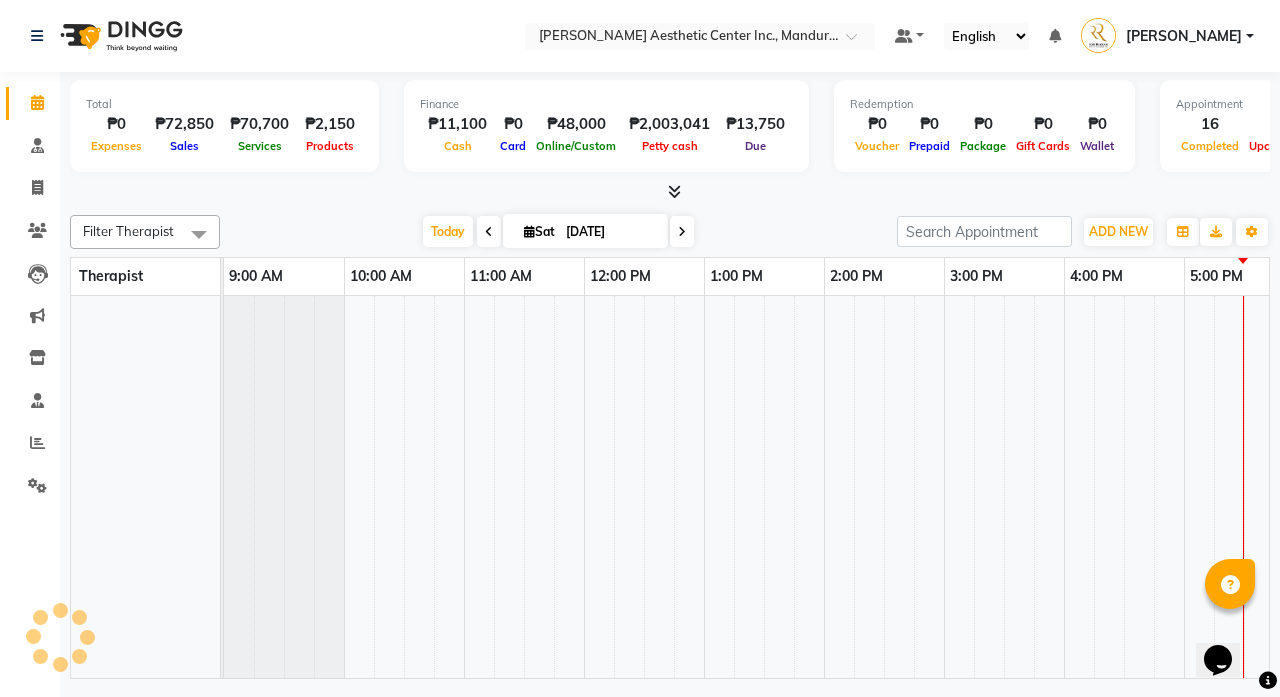 scroll, scrollTop: 0, scrollLeft: 275, axis: horizontal 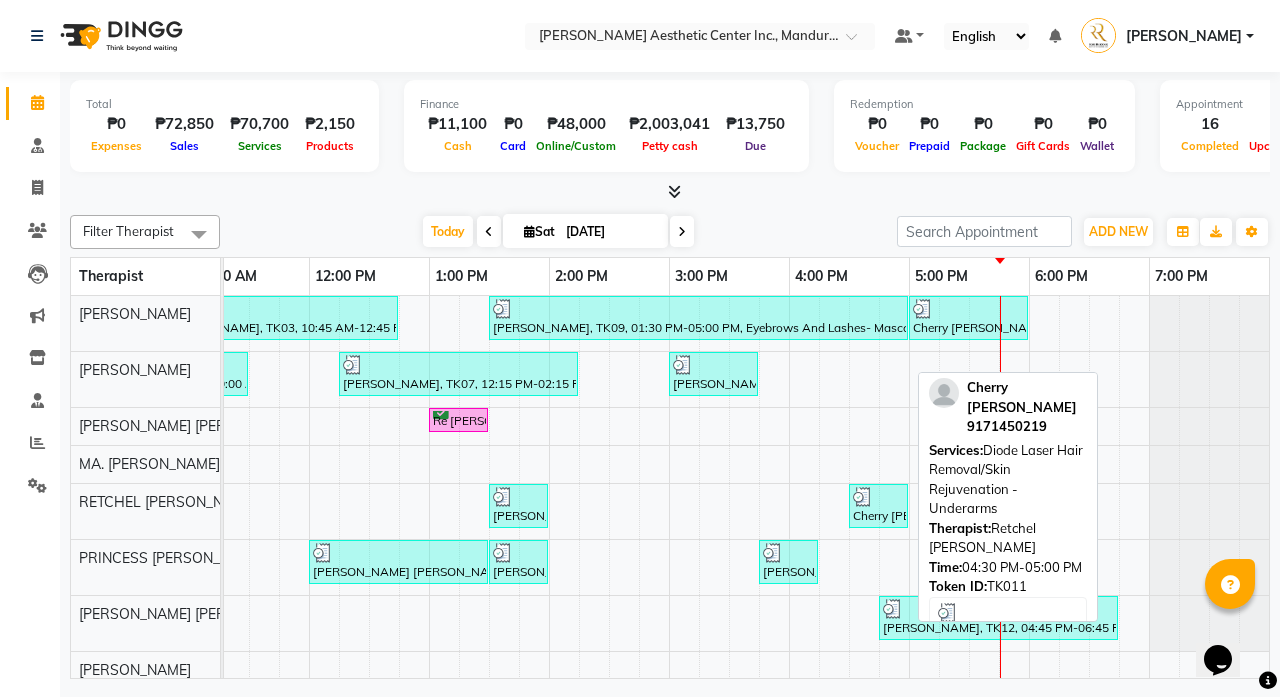 click on "Cherry [PERSON_NAME], TK11, 04:30 PM-05:00 PM, Diode Laser Hair Removal/Skin Rejuvenation  - Underarms" at bounding box center (878, 506) 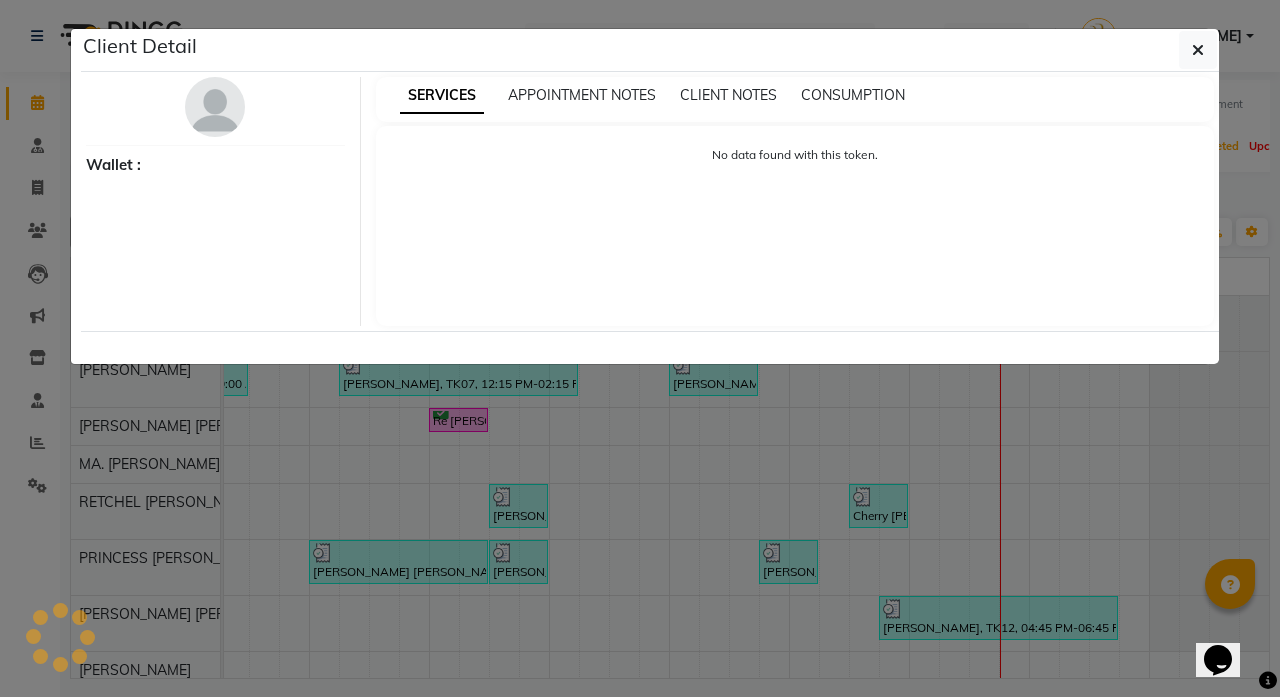select on "3" 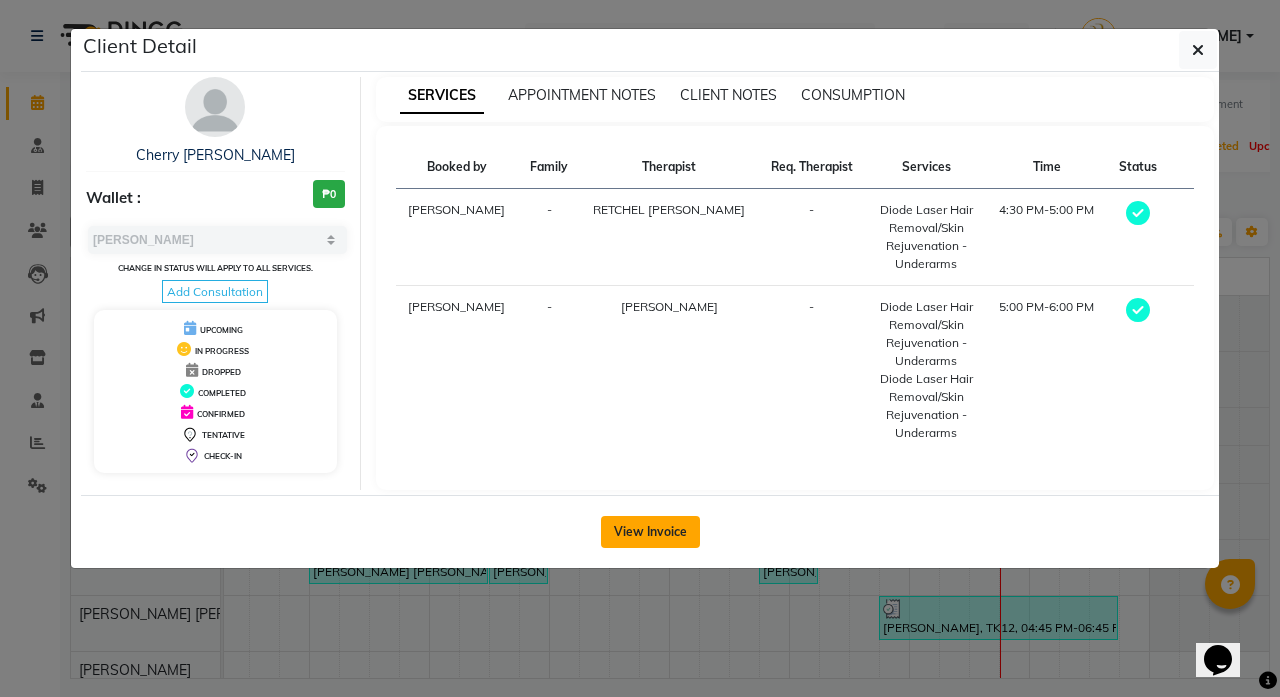 click on "View Invoice" 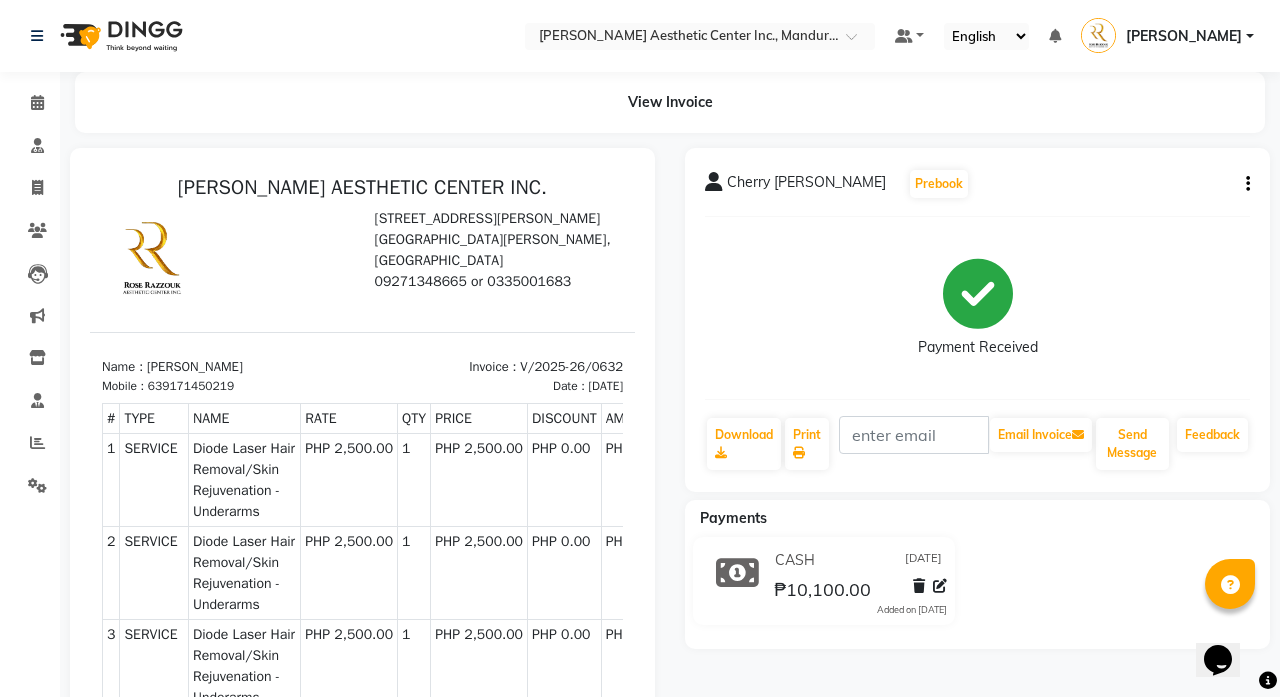scroll, scrollTop: 0, scrollLeft: 0, axis: both 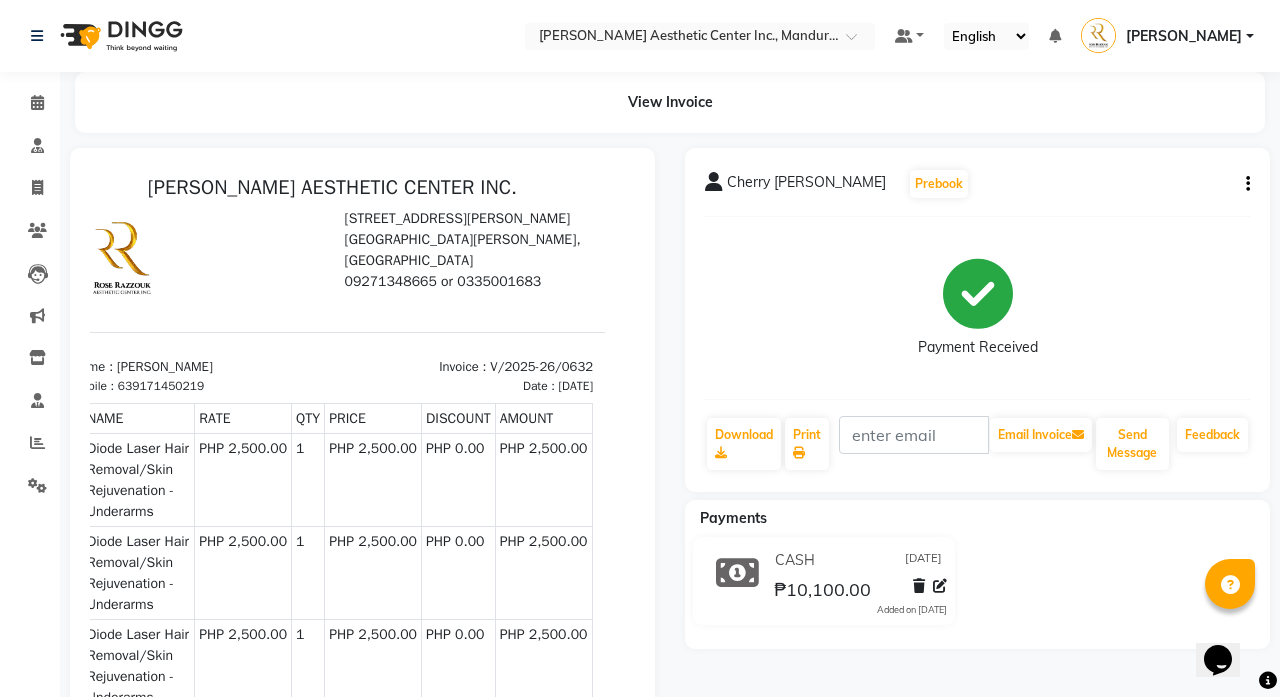 click on "Cherry [PERSON_NAME]  Prebook   Payment Received  Download  Print   Email Invoice   Send Message Feedback" 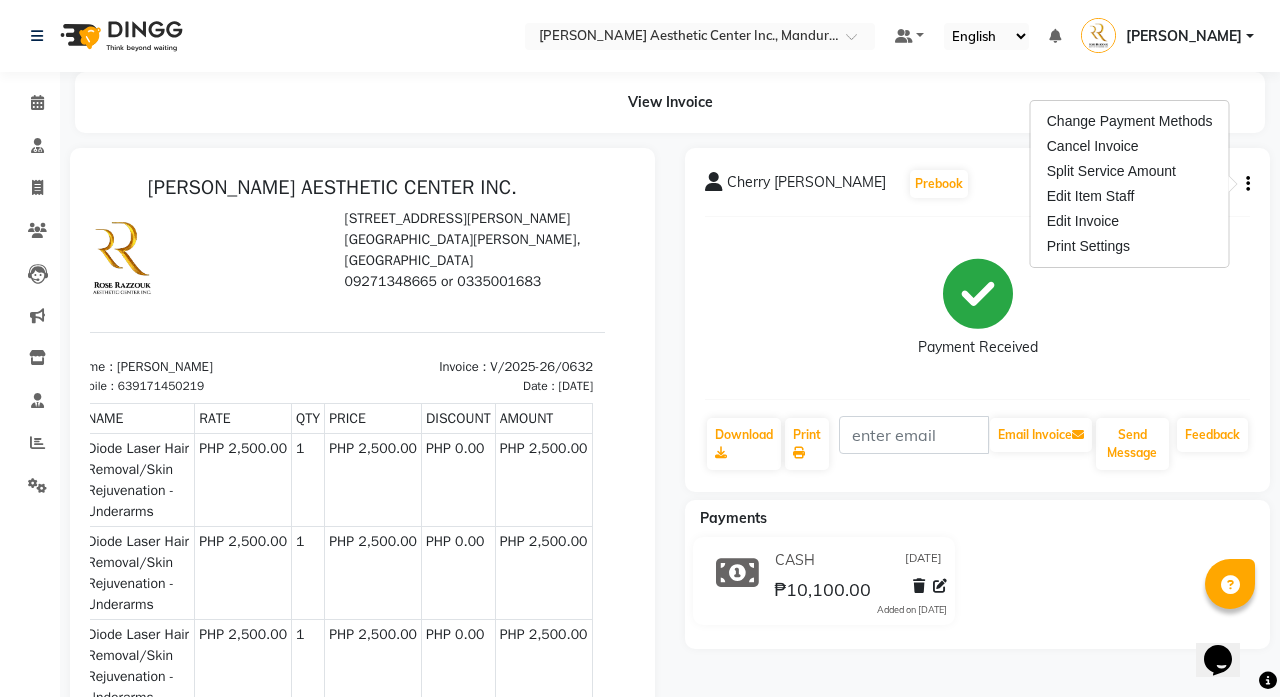 click on "Cherry [PERSON_NAME]  Prebook   Payment Received  Download  Print   Email Invoice   Send Message Feedback" 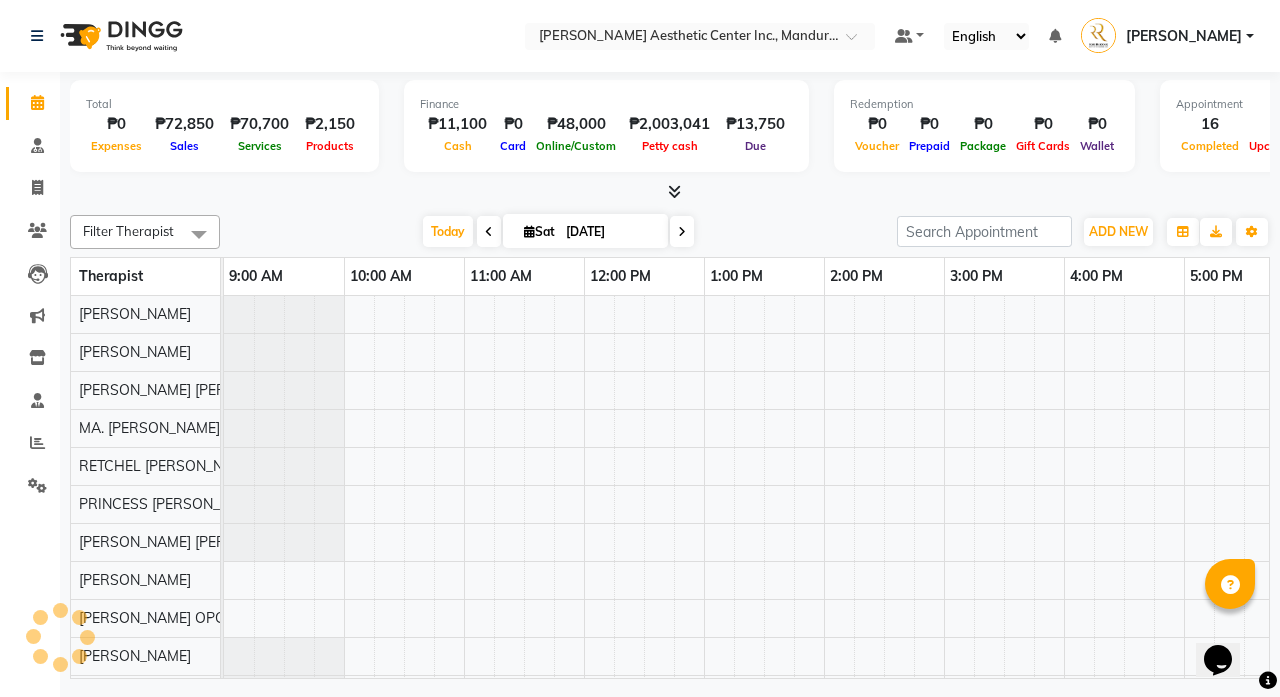 scroll, scrollTop: 0, scrollLeft: 0, axis: both 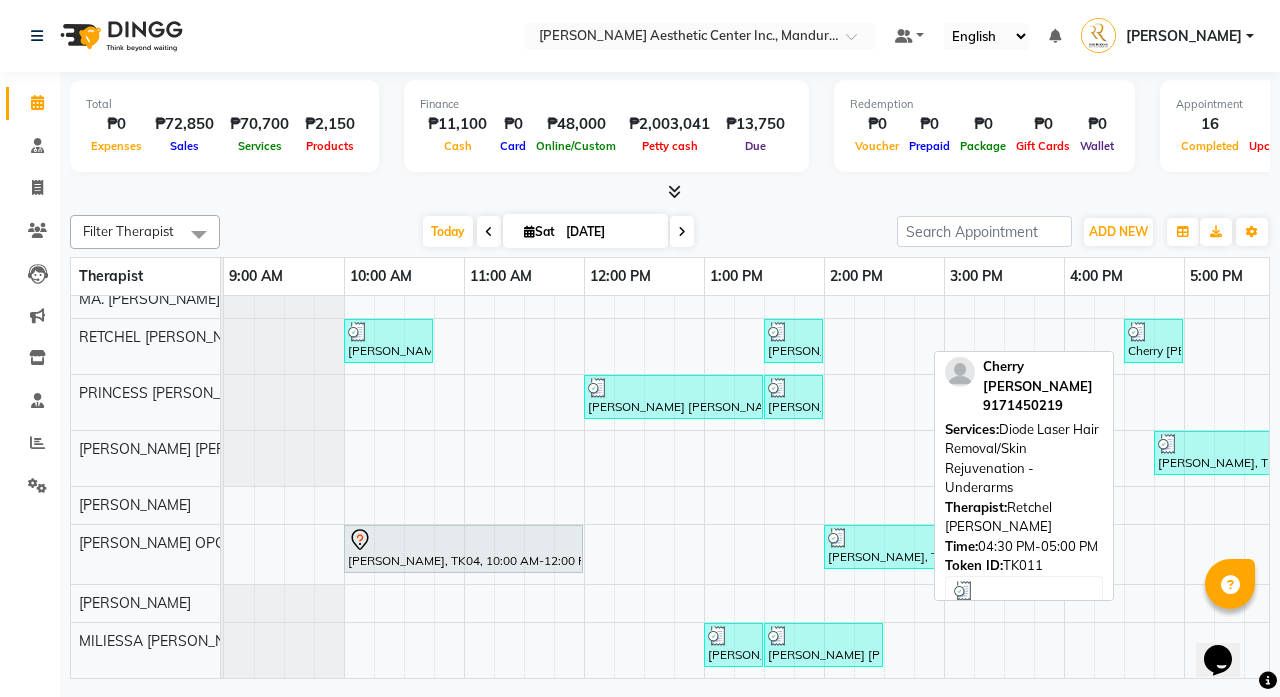click on "Cherry [PERSON_NAME], TK11, 04:30 PM-05:00 PM, Diode Laser Hair Removal/Skin Rejuvenation  - Underarms" at bounding box center (1153, 341) 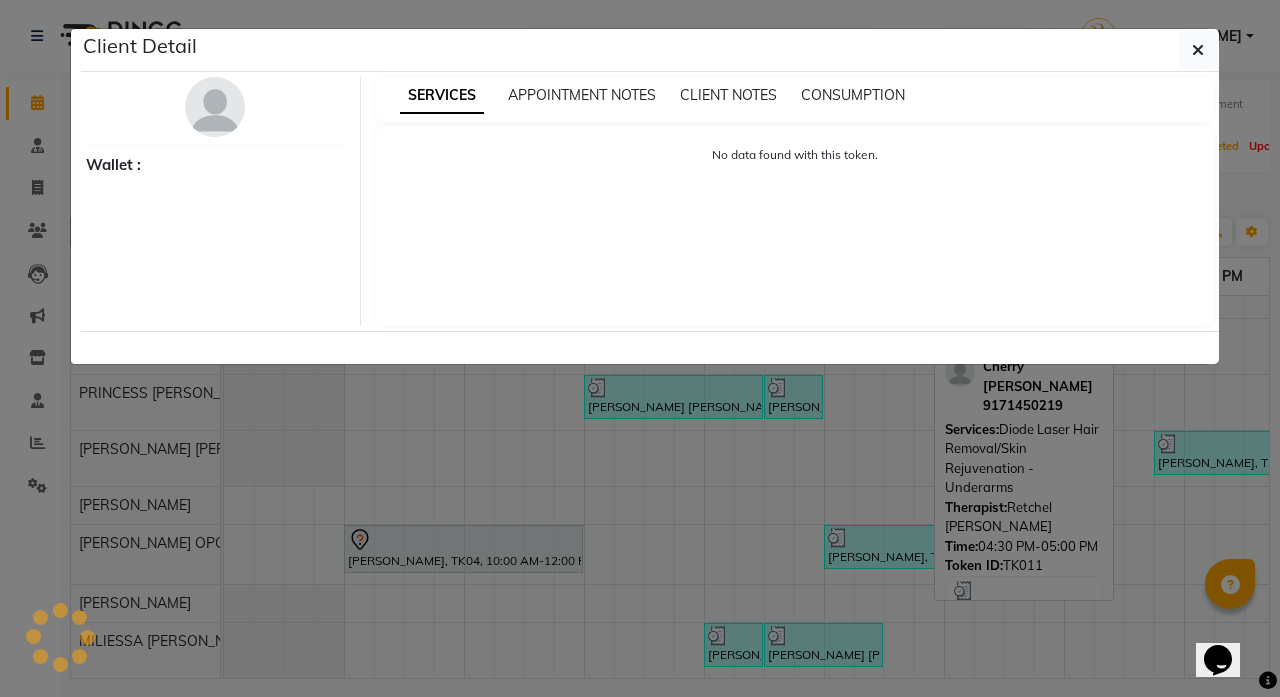 select on "3" 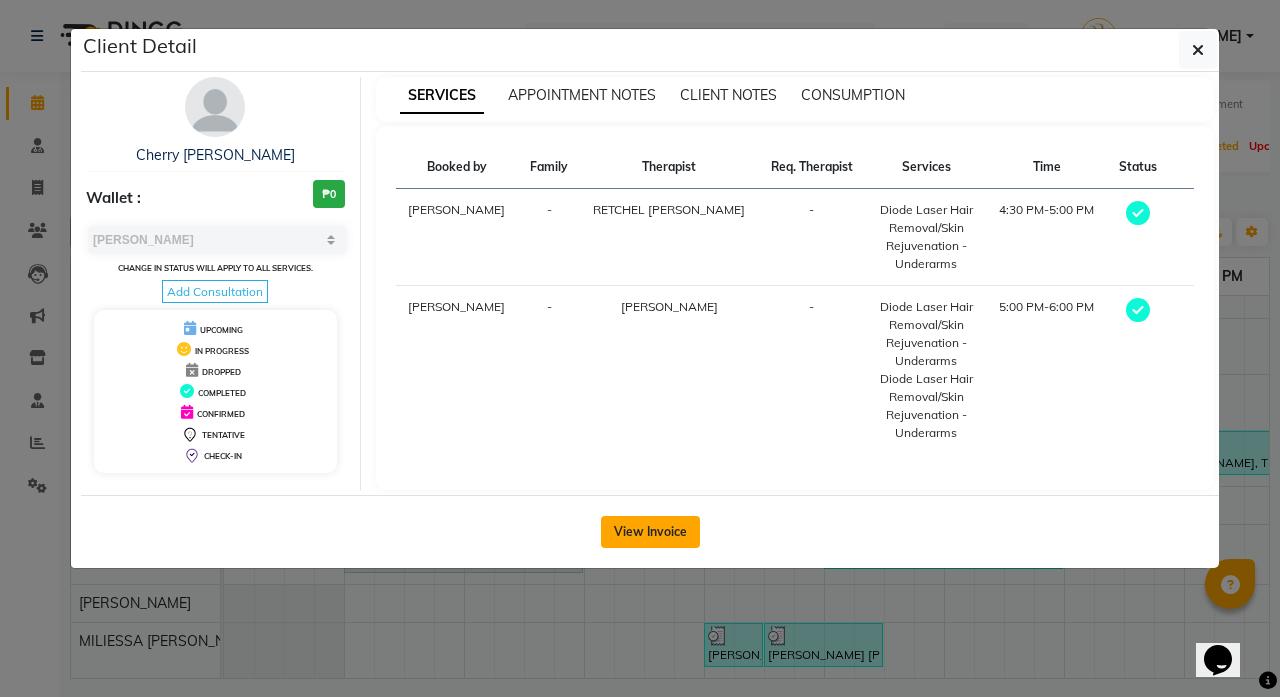 click on "View Invoice" 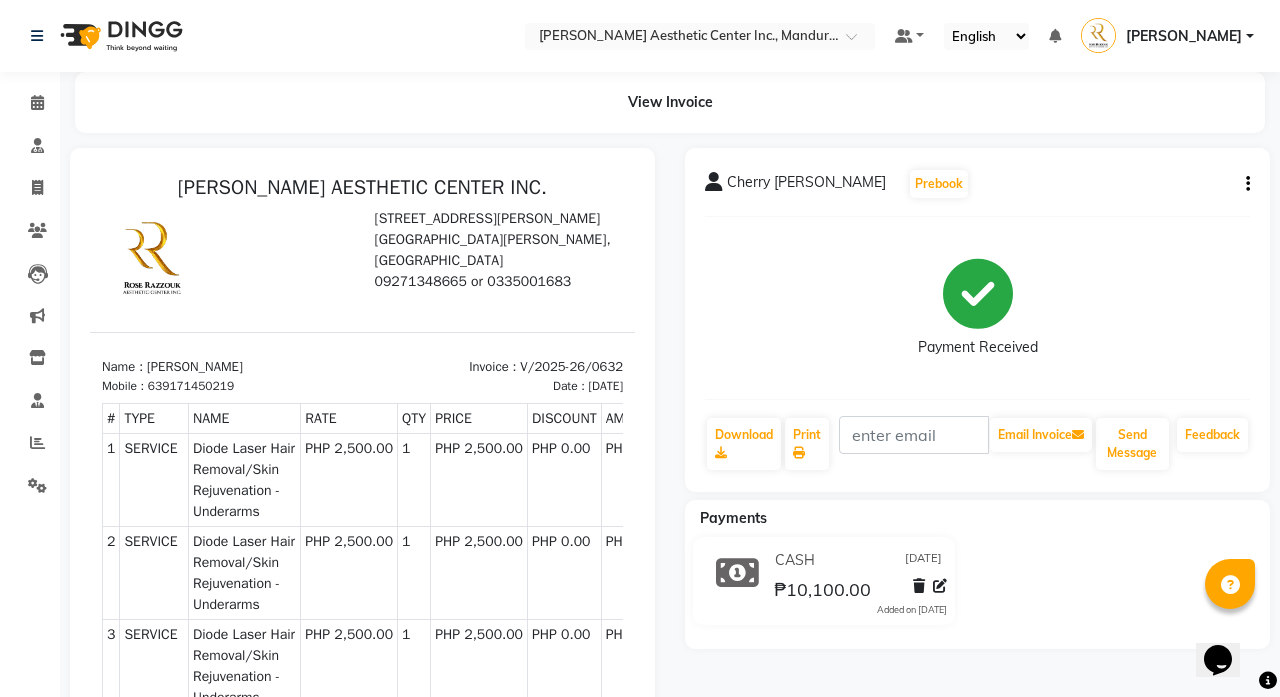 scroll, scrollTop: 0, scrollLeft: 0, axis: both 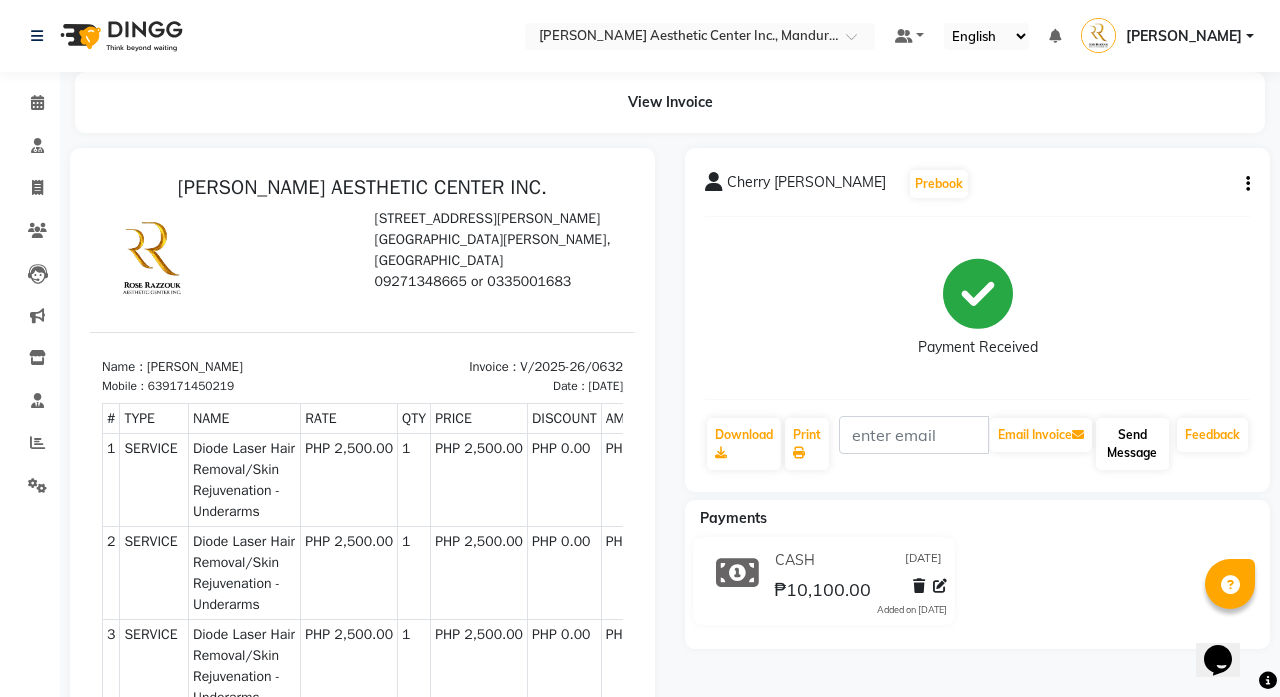drag, startPoint x: 1127, startPoint y: 463, endPoint x: 1127, endPoint y: 431, distance: 32 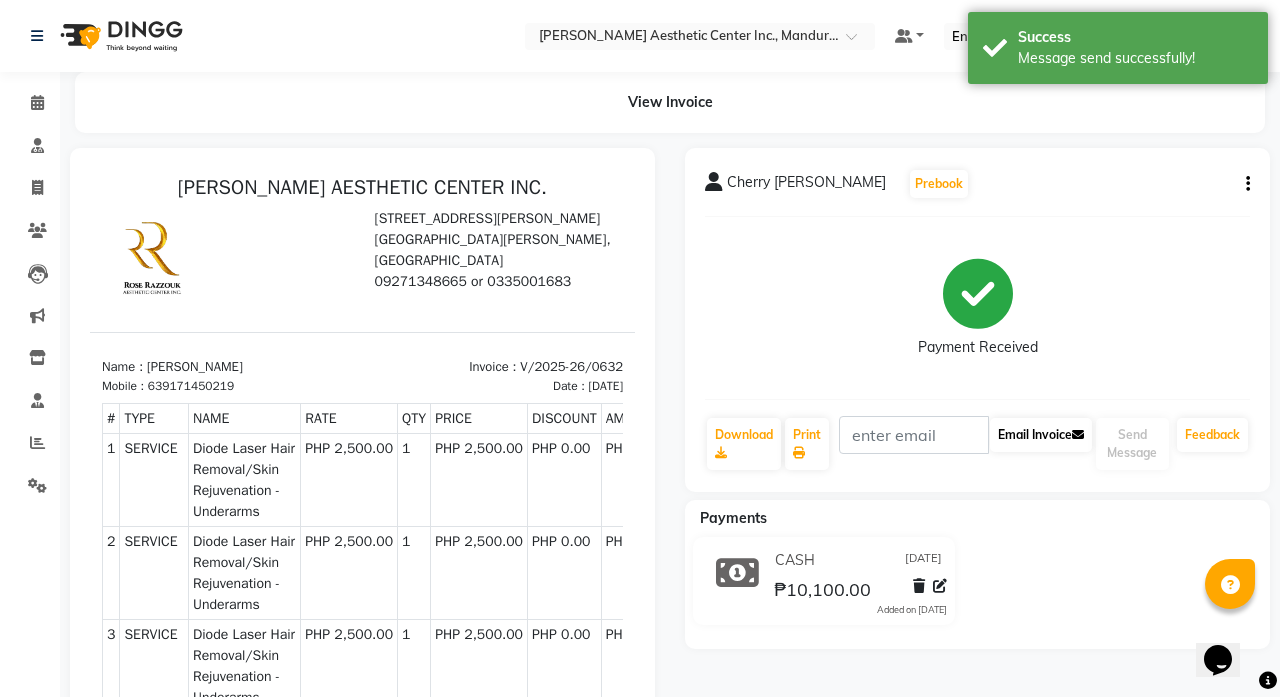 click on "Email Invoice" 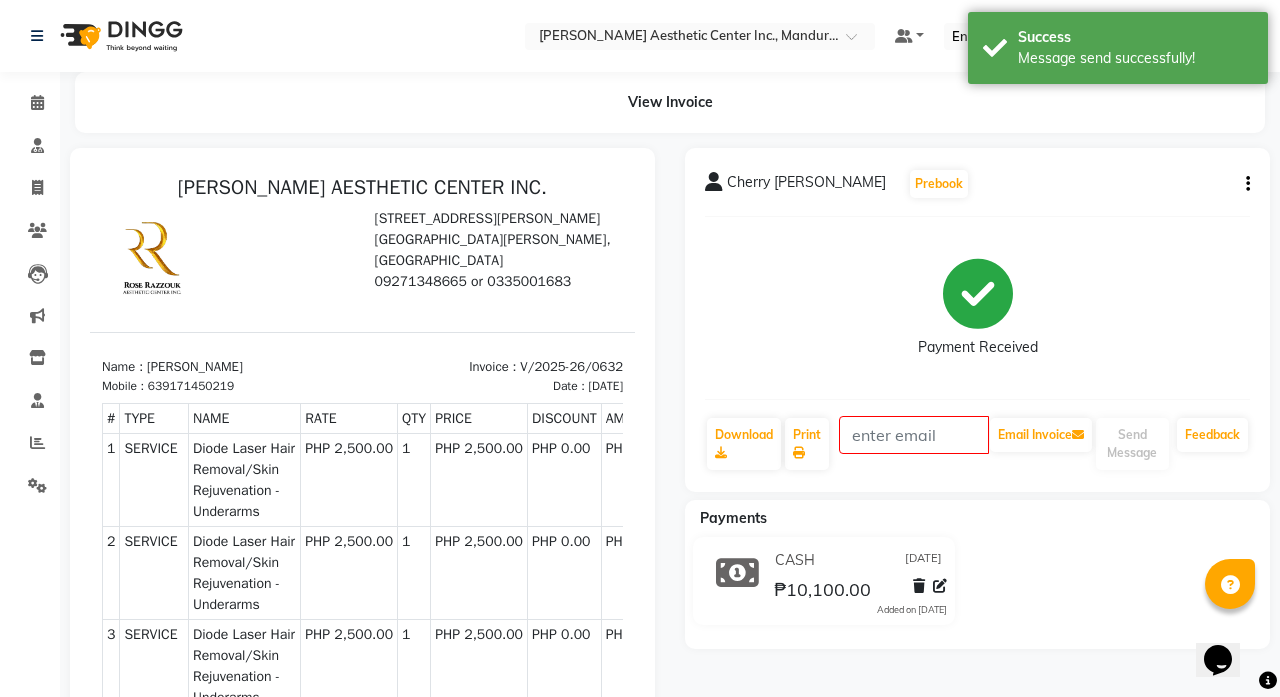 click on "Payments" 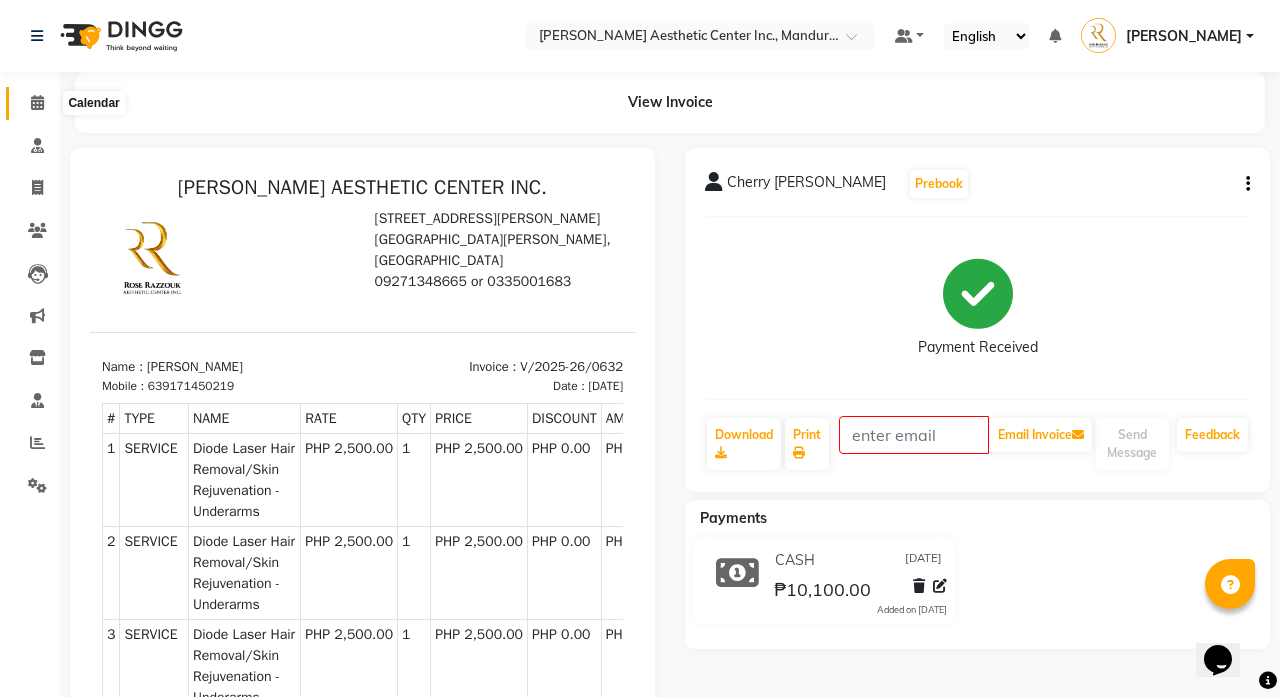 click 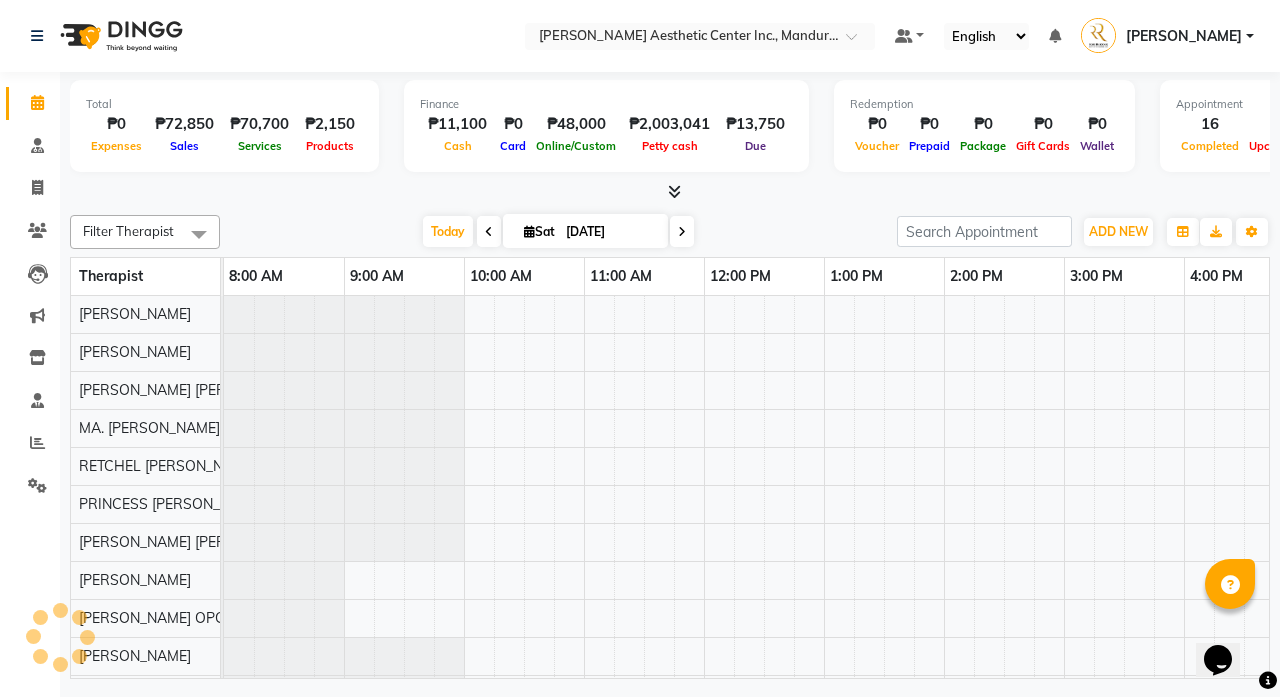 scroll, scrollTop: 0, scrollLeft: 275, axis: horizontal 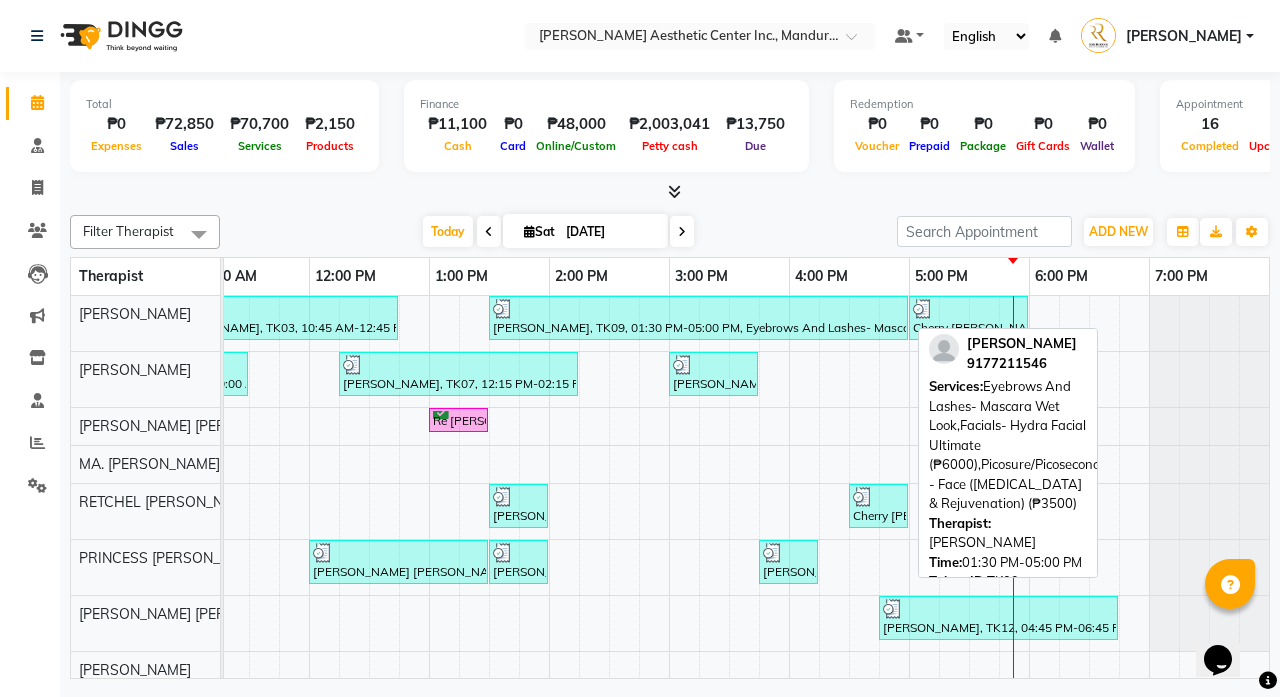 click on "[PERSON_NAME], TK09, 01:30 PM-05:00 PM, Eyebrows And Lashes- Mascara Wet Look,Facials- Hydra Facial Ultimate (₱6000),Picosure/Picosecond - Face ([MEDICAL_DATA] & Rejuvenation) (₱3500)" at bounding box center [698, 318] 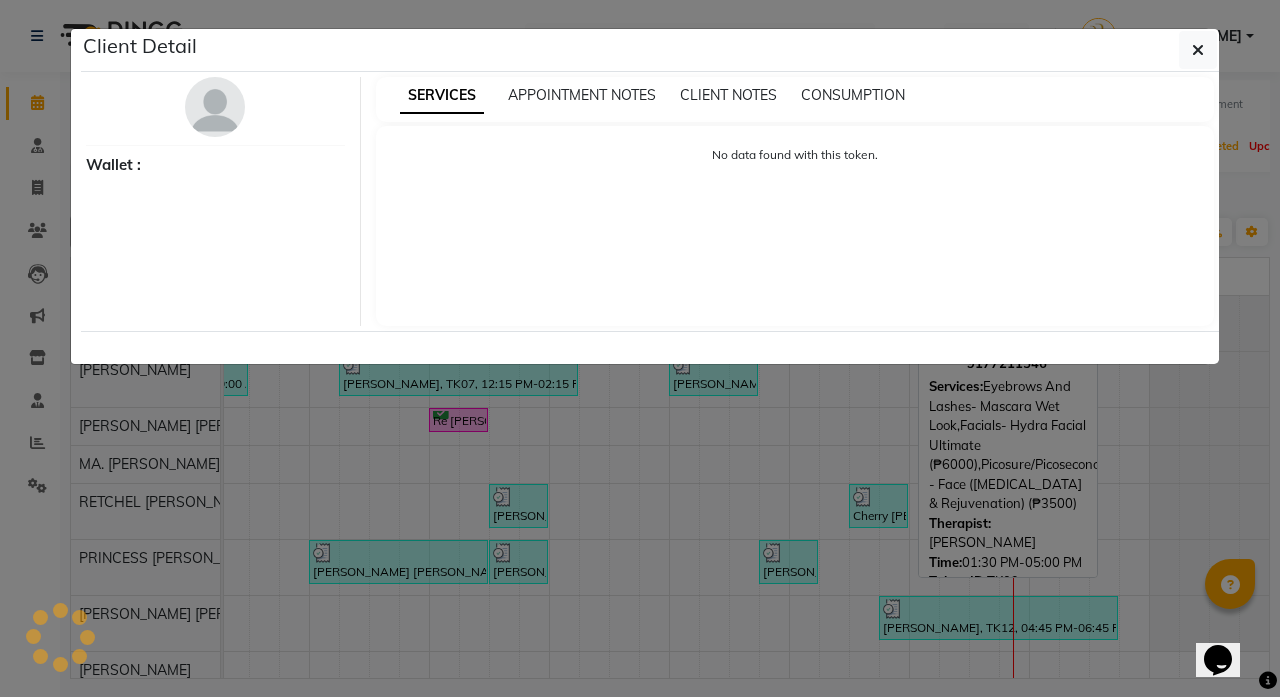 select on "3" 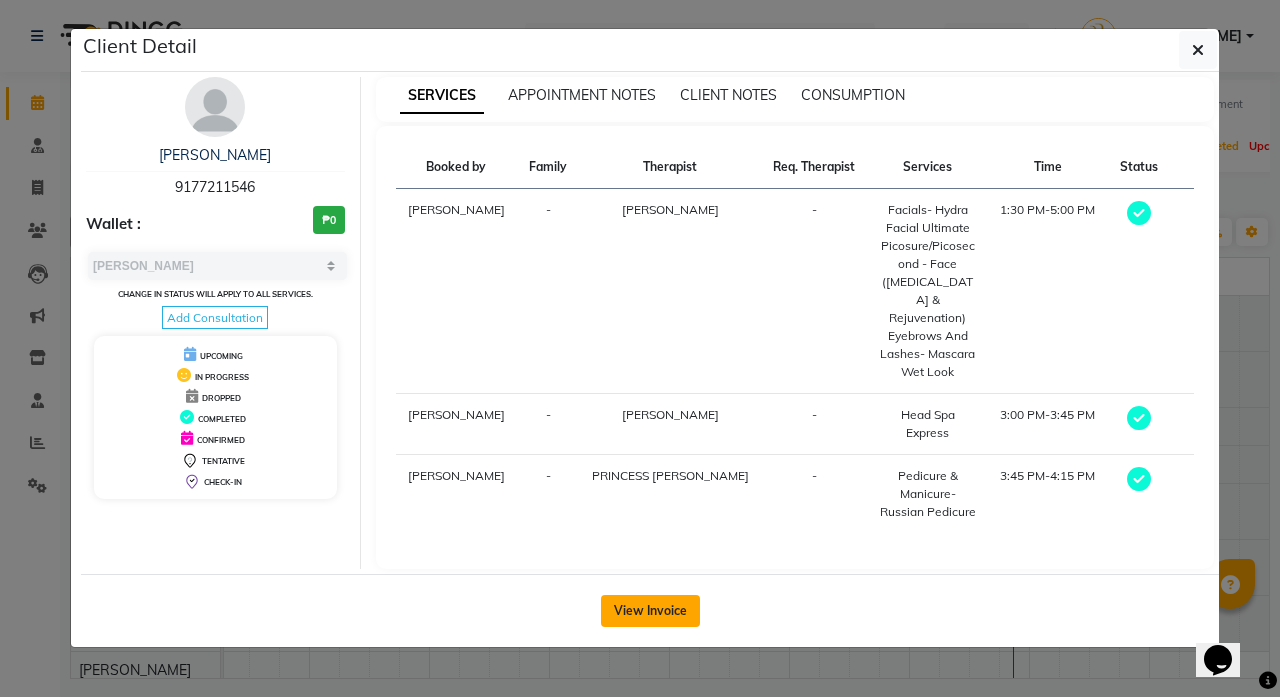 click on "View Invoice" 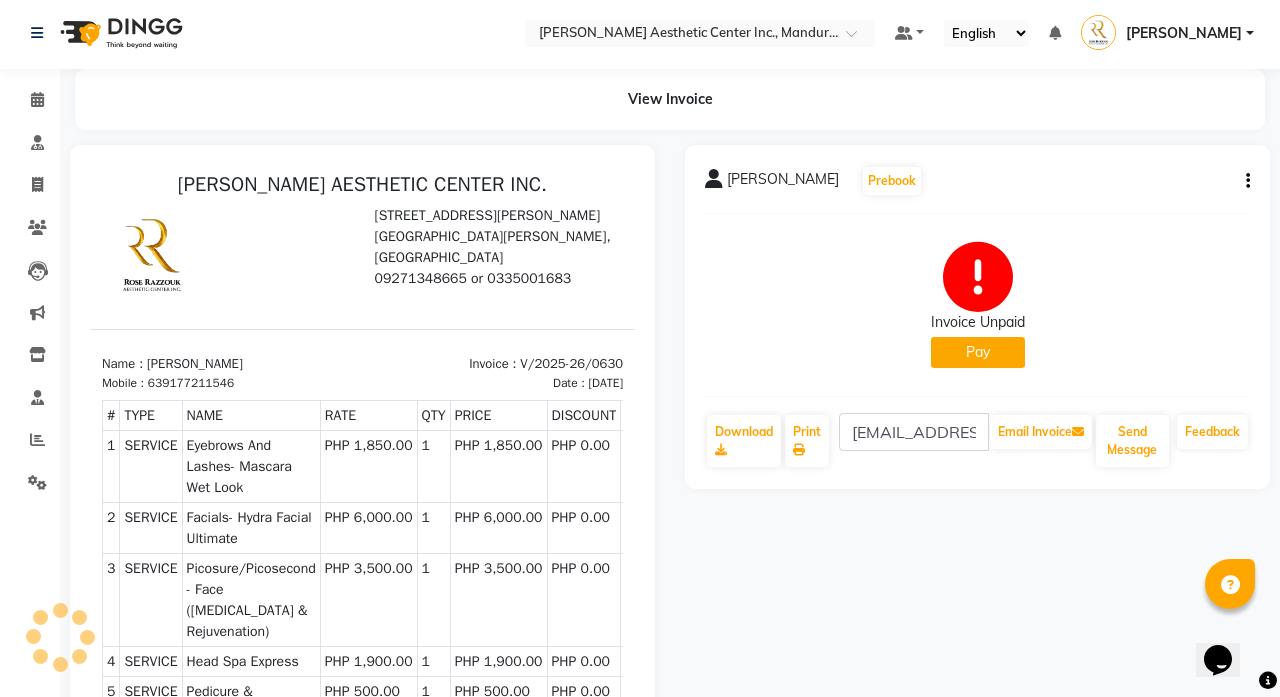 scroll, scrollTop: 0, scrollLeft: 0, axis: both 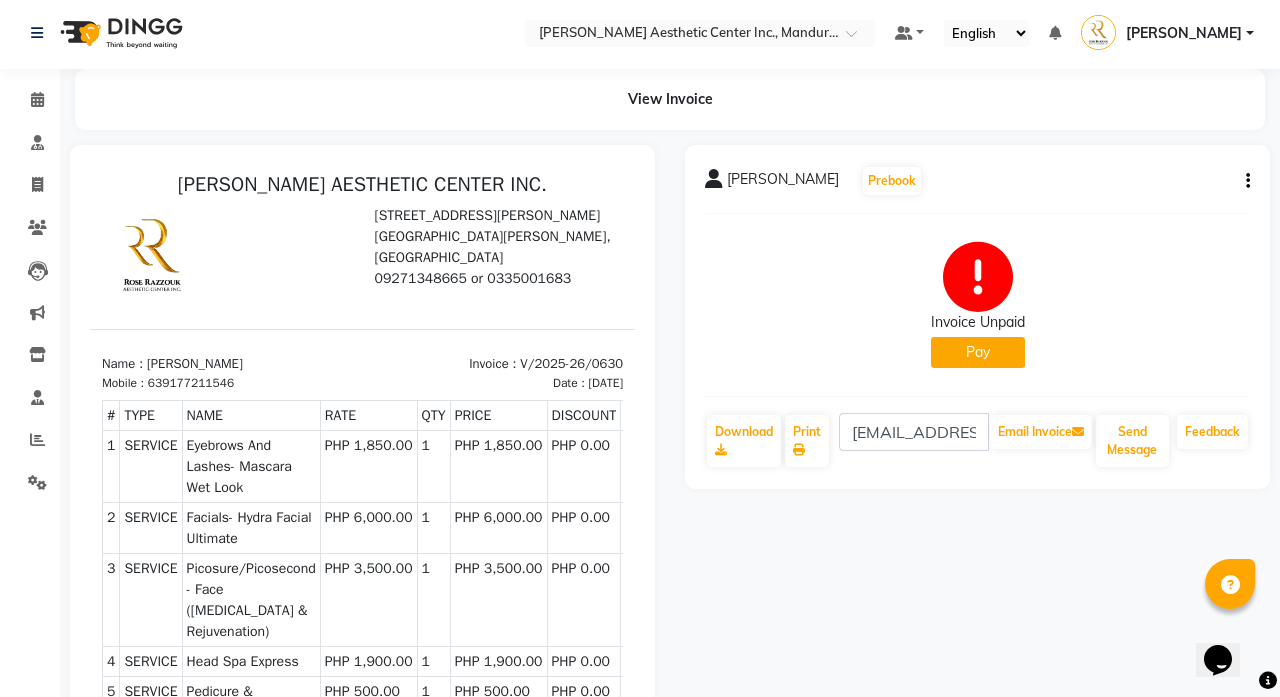 click 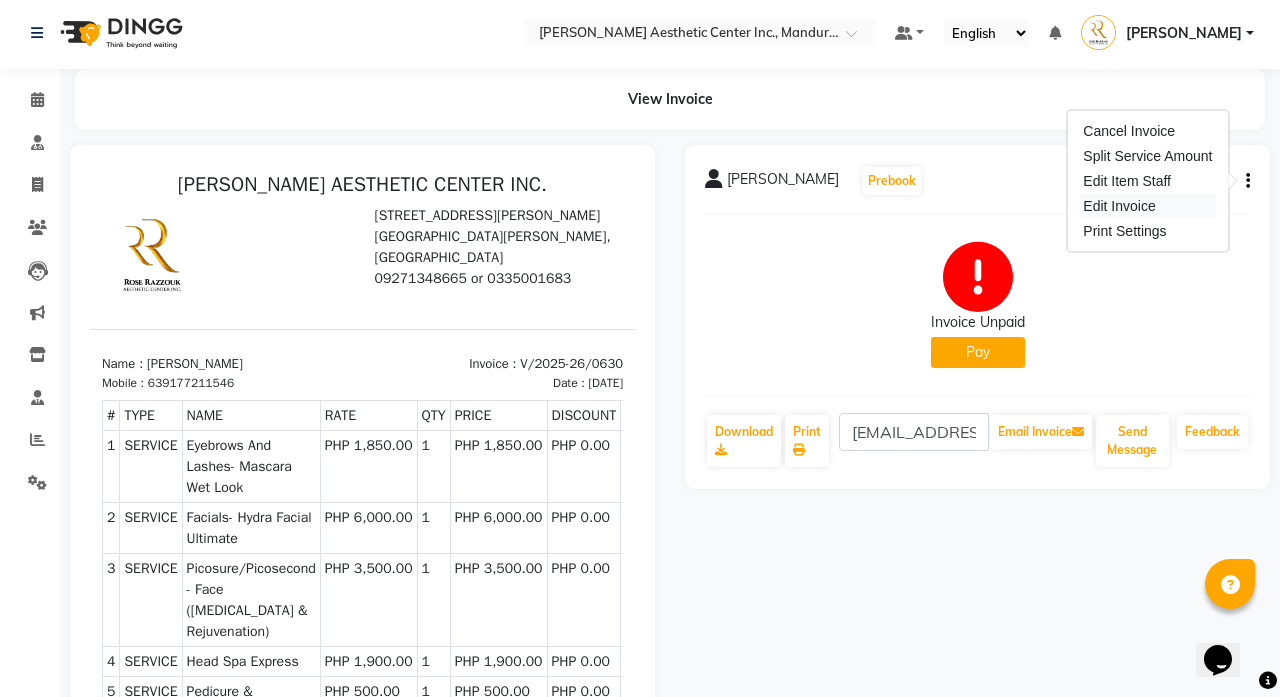 click on "Edit Invoice" at bounding box center (1147, 206) 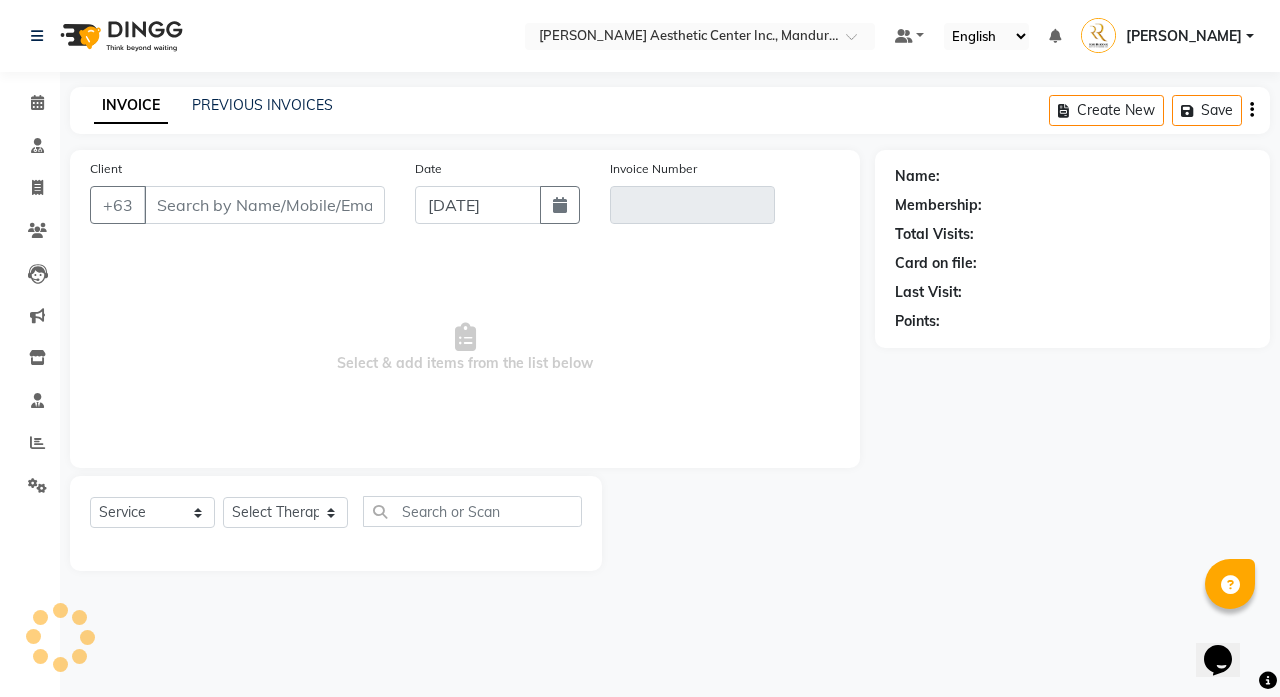 scroll, scrollTop: 0, scrollLeft: 0, axis: both 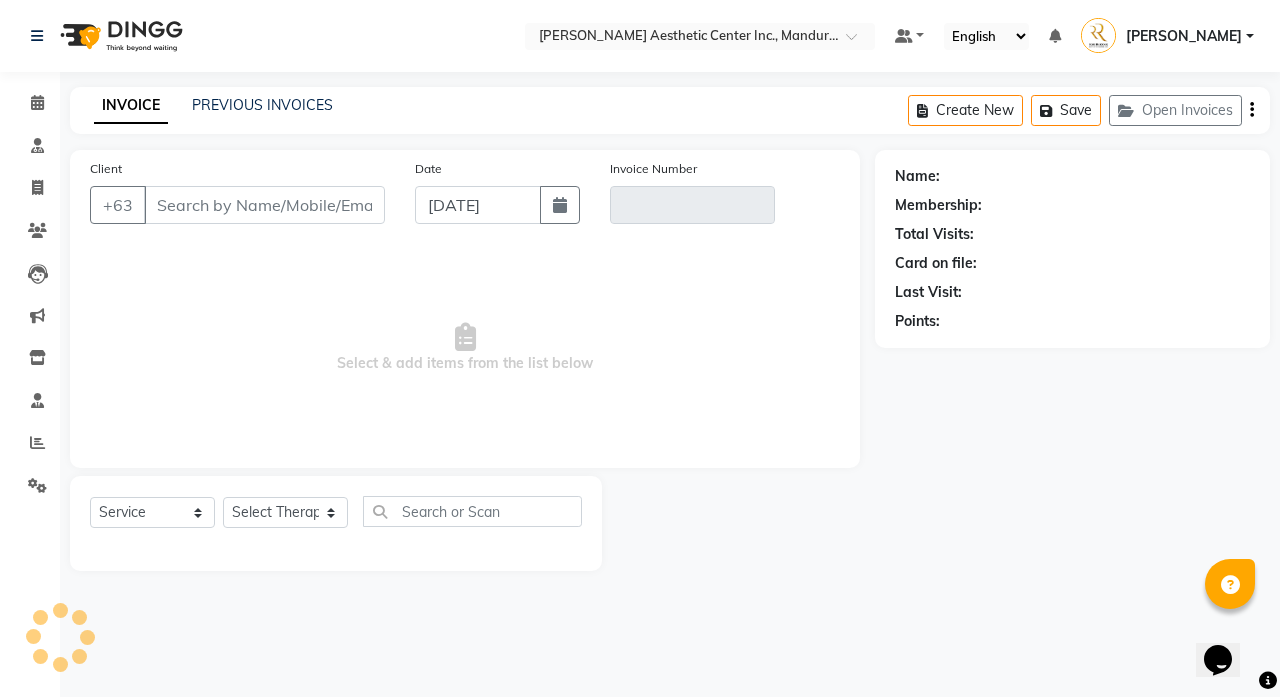 type on "9177211546" 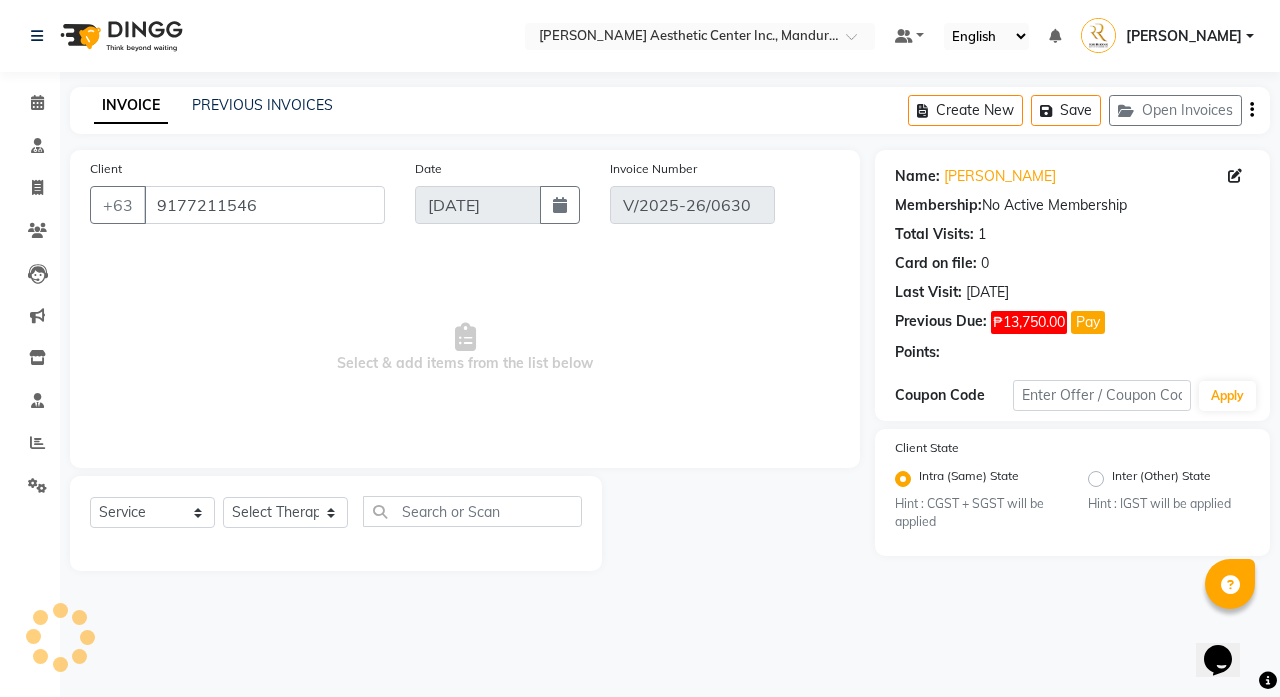 select on "select" 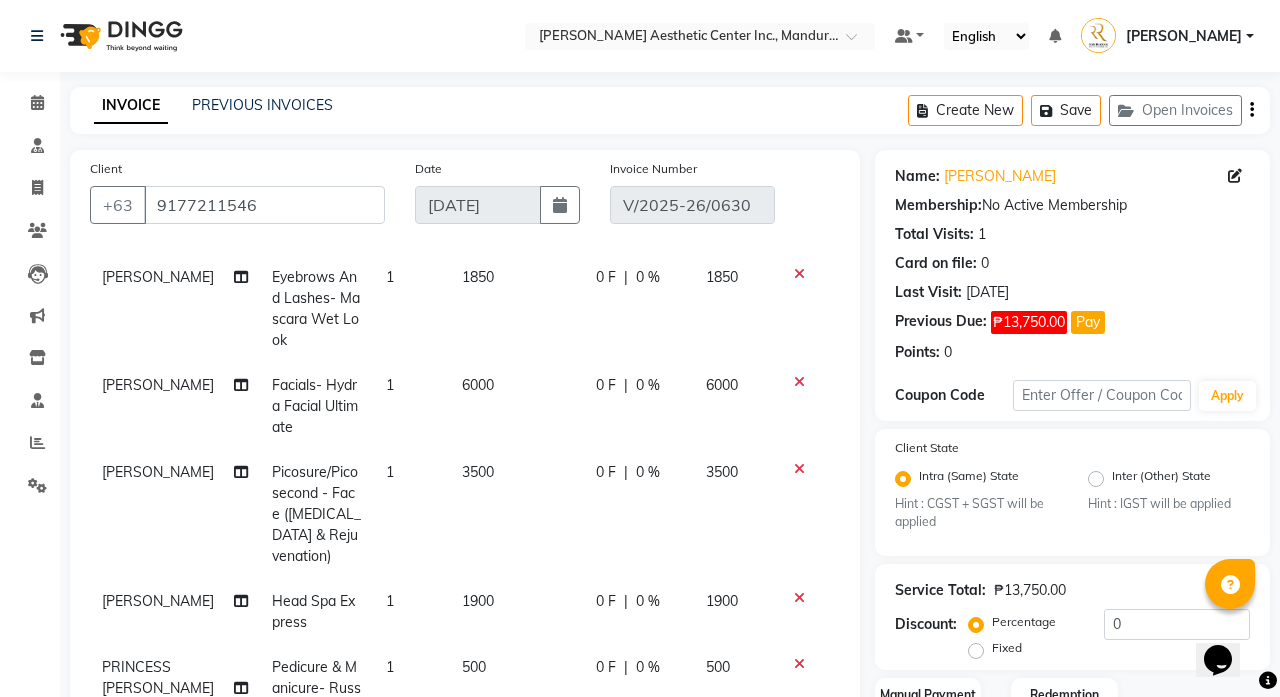 scroll, scrollTop: 75, scrollLeft: 0, axis: vertical 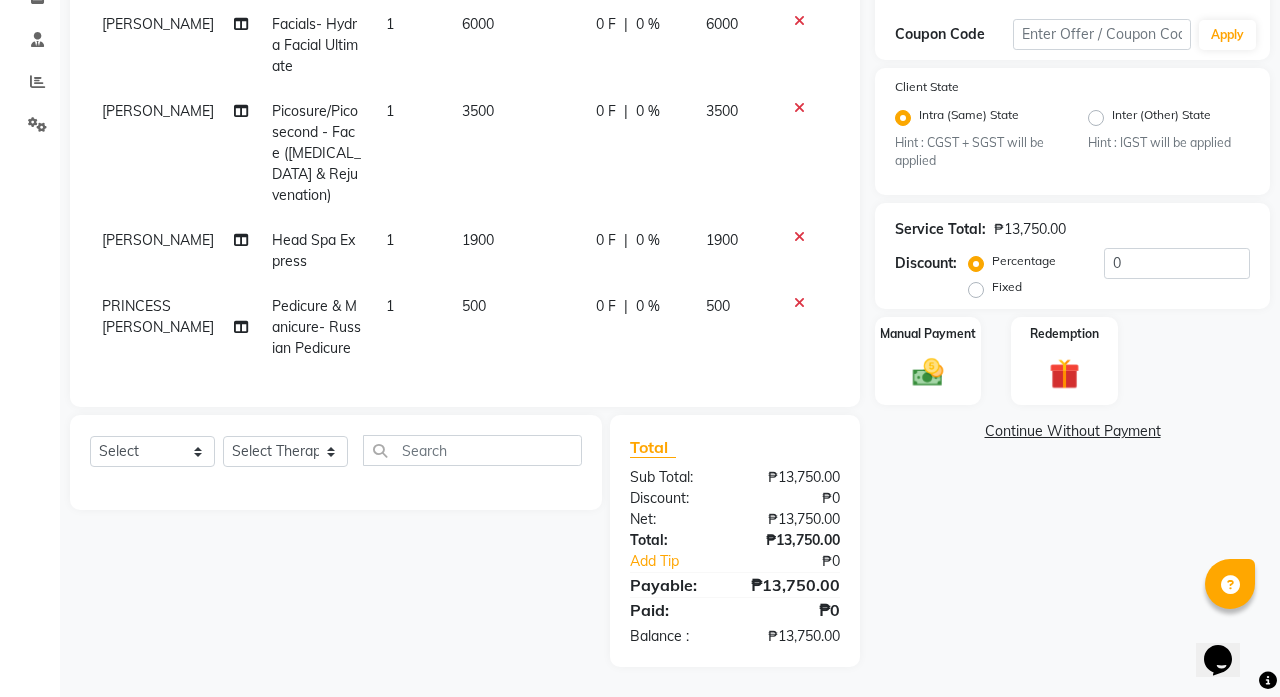 click on "1" 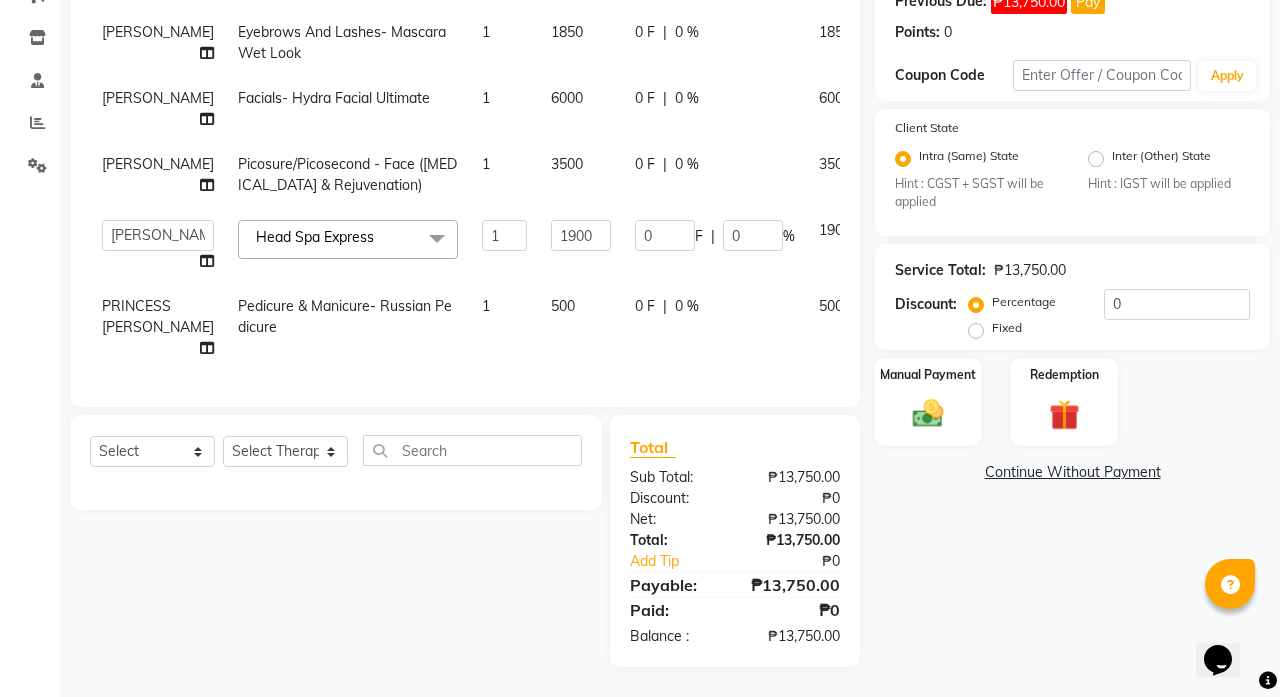 scroll, scrollTop: 320, scrollLeft: 0, axis: vertical 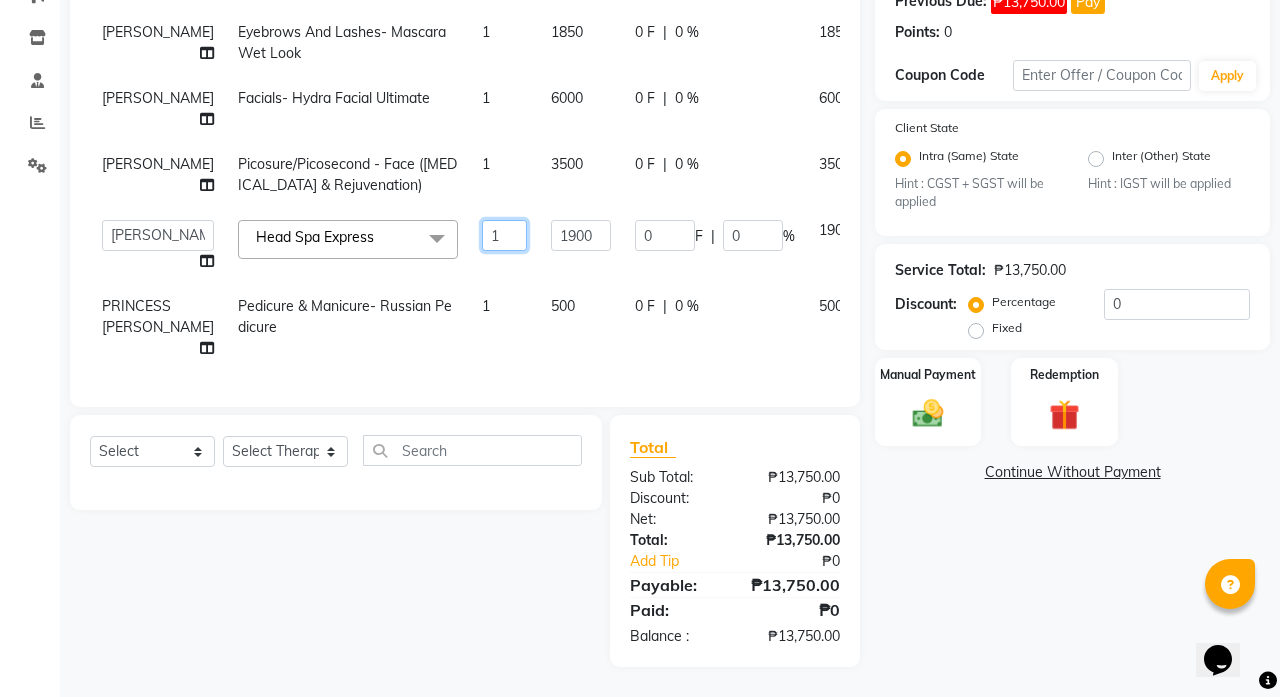 click on "1" 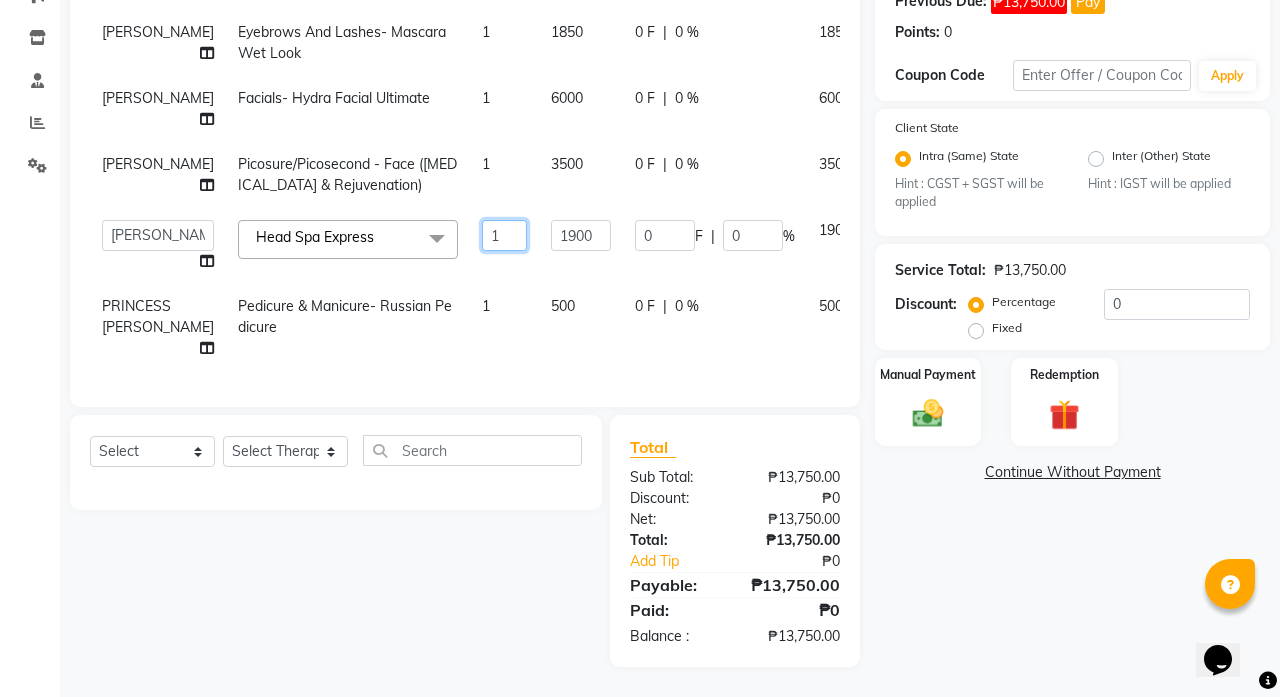 scroll, scrollTop: 0, scrollLeft: 0, axis: both 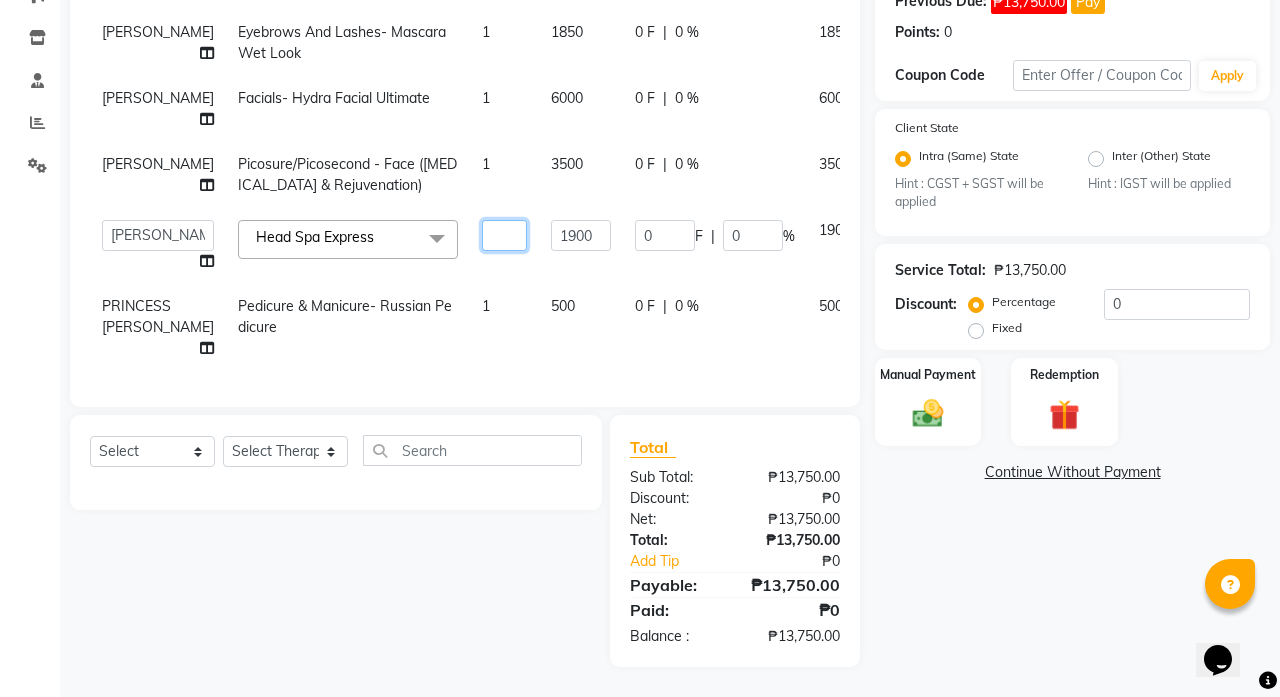 type on "6" 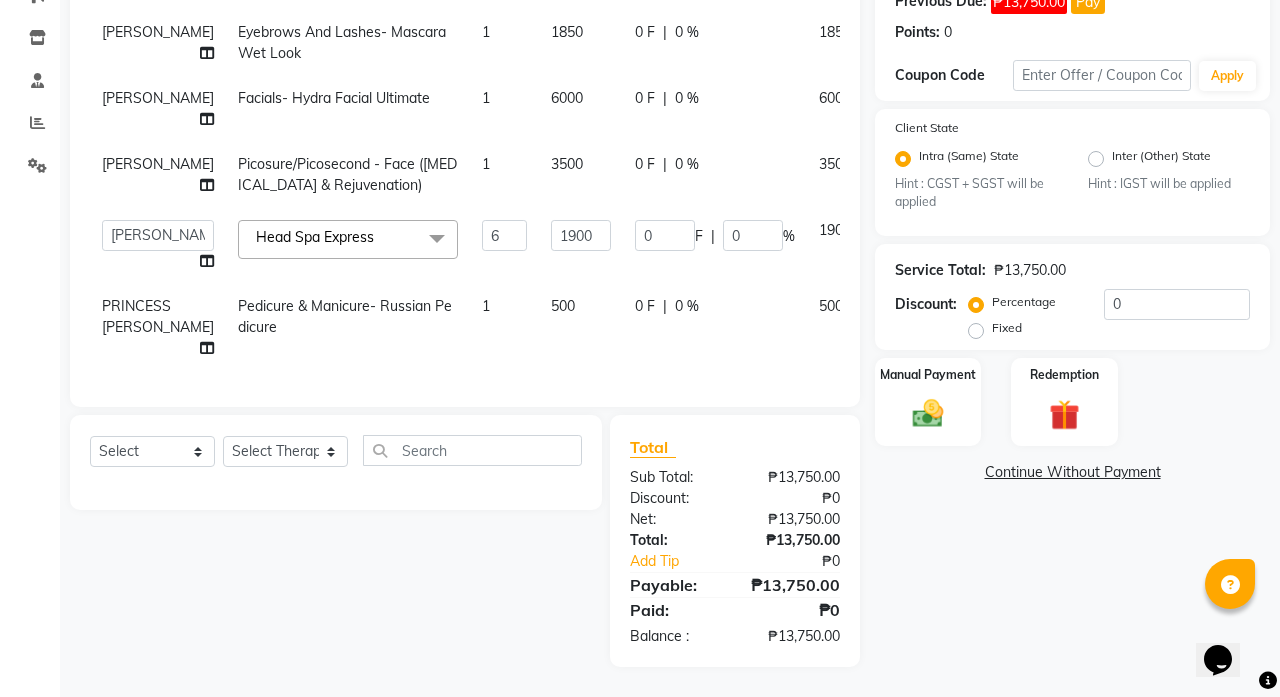 click on "Services Therapist Service Qty Price Disc Total Action [PERSON_NAME]  Eyebrows And Lashes- Mascara Wet Look 1 1850 0 F | 0 % 1850 [PERSON_NAME]  Facials- Hydra Facial Ultimate 1 6000 0 F | 0 % 6000 [PERSON_NAME]  Picosure/Picosecond - Face ([MEDICAL_DATA] & Rejuvenation) 1 3500 0 F | 0 % 3500  [PERSON_NAME] [PERSON_NAME]   DONAMAY CLAVINES   [PERSON_NAME]   [PERSON_NAME] [PERSON_NAME] [PERSON_NAME]   MA. FAITH [PERSON_NAME] [PERSON_NAME]    MILIESSA KIRSTIE [PERSON_NAME] [PERSON_NAME]   [PERSON_NAME]    [PERSON_NAME]   PRINCESS [PERSON_NAME] [PERSON_NAME] [PERSON_NAME]   [PERSON_NAME] [PERSON_NAME]  Head Spa Express  x Eyebrows And Lashes - Classic Set Mink (₱1550) Eyebrows And Lashes - Classic Set Cashmere (₱1850) Eyebrows And Lashes - Classic Set Sable (₱2000) Eyebrows And Lashes - Classic Set Classic Infill (₱500) Eyebrows And Lashes - Hybrid Set Mink (₱2000) Eyebrows And Lashes - Hybrid Set Cashmere (₱2350) Eyebrows And Lashes - Hybrid Set Sable (₱2500) Eyebrows And Lashes - Lash Bath (₱200) 6 1900 0 F |" 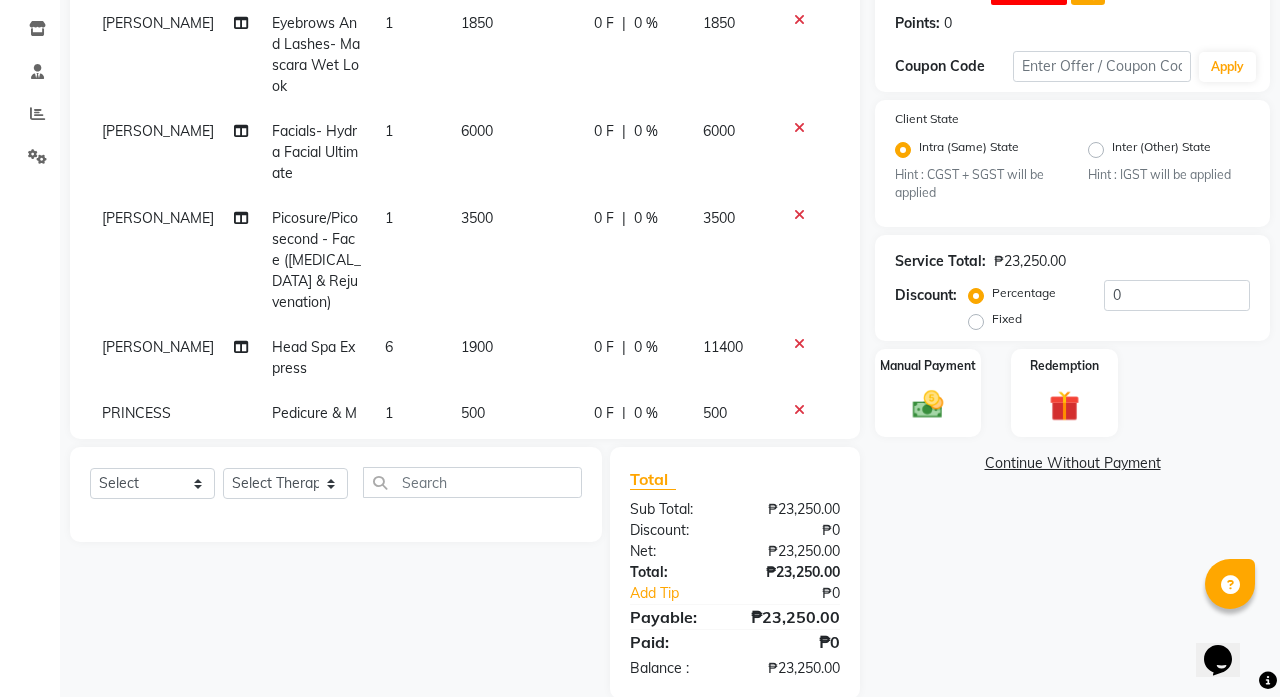 scroll, scrollTop: 322, scrollLeft: 0, axis: vertical 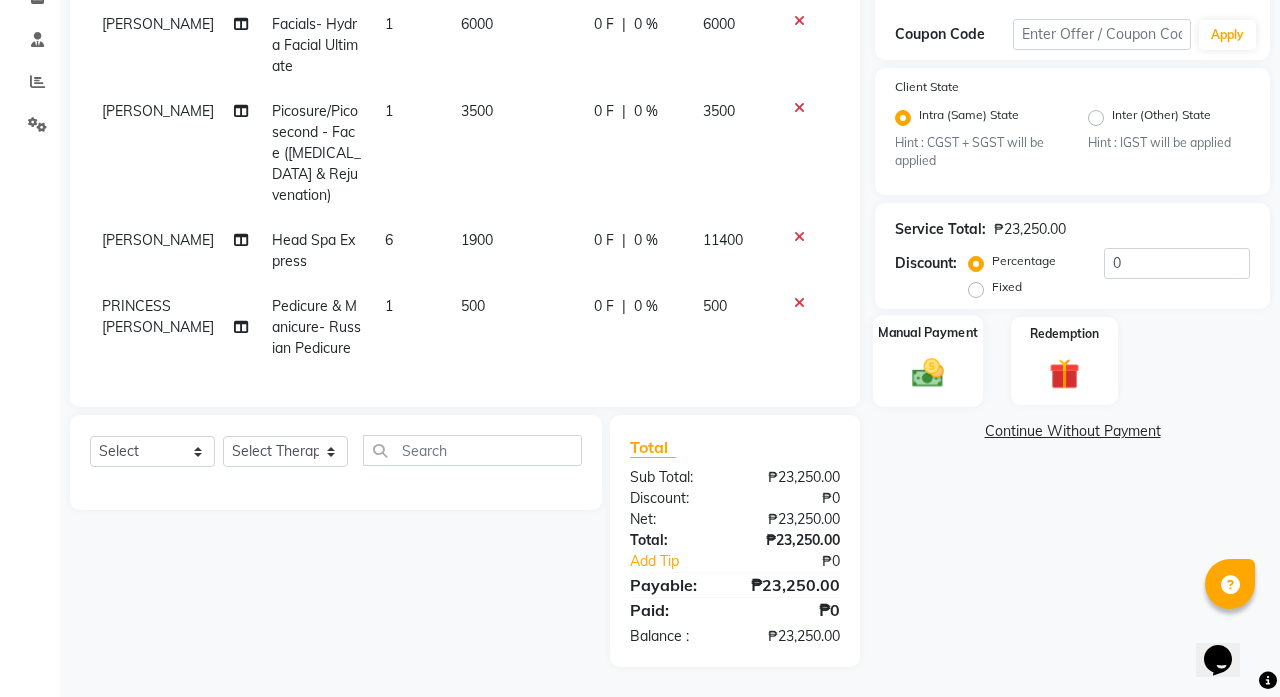 click 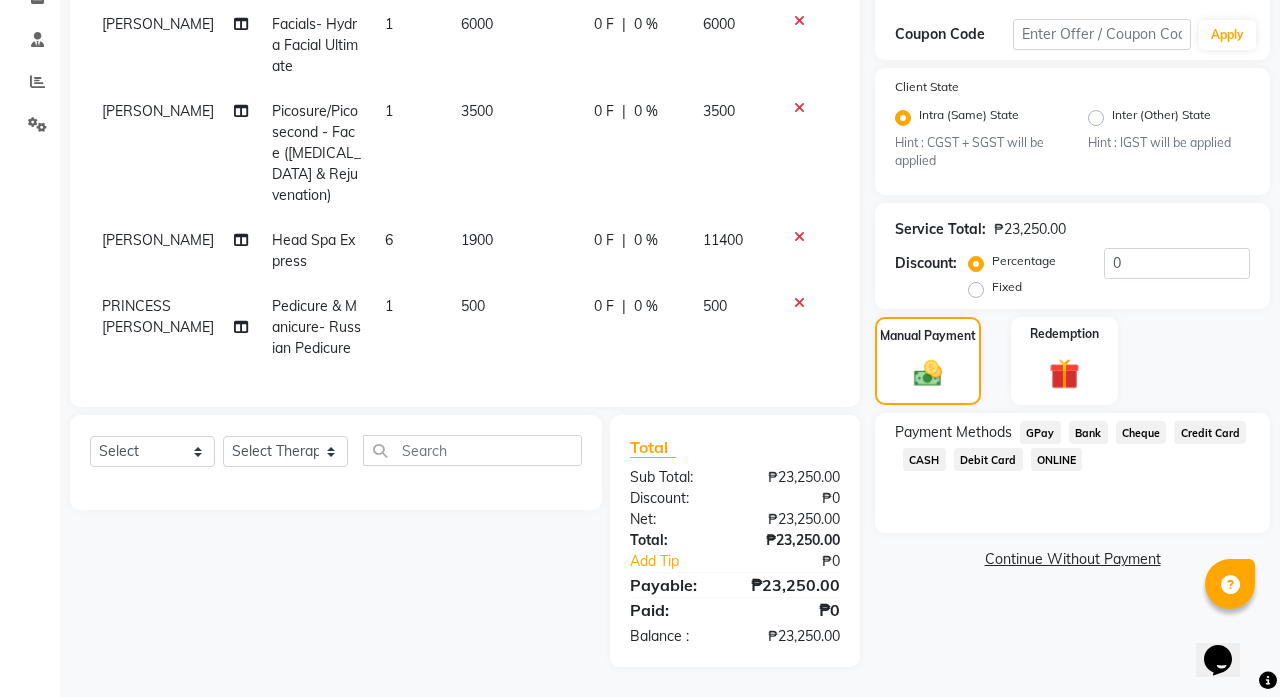 click on "CASH" 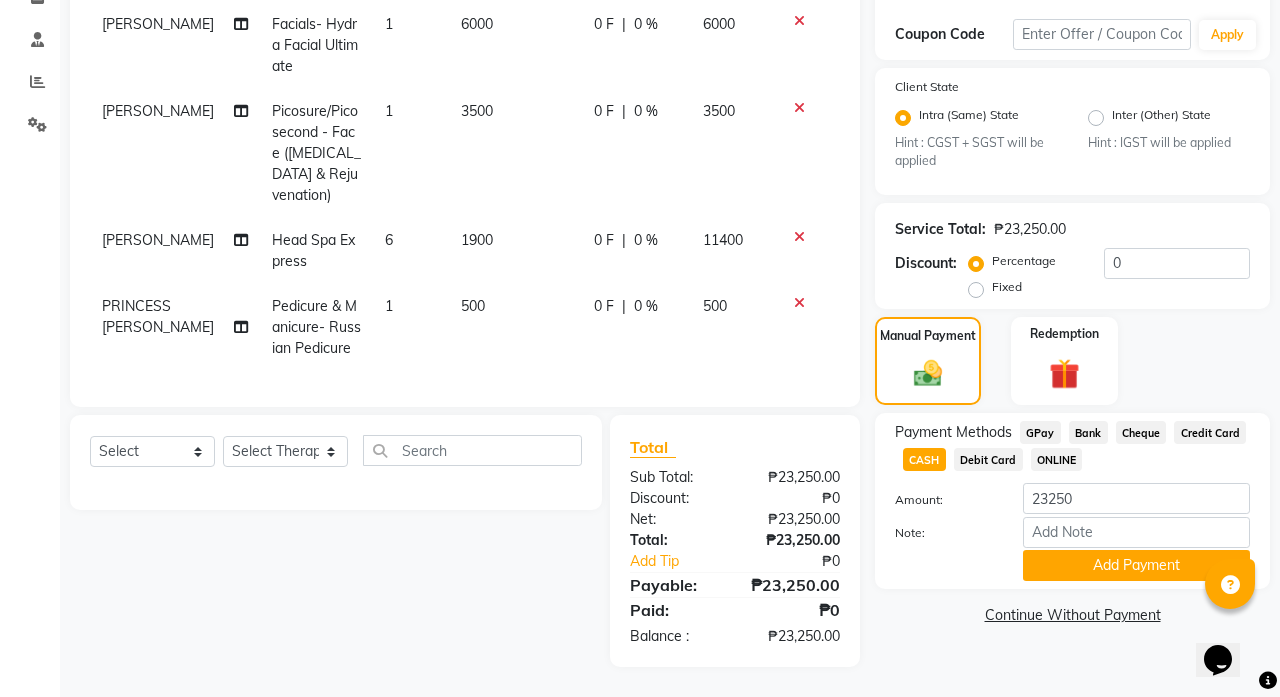 click on "Debit Card" 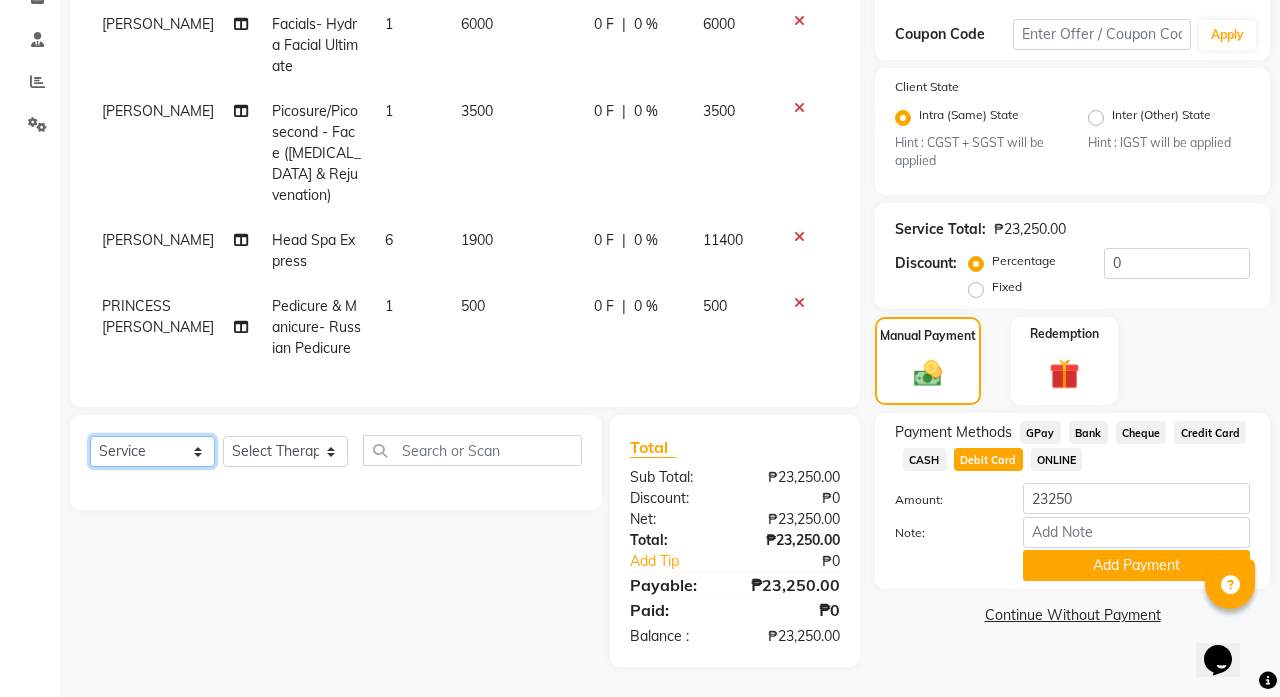 select on "product" 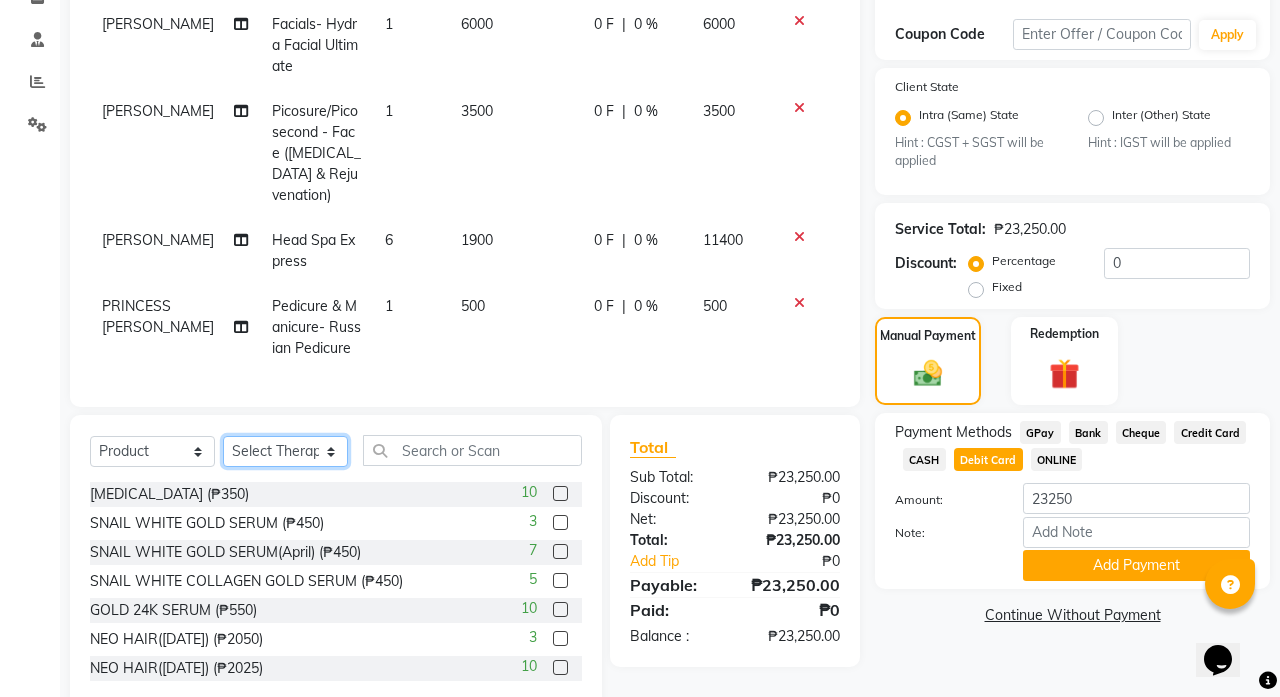 select on "46432" 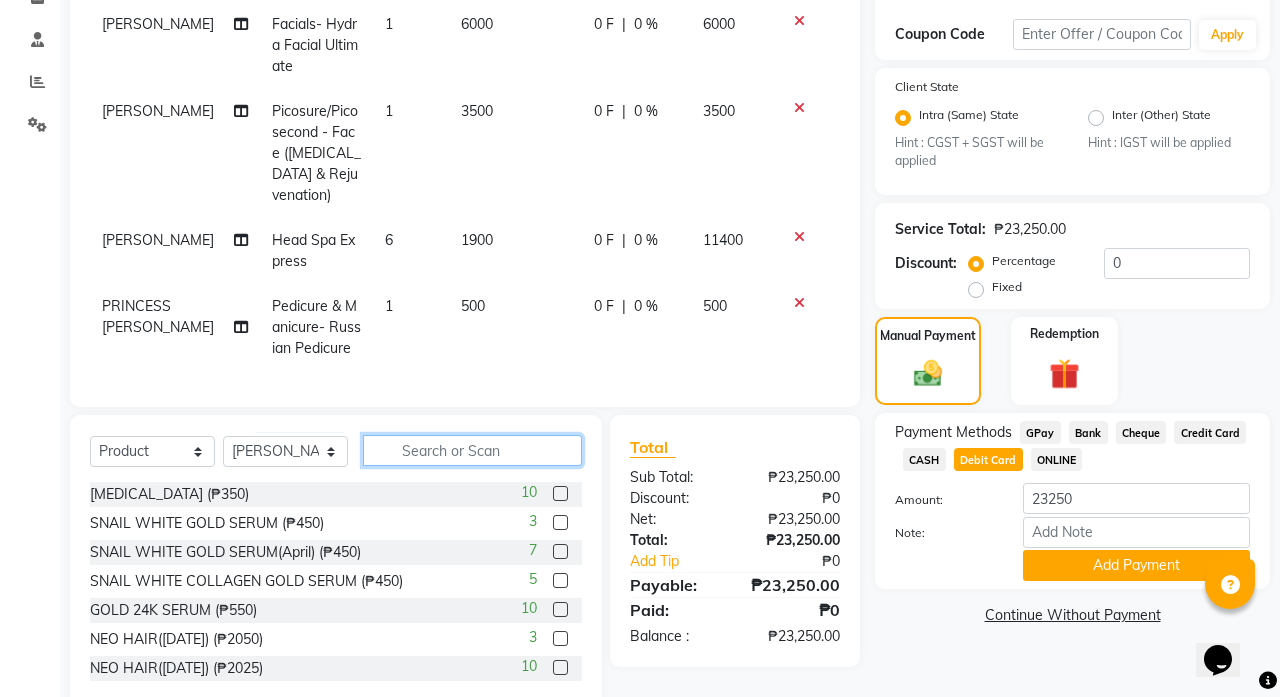 click 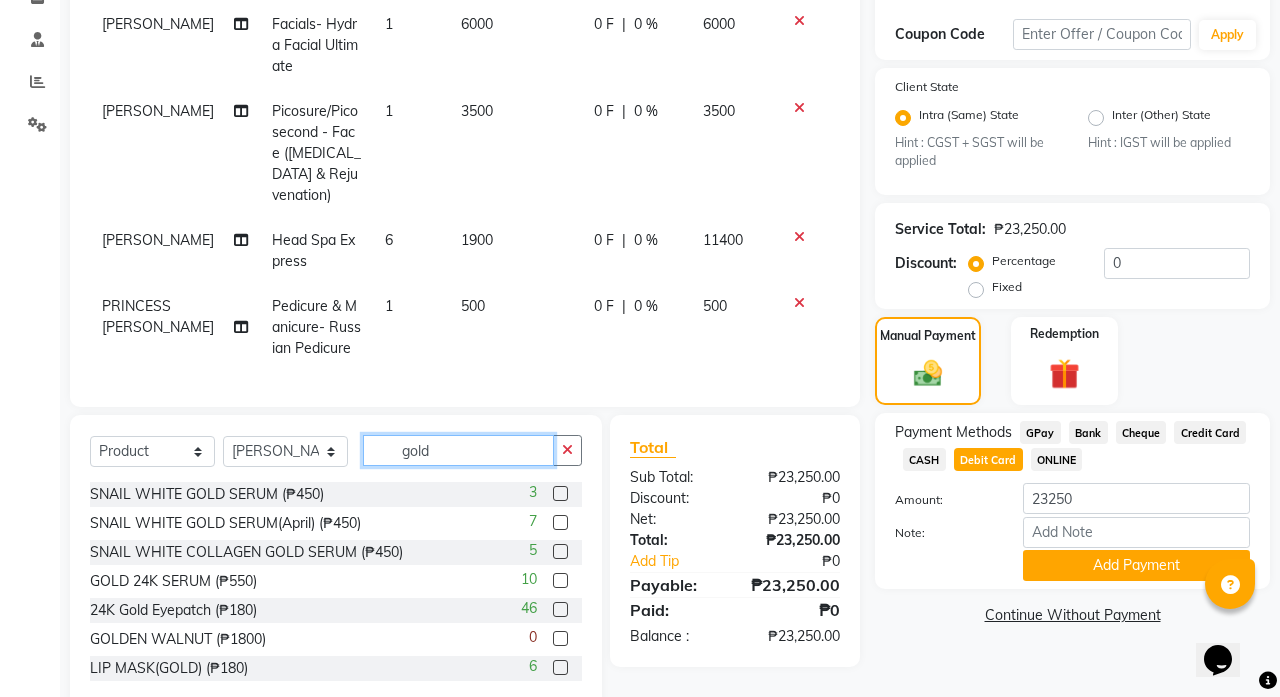 scroll, scrollTop: 0, scrollLeft: 0, axis: both 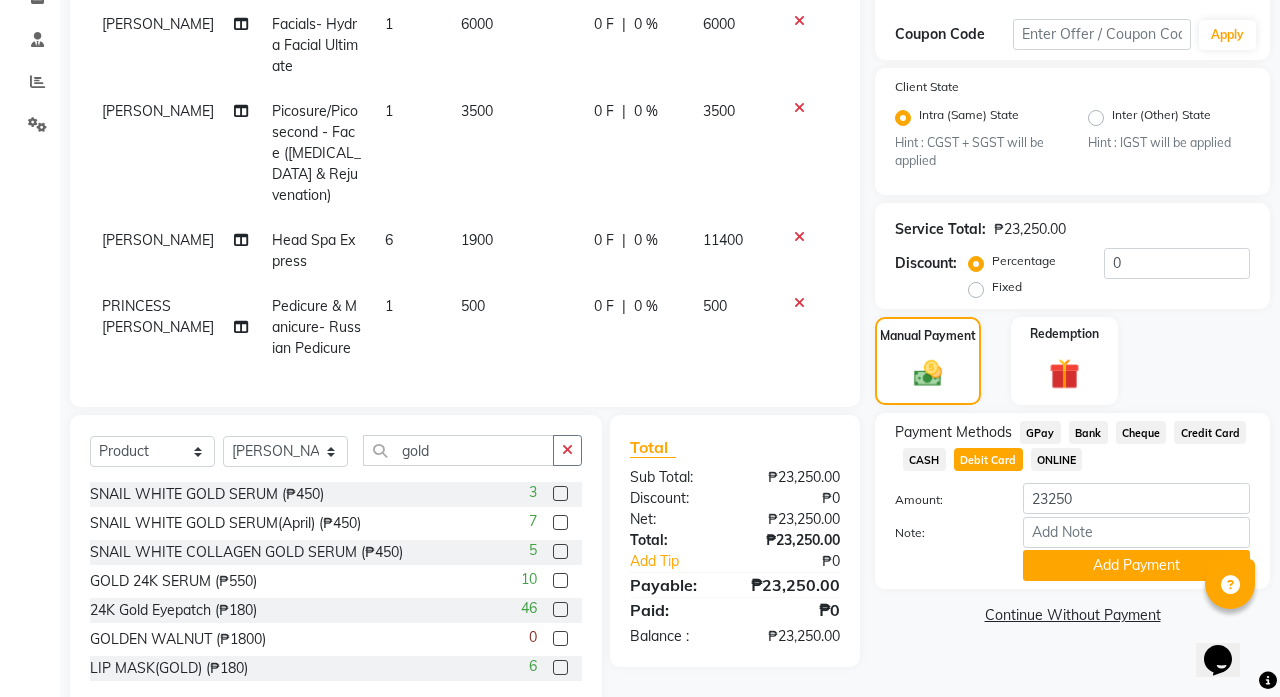 click 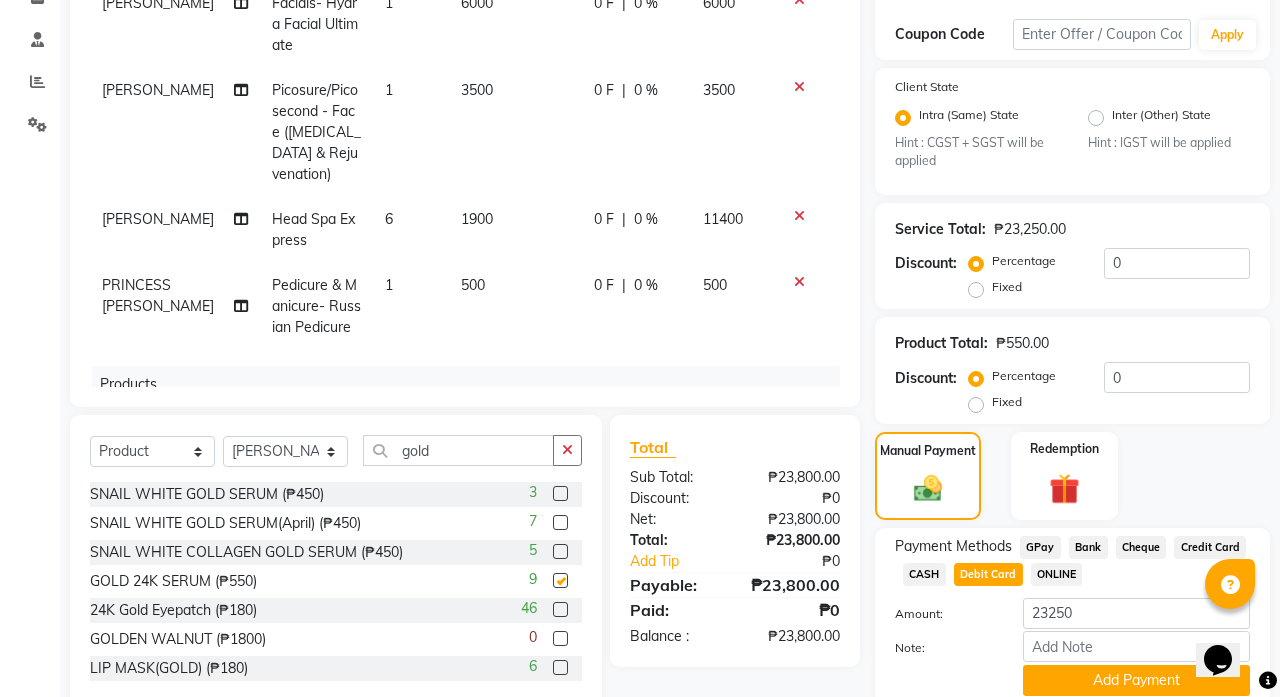 checkbox on "false" 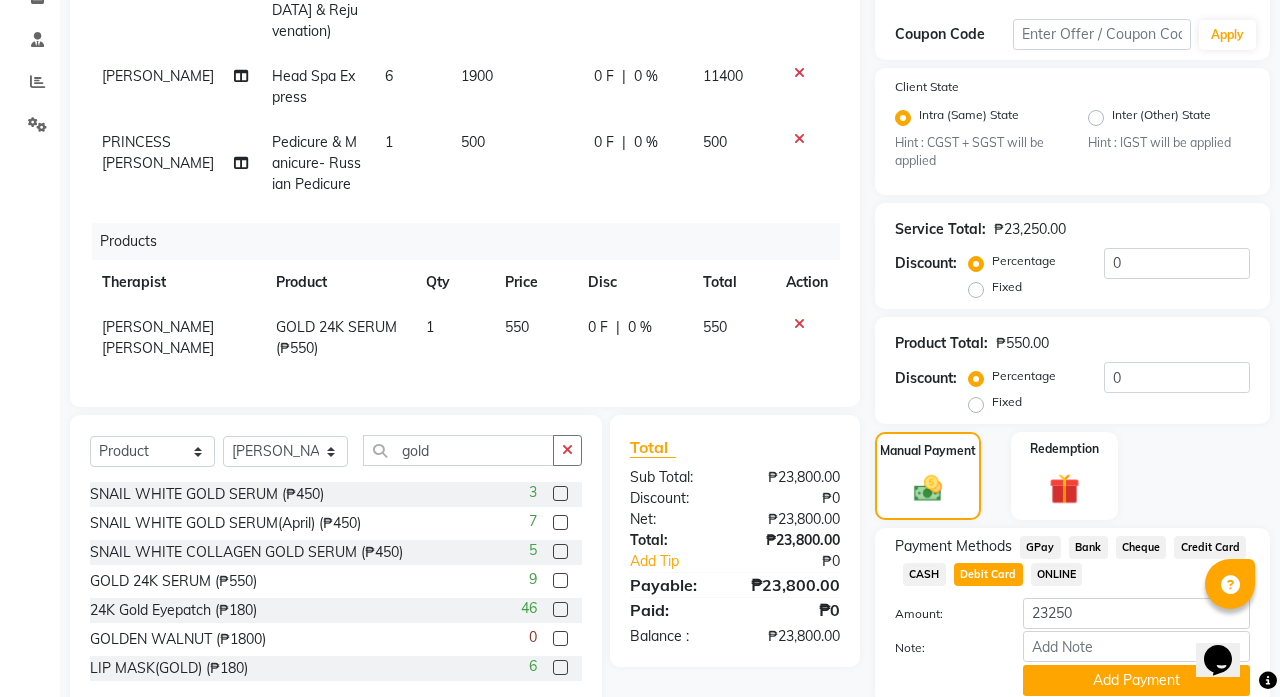 scroll, scrollTop: 267, scrollLeft: 0, axis: vertical 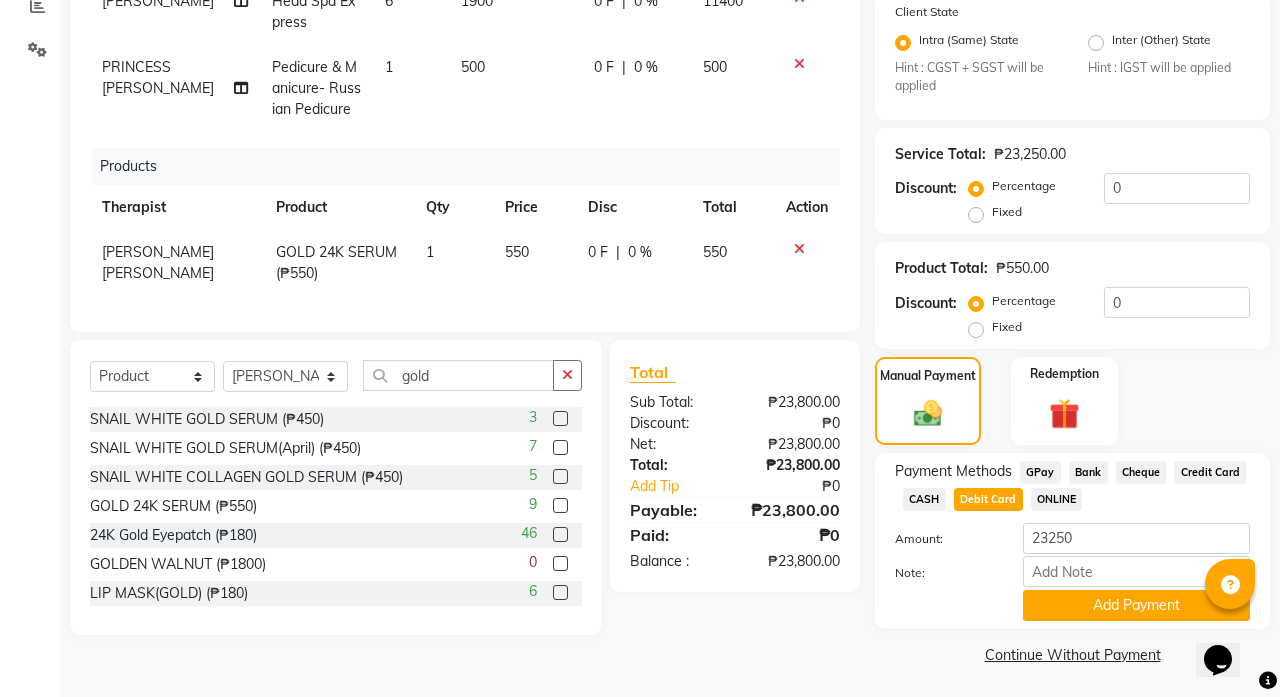 click on "550" 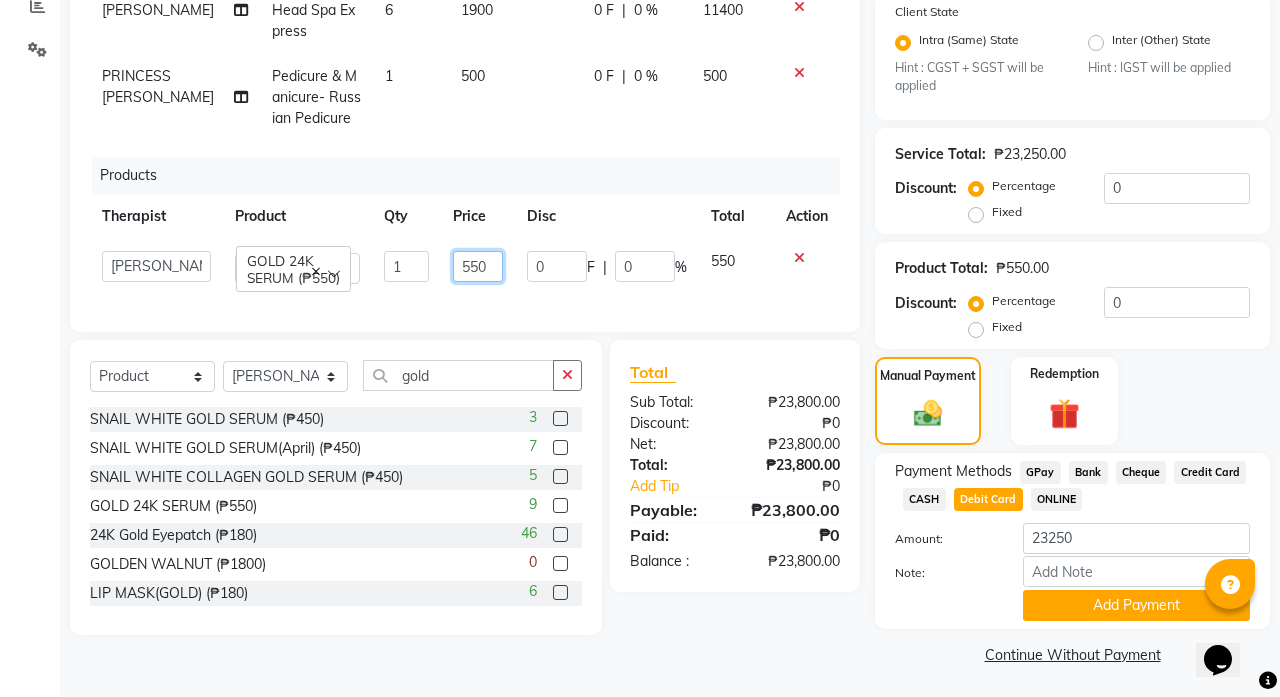 drag, startPoint x: 498, startPoint y: 254, endPoint x: 407, endPoint y: 249, distance: 91.13726 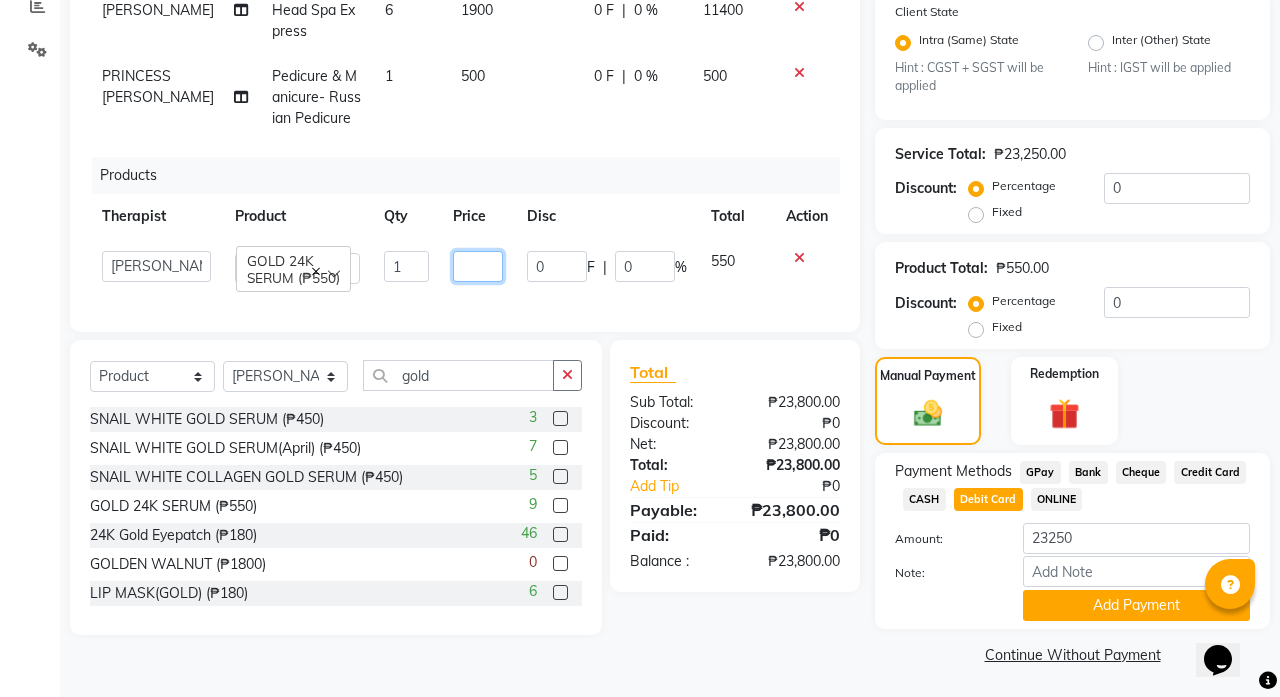 type on "0" 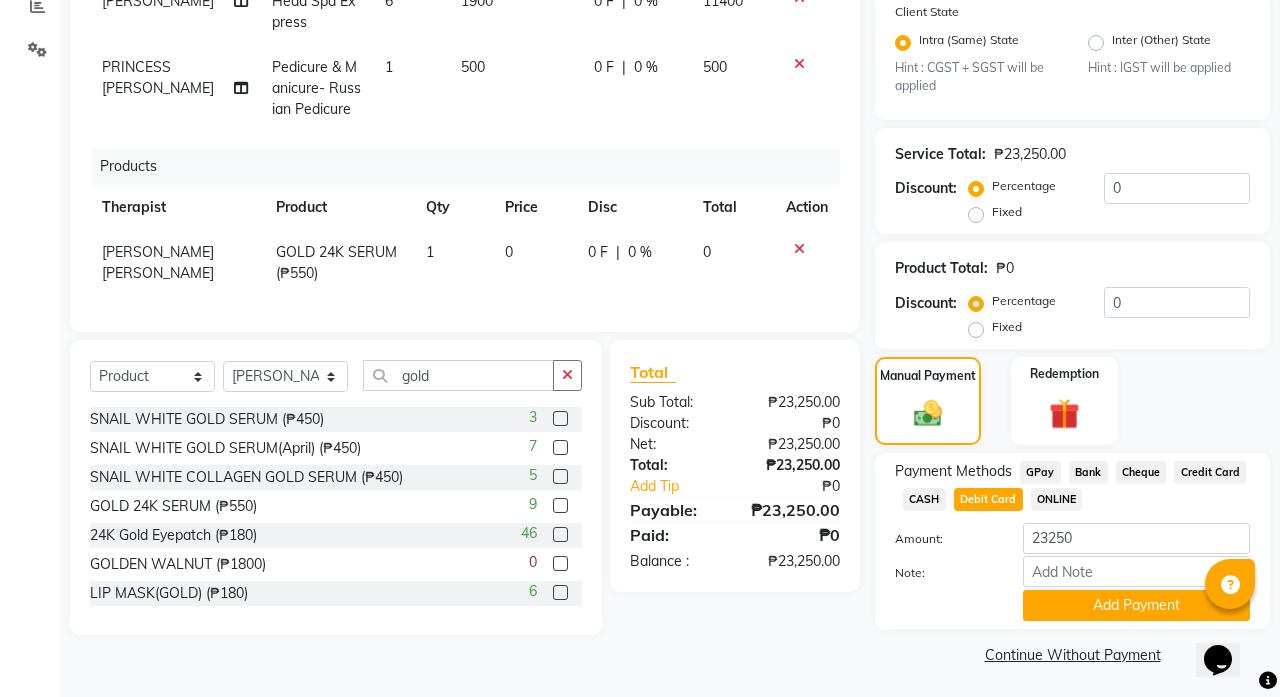click on "Client [PHONE_NUMBER] Date [DATE] Invoice Number V/2025-26/0630 Services Therapist Service Qty Price Disc Total Action [PERSON_NAME]  Eyebrows And Lashes- Mascara Wet Look 1 1850 0 F | 0 % 1850 [PERSON_NAME]  Facials- Hydra Facial Ultimate 1 6000 0 F | 0 % 6000 [PERSON_NAME]  Picosure/Picosecond - Face ([MEDICAL_DATA] & Rejuvenation) 1 3500 0 F | 0 % 3500 [PERSON_NAME] Head Spa Express 6 1900 0 F | 0 % 11400 PRINCESS [PERSON_NAME]  Pedicure & Manicure- Russian Pedicure 1 500 0 F | 0 % 500 Products Therapist Product Qty Price Disc Total Action [PERSON_NAME] [PERSON_NAME] GOLD 24K SERUM (₱550) 1 0 0 F | 0 % 0" 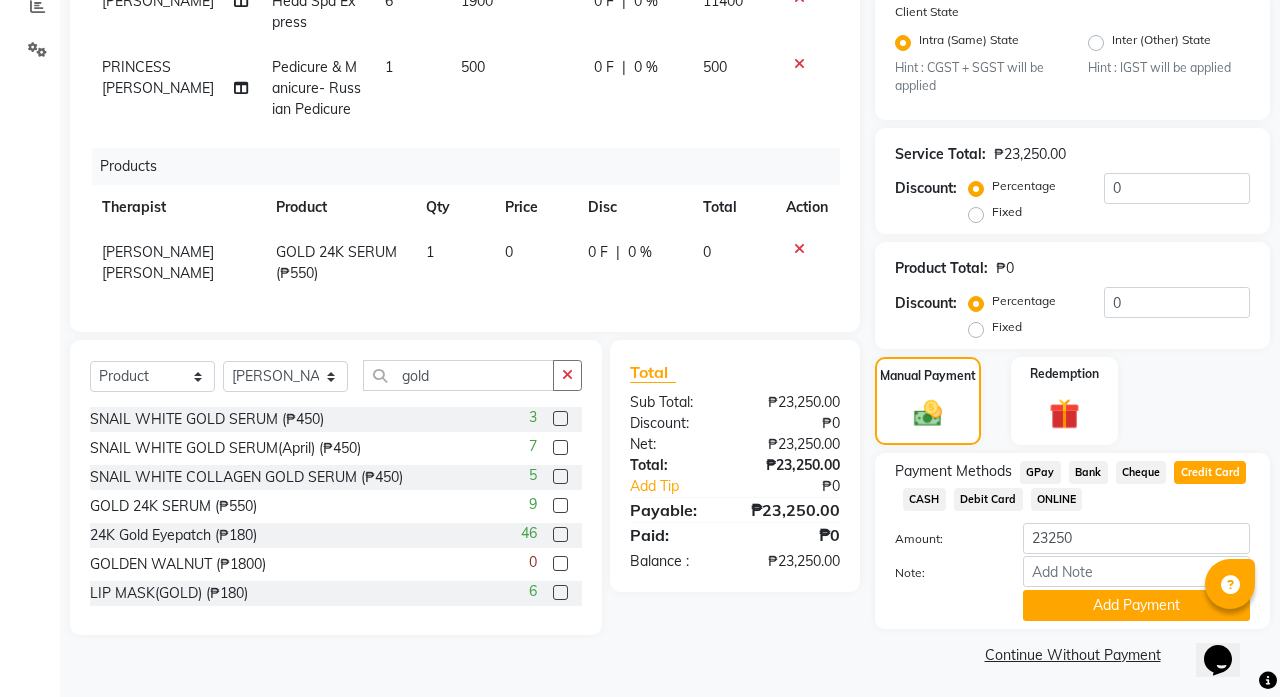 click on "Debit Card" 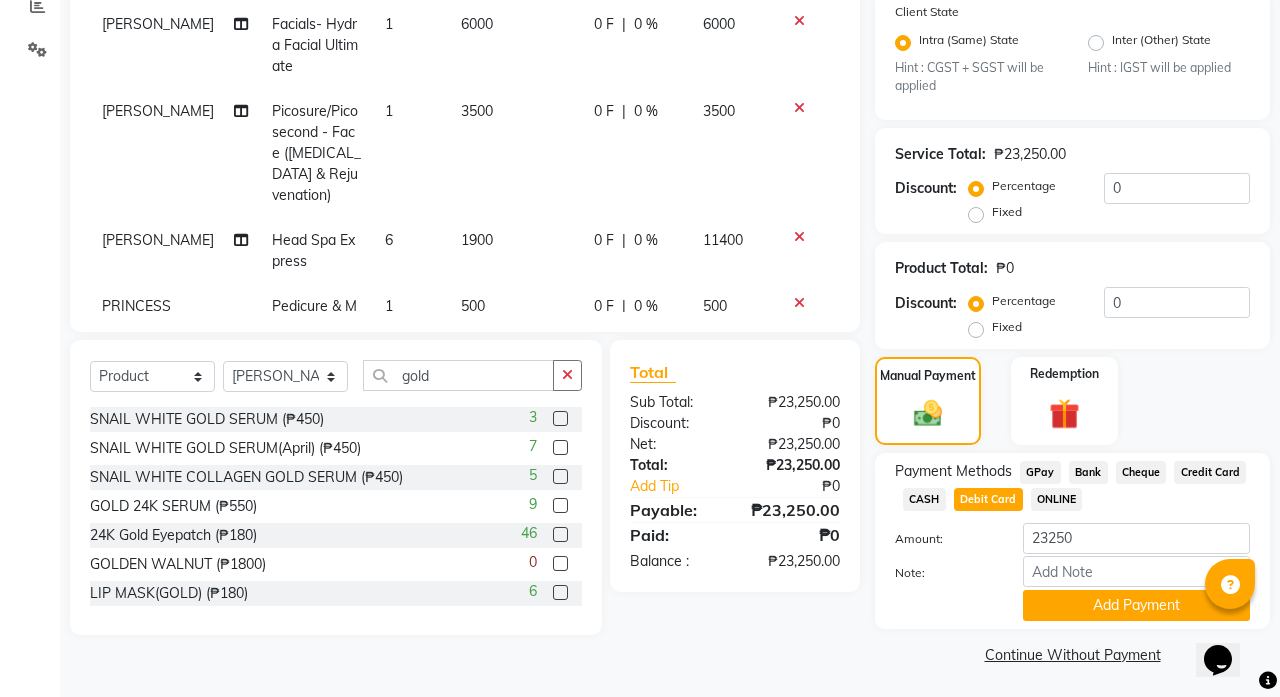 scroll, scrollTop: -1, scrollLeft: 0, axis: vertical 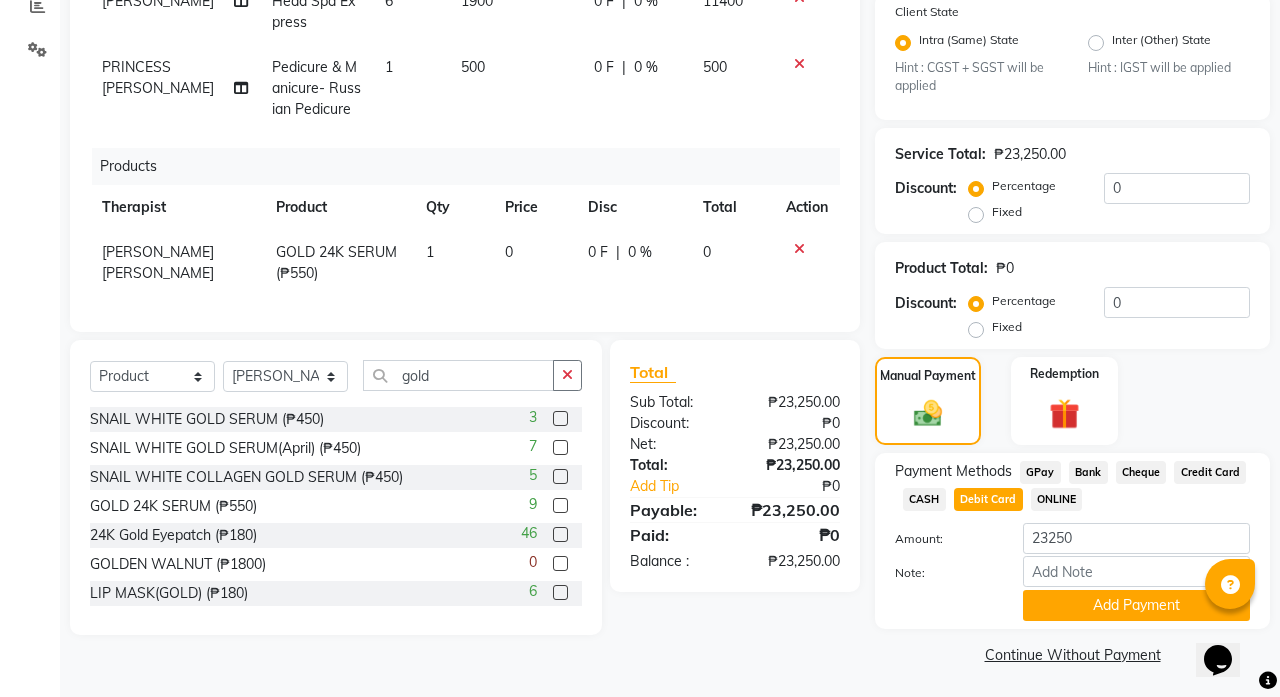 click on "Credit Card" 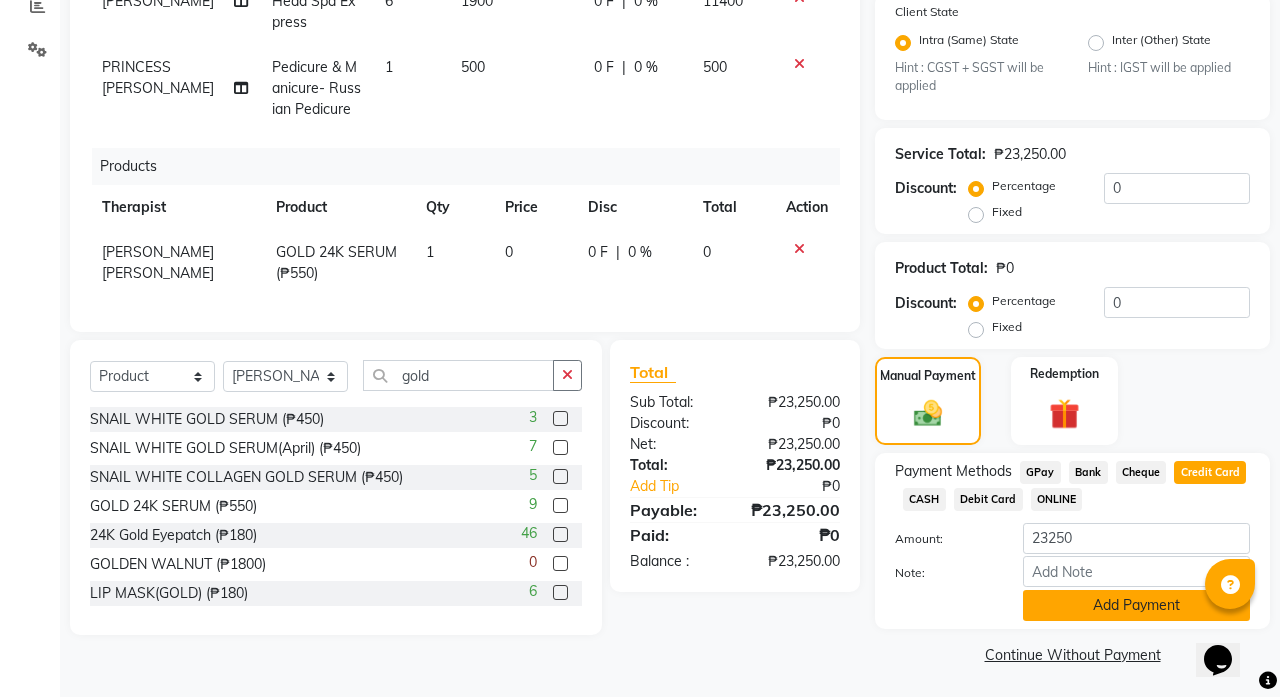 click on "Add Payment" 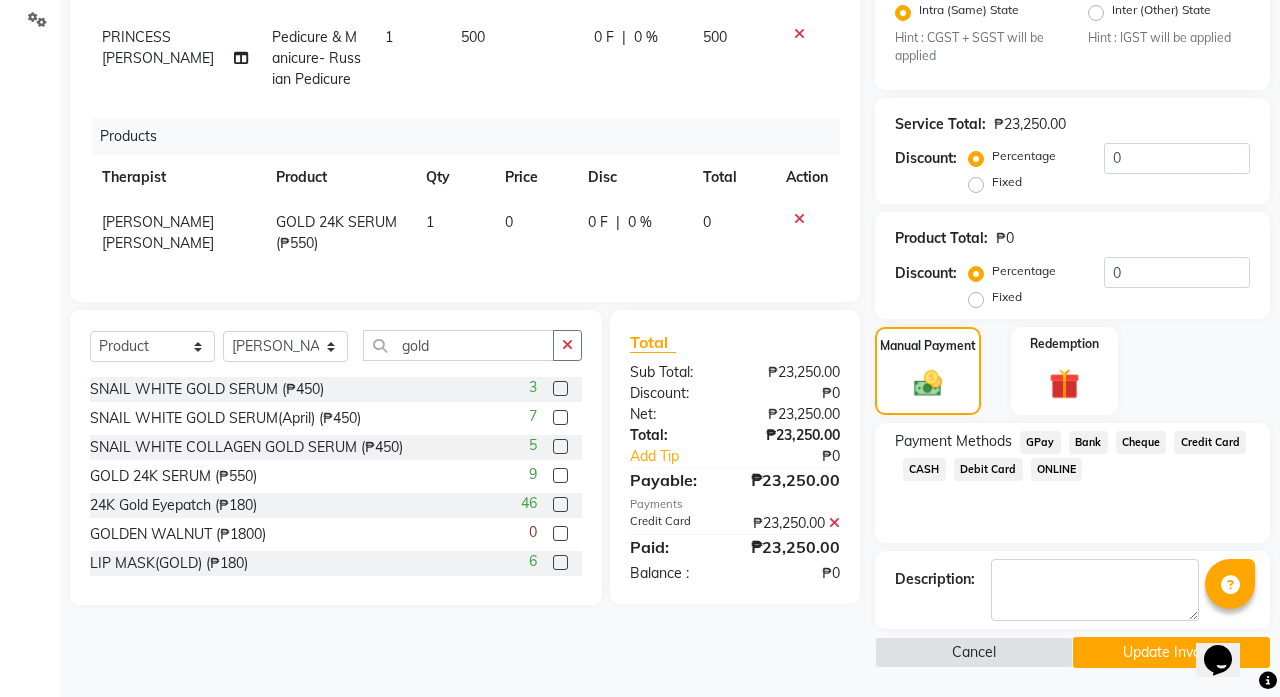 scroll, scrollTop: 465, scrollLeft: 0, axis: vertical 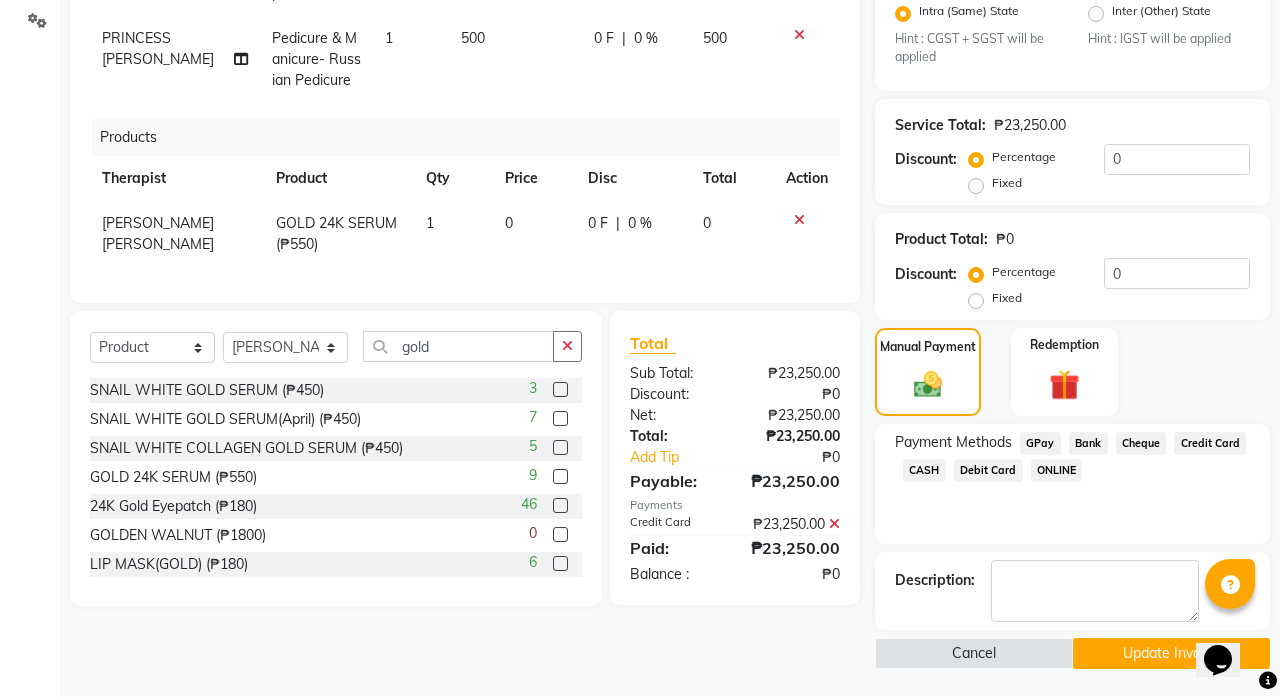click on "Update Invoice" 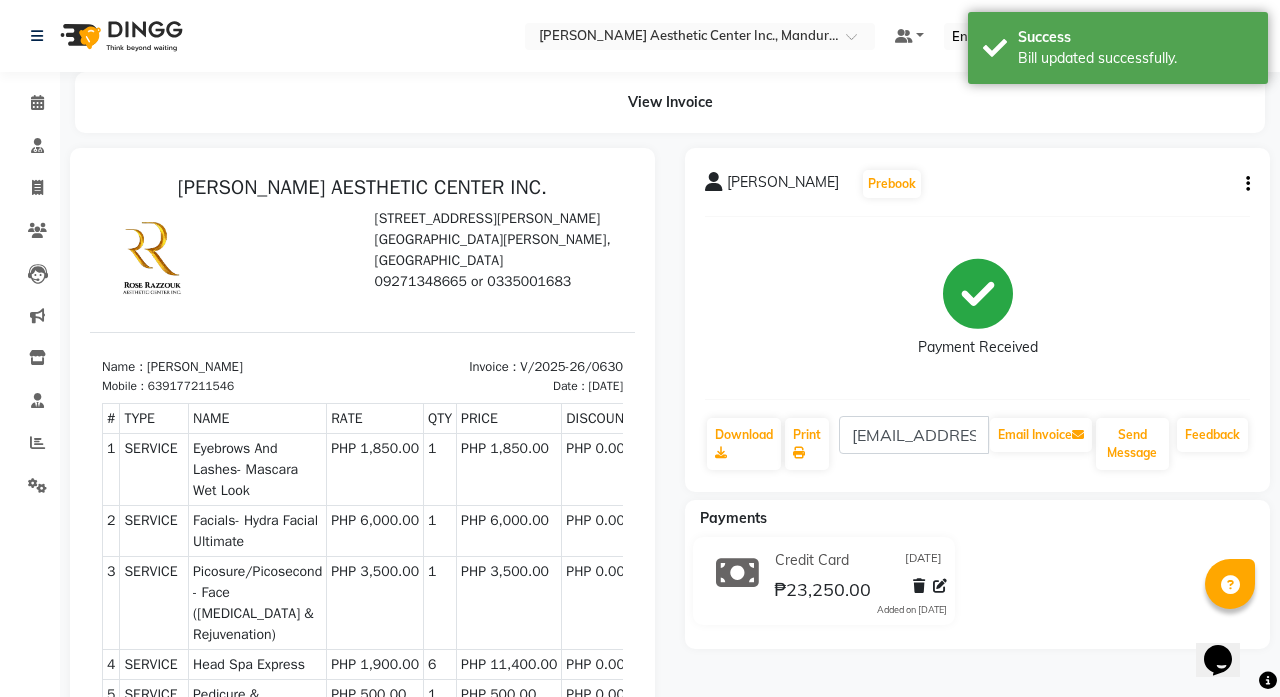 scroll, scrollTop: 0, scrollLeft: 0, axis: both 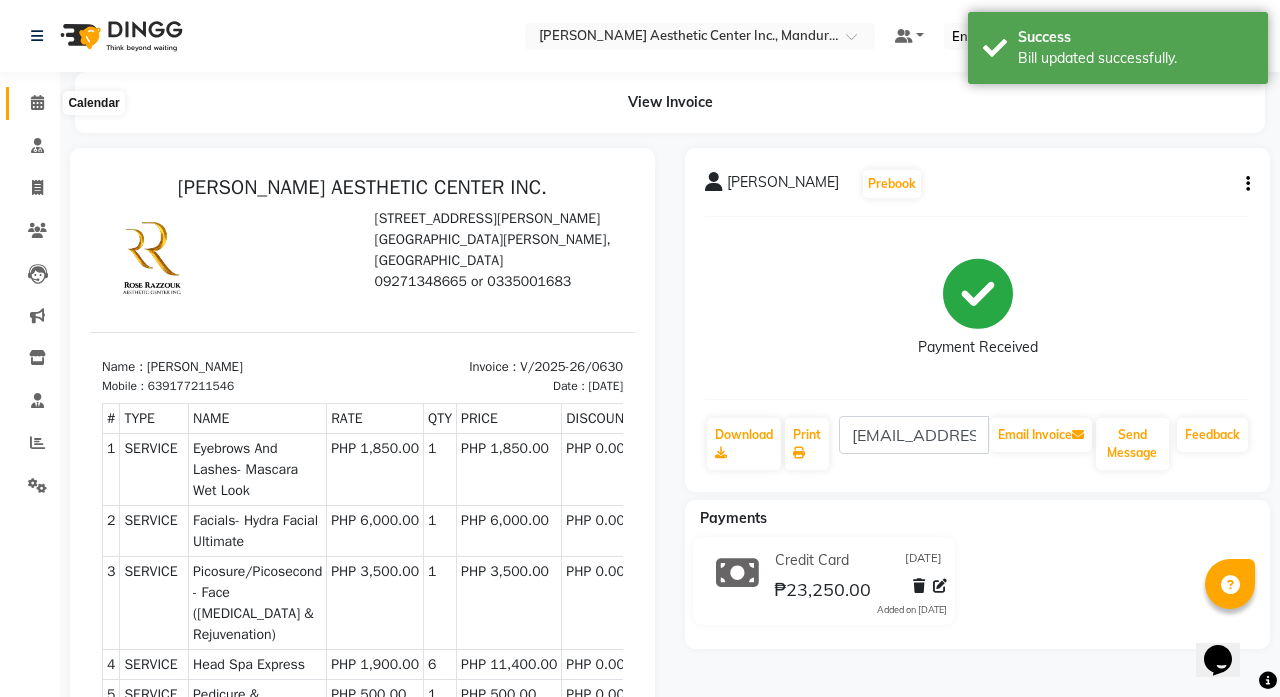 click 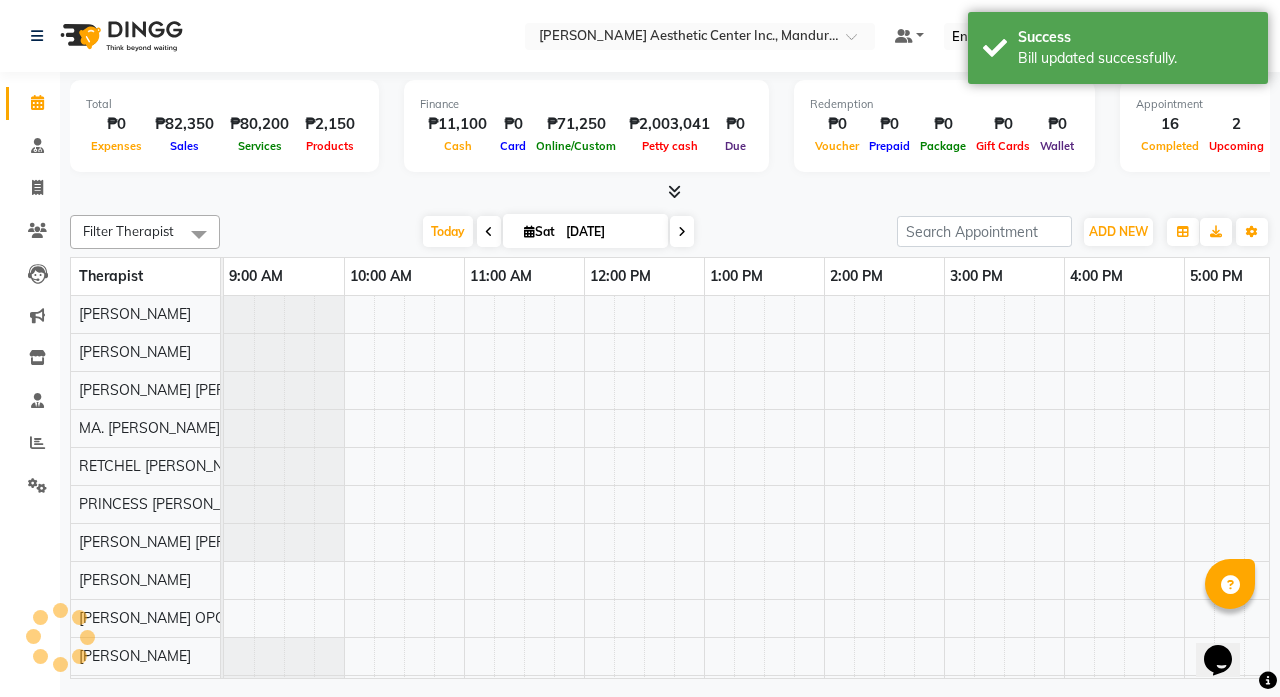 scroll, scrollTop: 0, scrollLeft: 0, axis: both 